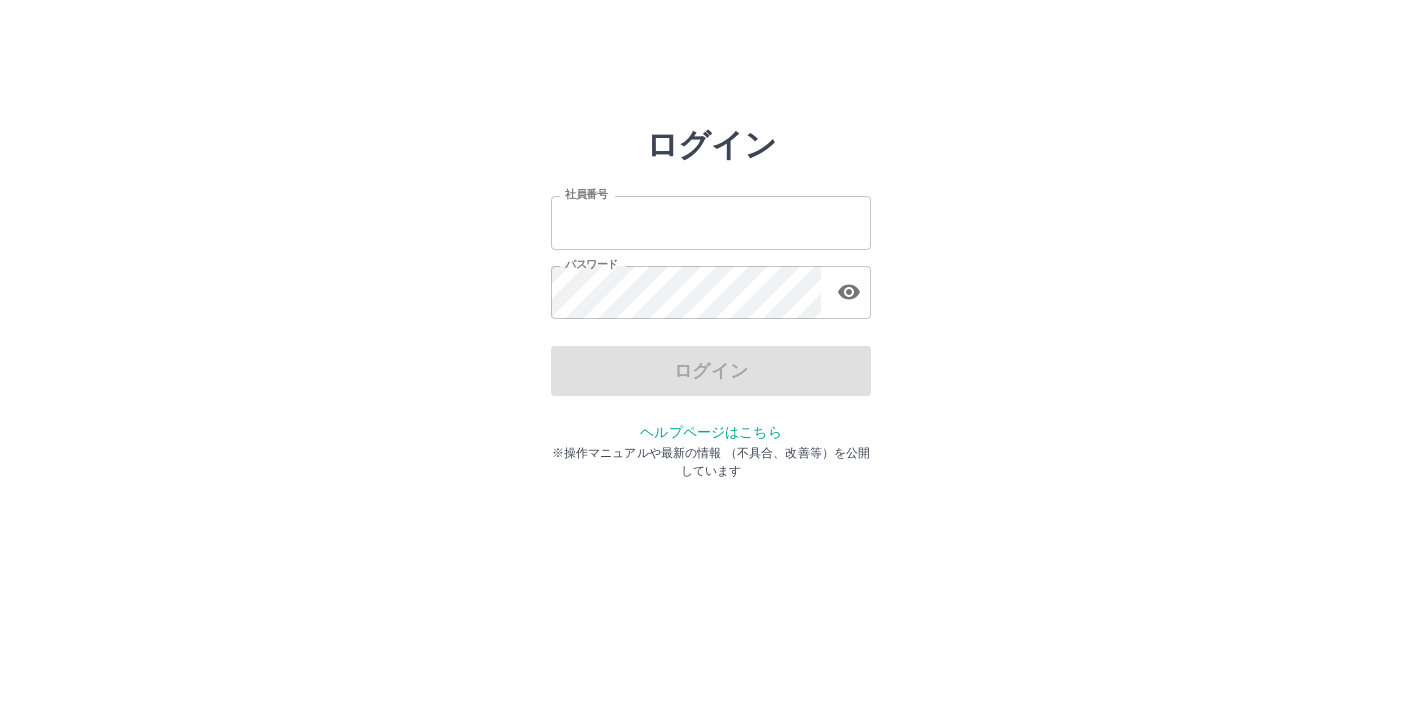 scroll, scrollTop: 0, scrollLeft: 0, axis: both 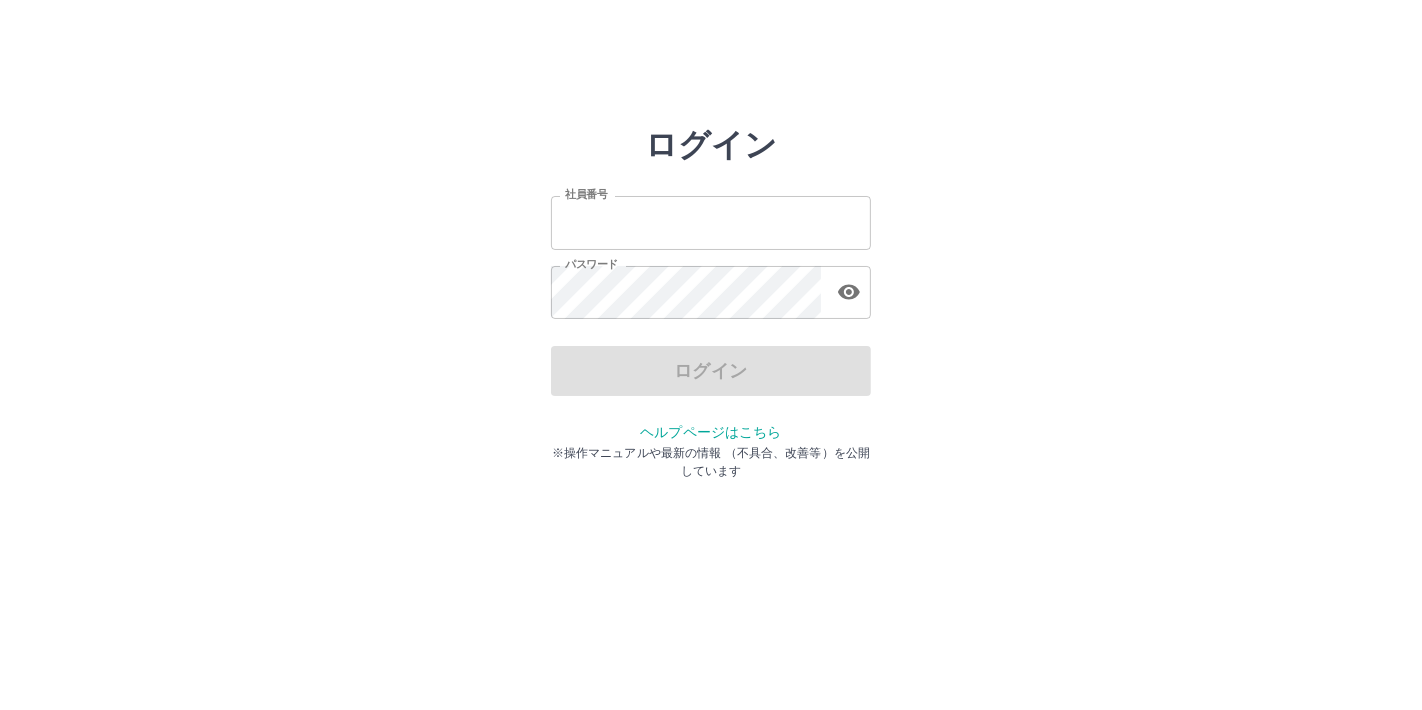 type on "*******" 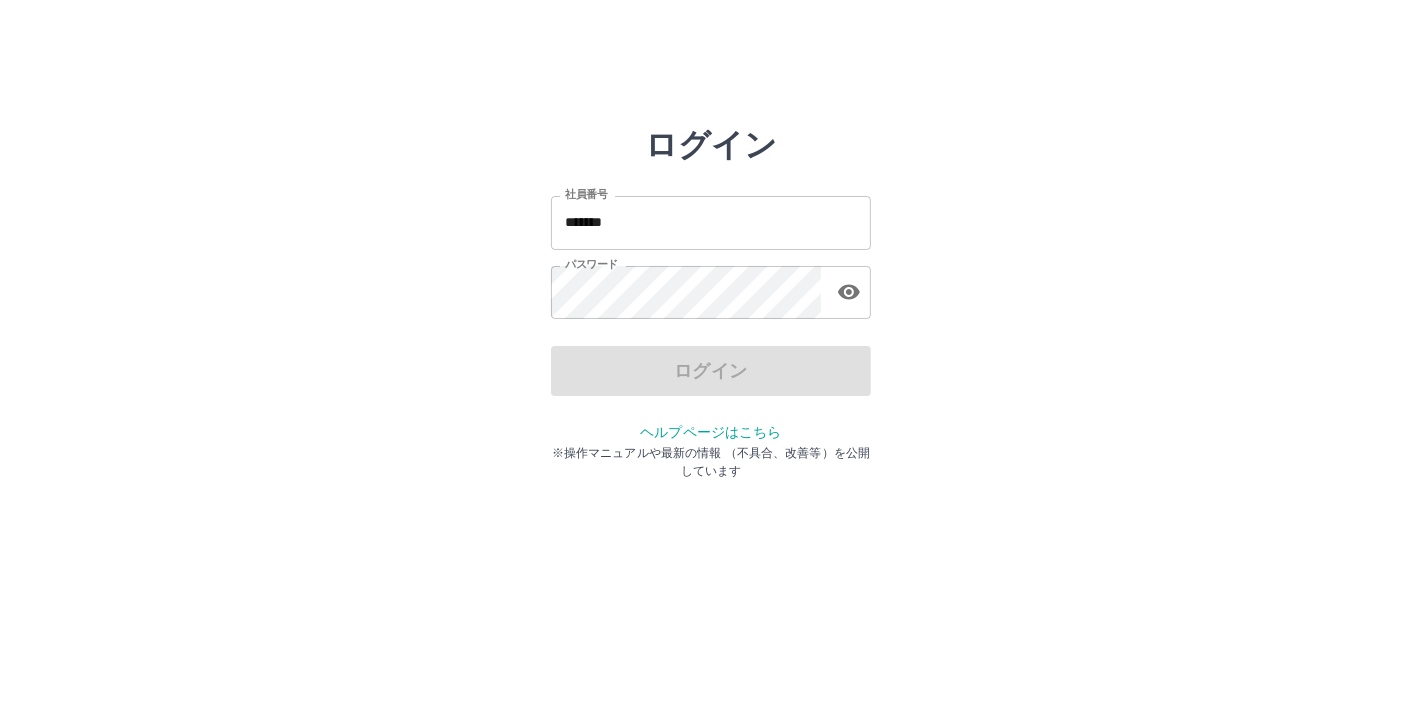 click on "ログイン" at bounding box center (711, 371) 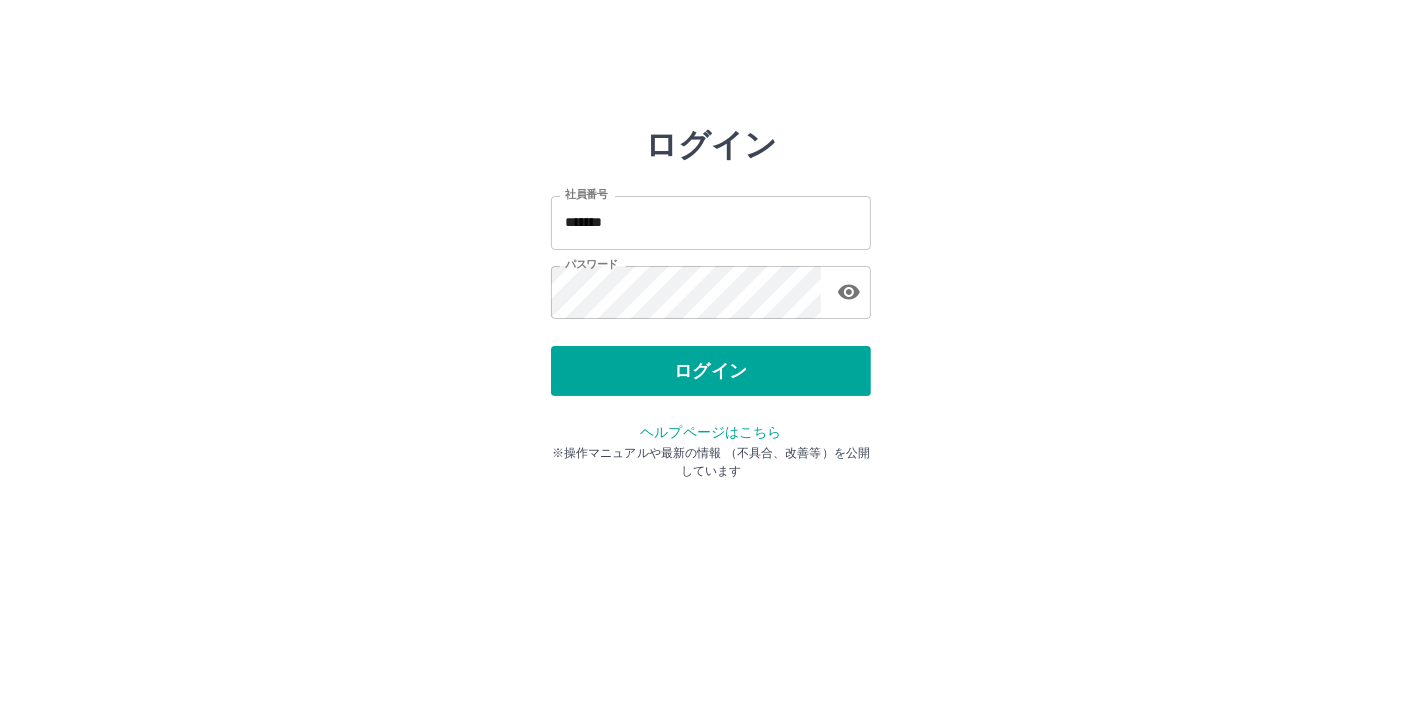 click on "ログイン" at bounding box center (711, 371) 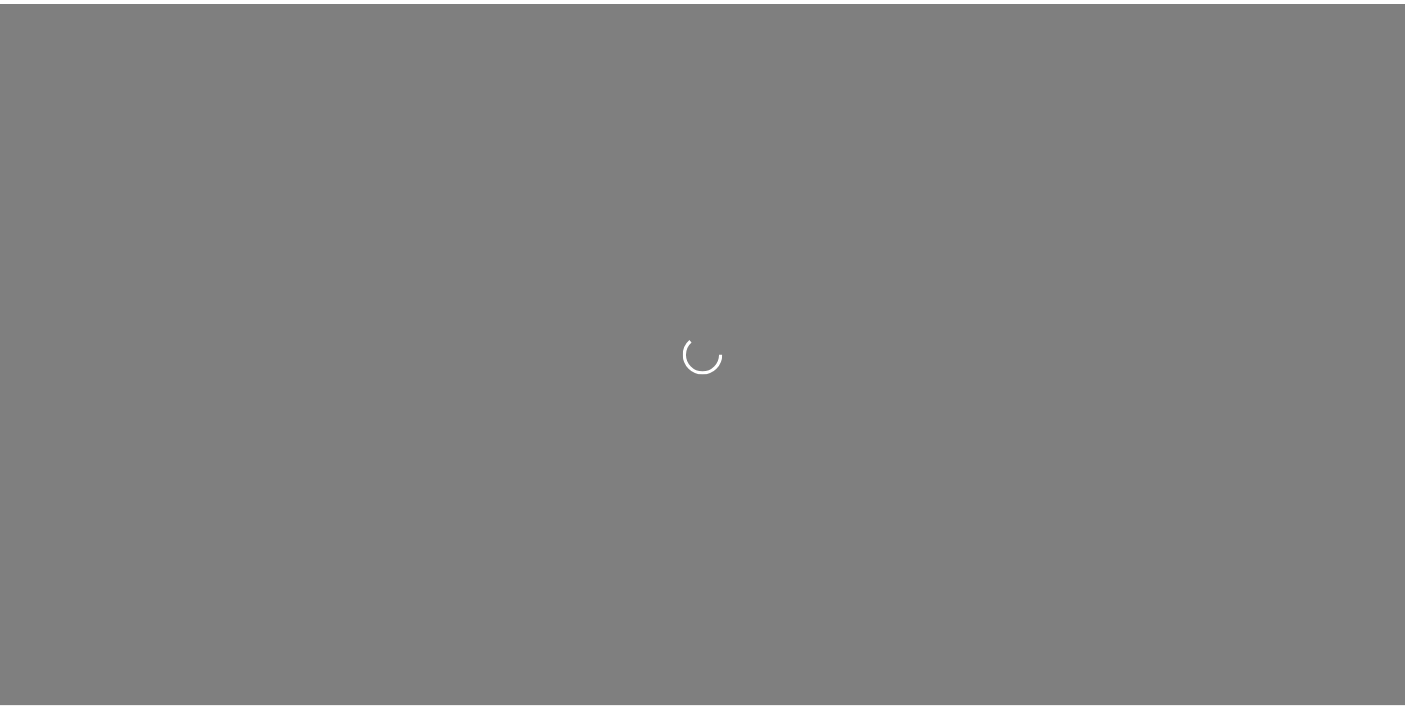 scroll, scrollTop: 0, scrollLeft: 0, axis: both 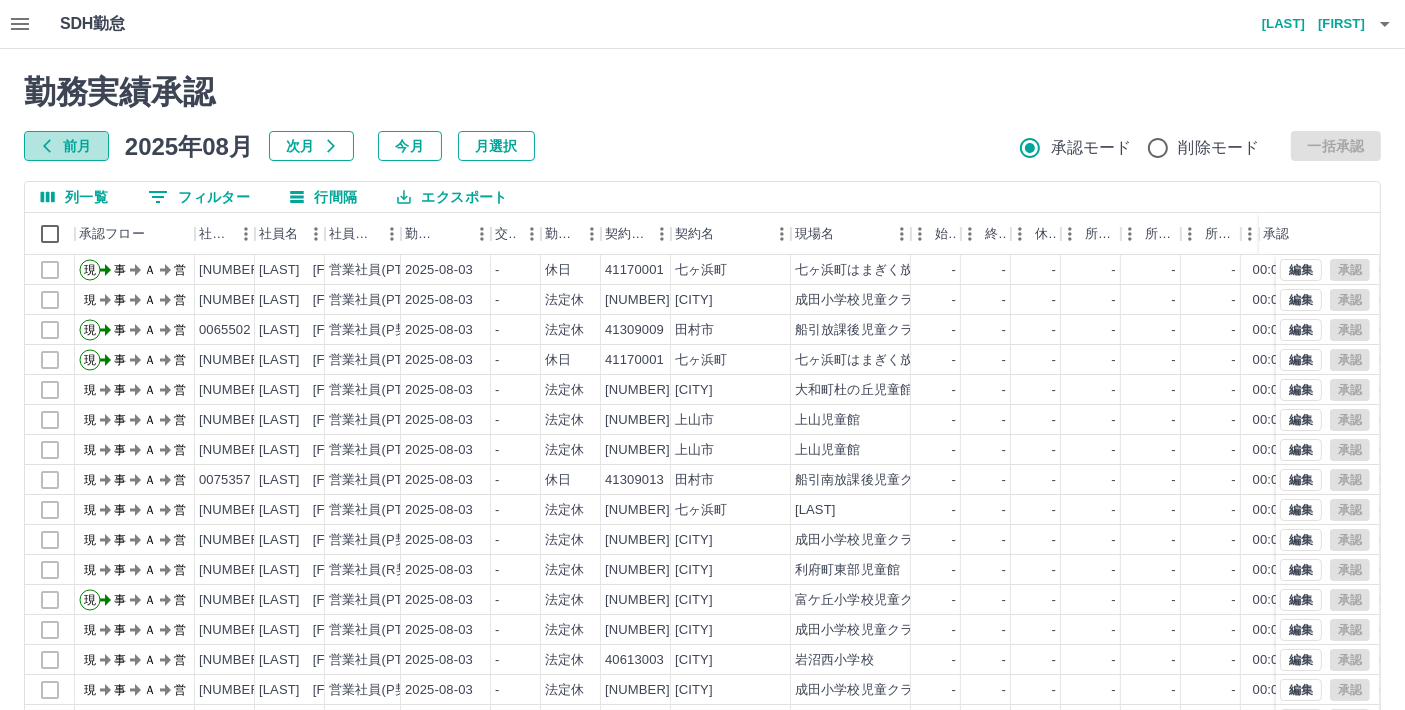 click on "前月" at bounding box center [66, 146] 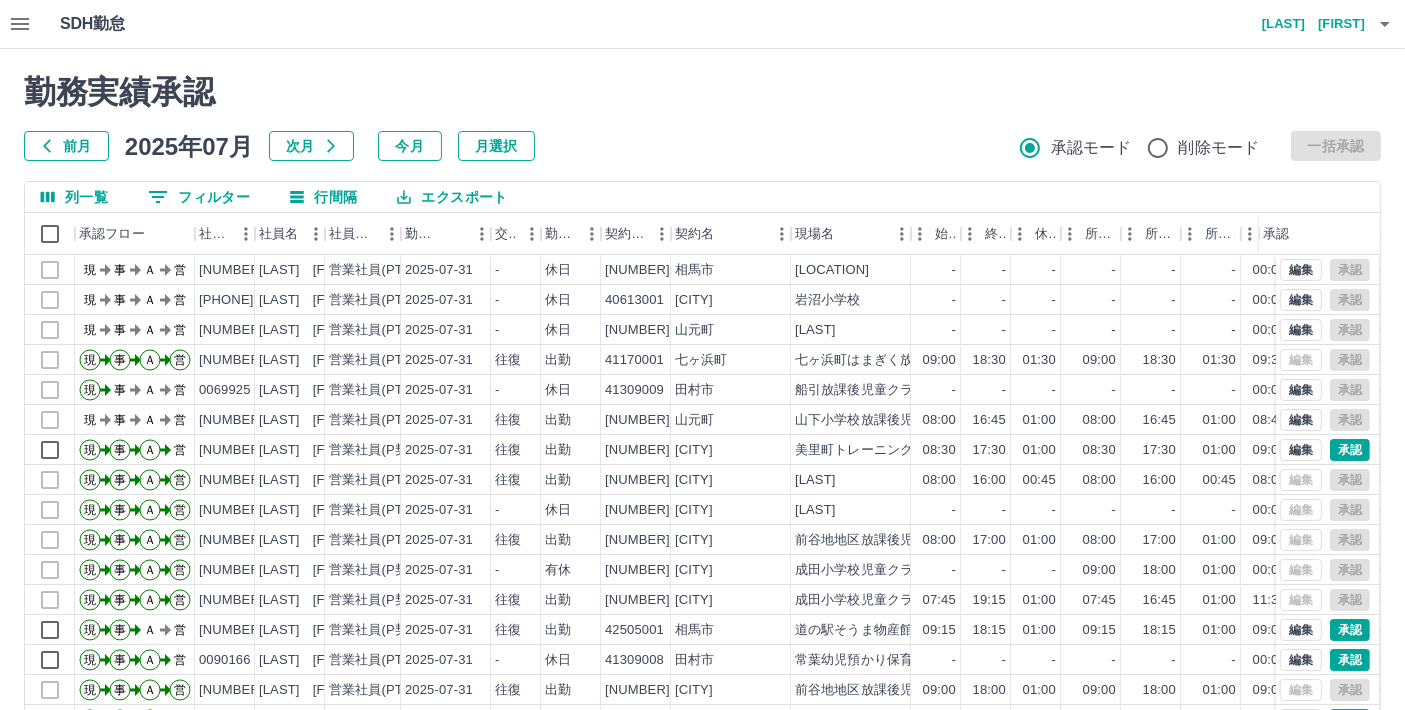click on "0 フィルター" at bounding box center (199, 197) 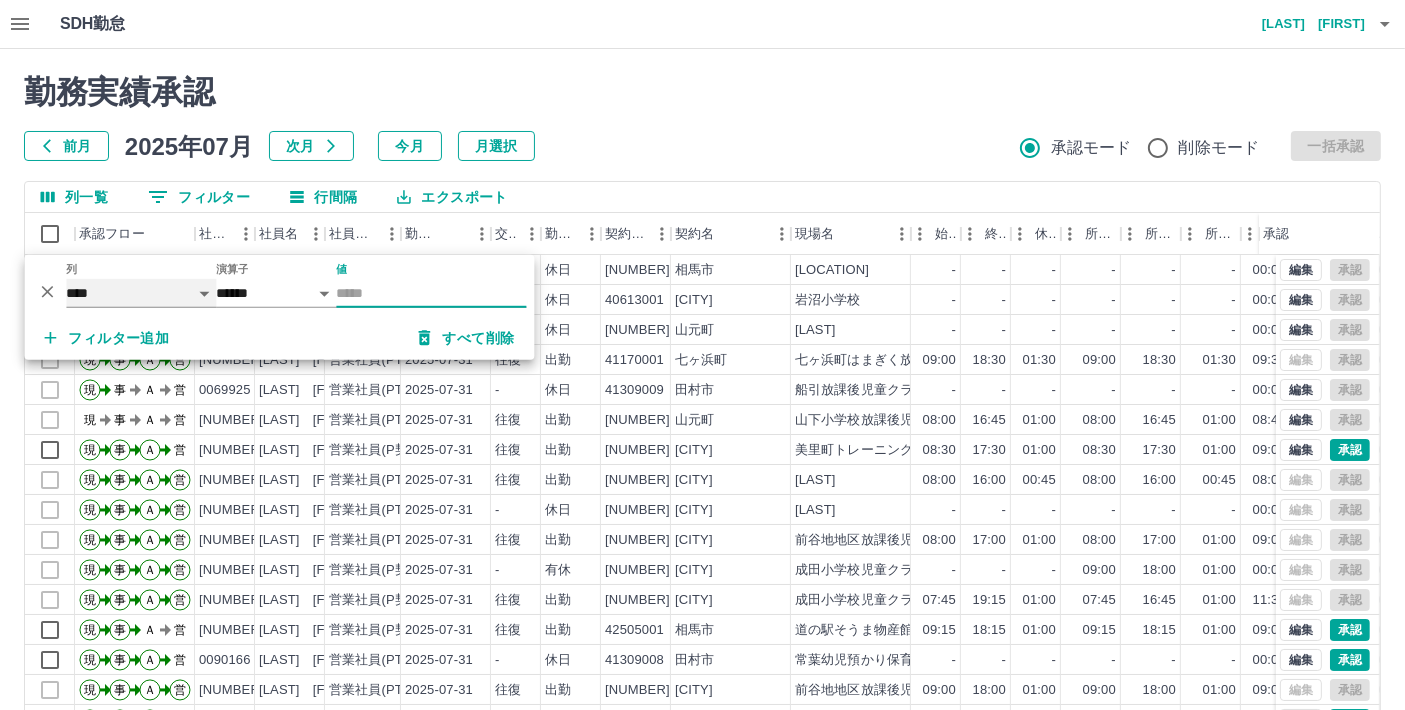 click on "**** *** **** *** *** **** ***** *** *** ** ** ** **** **** **** ** ** *** **** *****" at bounding box center [141, 293] 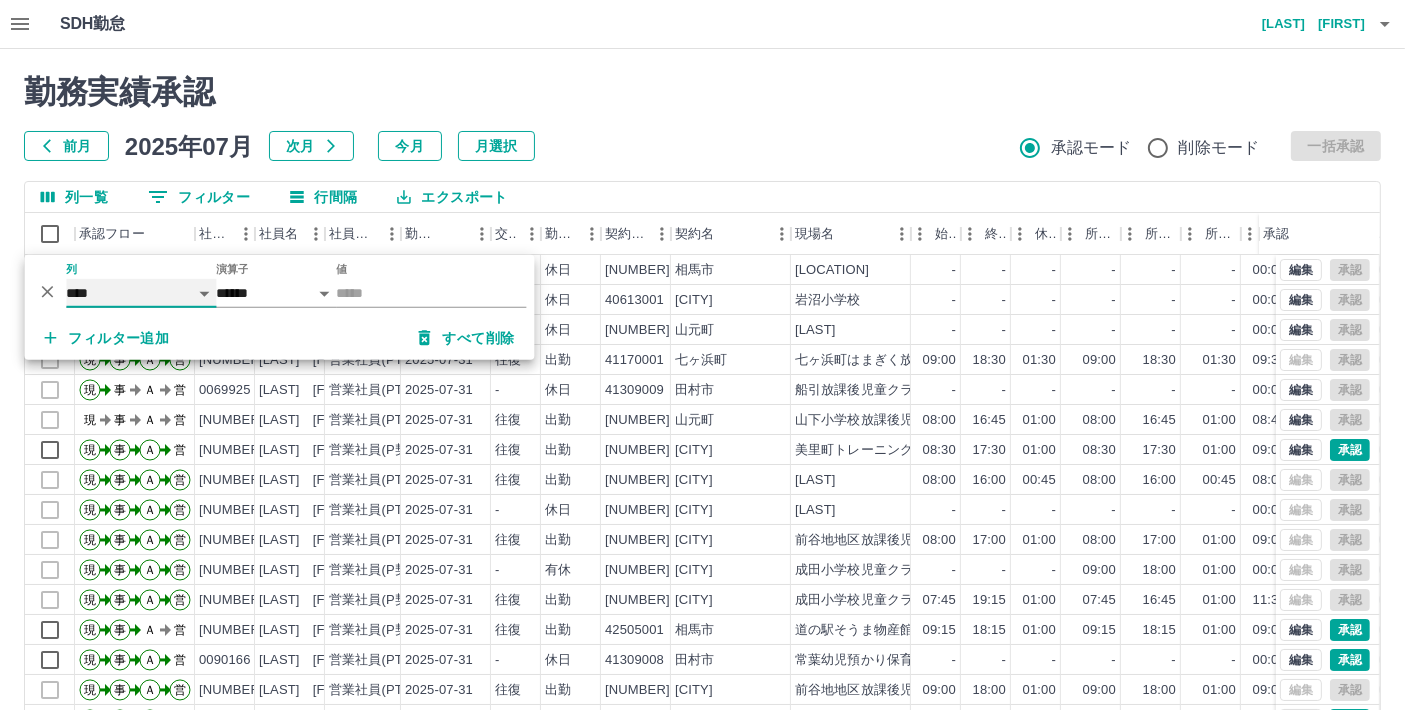 click on "**** *** **** *** *** **** ***** *** *** ** ** ** **** **** **** ** ** *** **** *****" at bounding box center (141, 293) 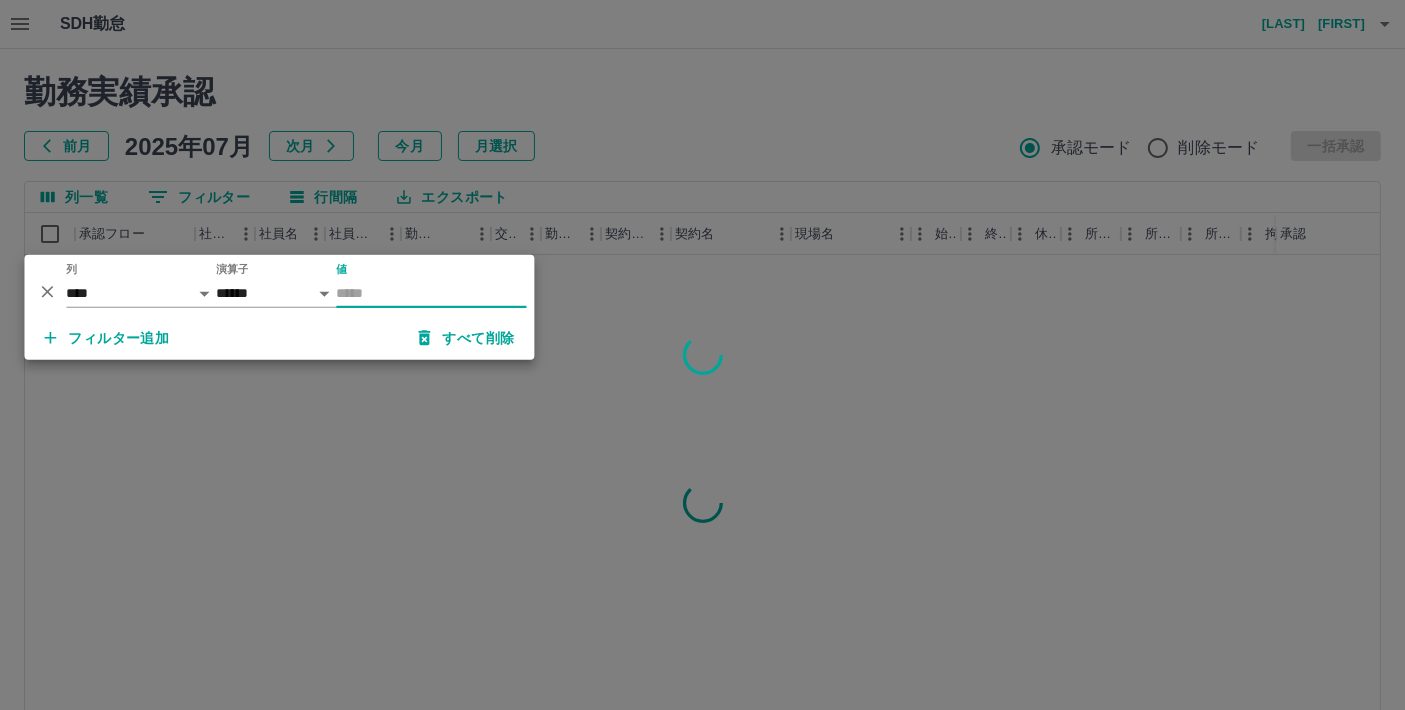 click on "値" at bounding box center (431, 293) 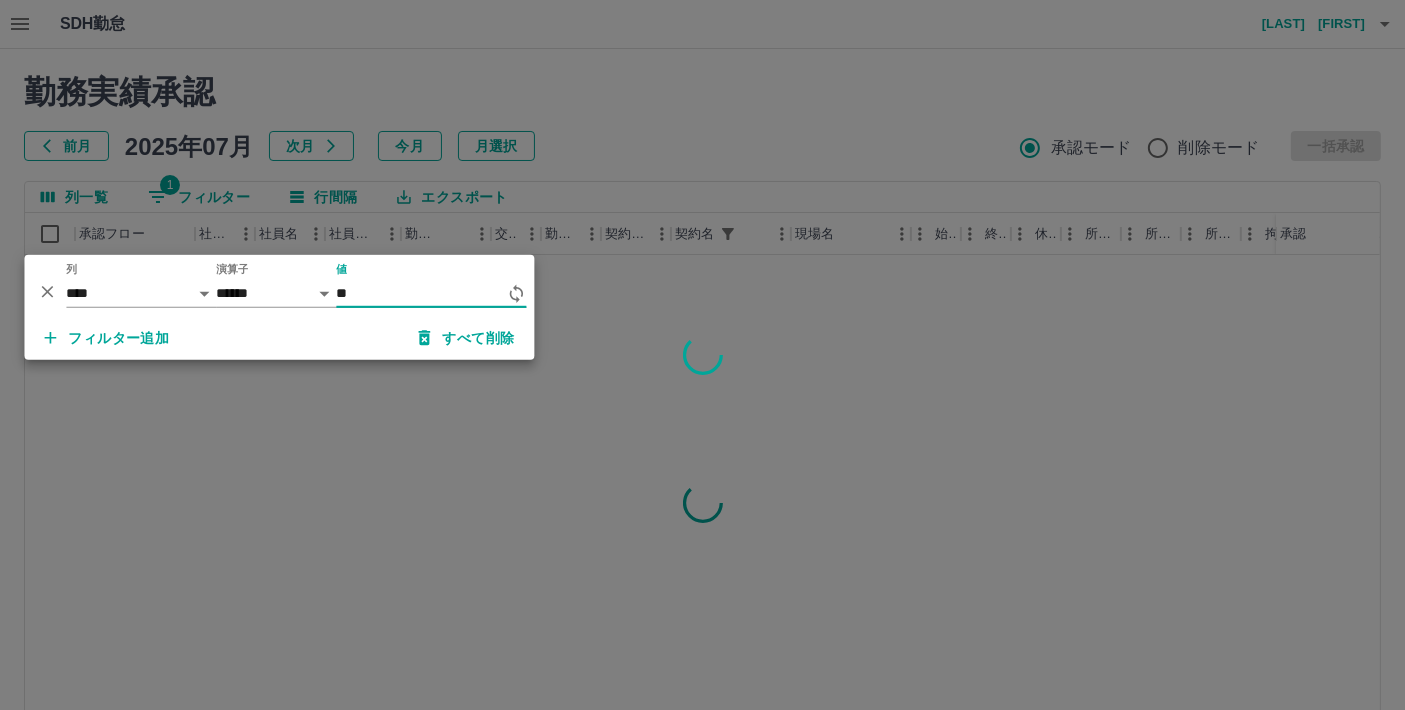 type on "*" 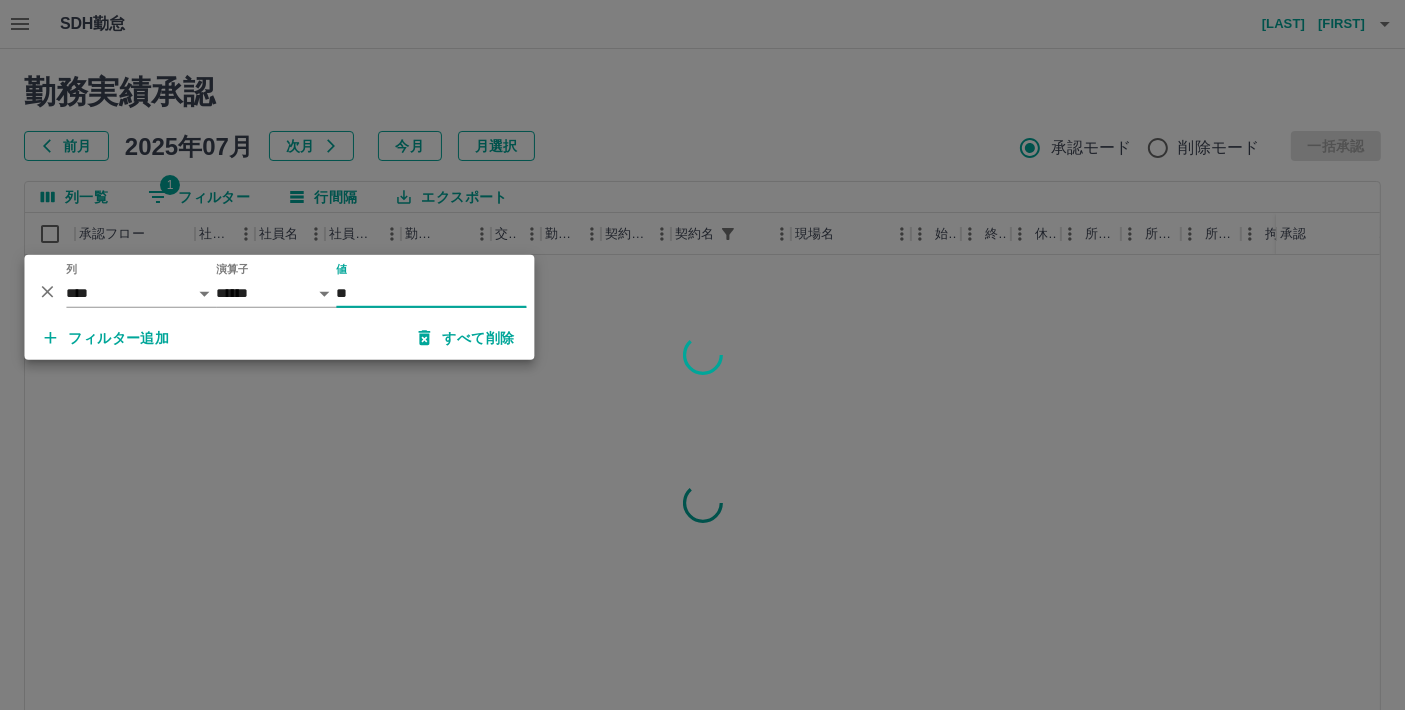 type on "**" 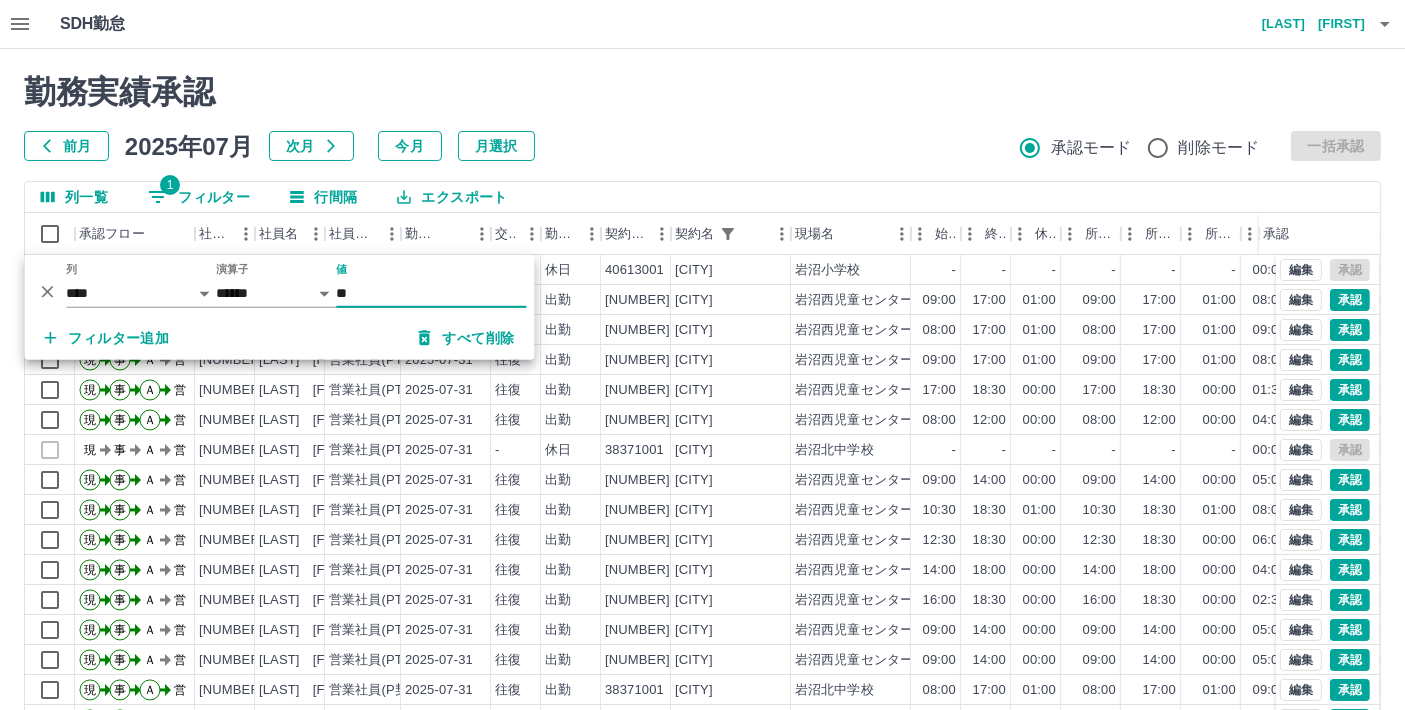 click on "勤務実績承認 前月 2025年07月 次月 今月 月選択 承認モード 削除モード 一括承認" at bounding box center [702, 117] 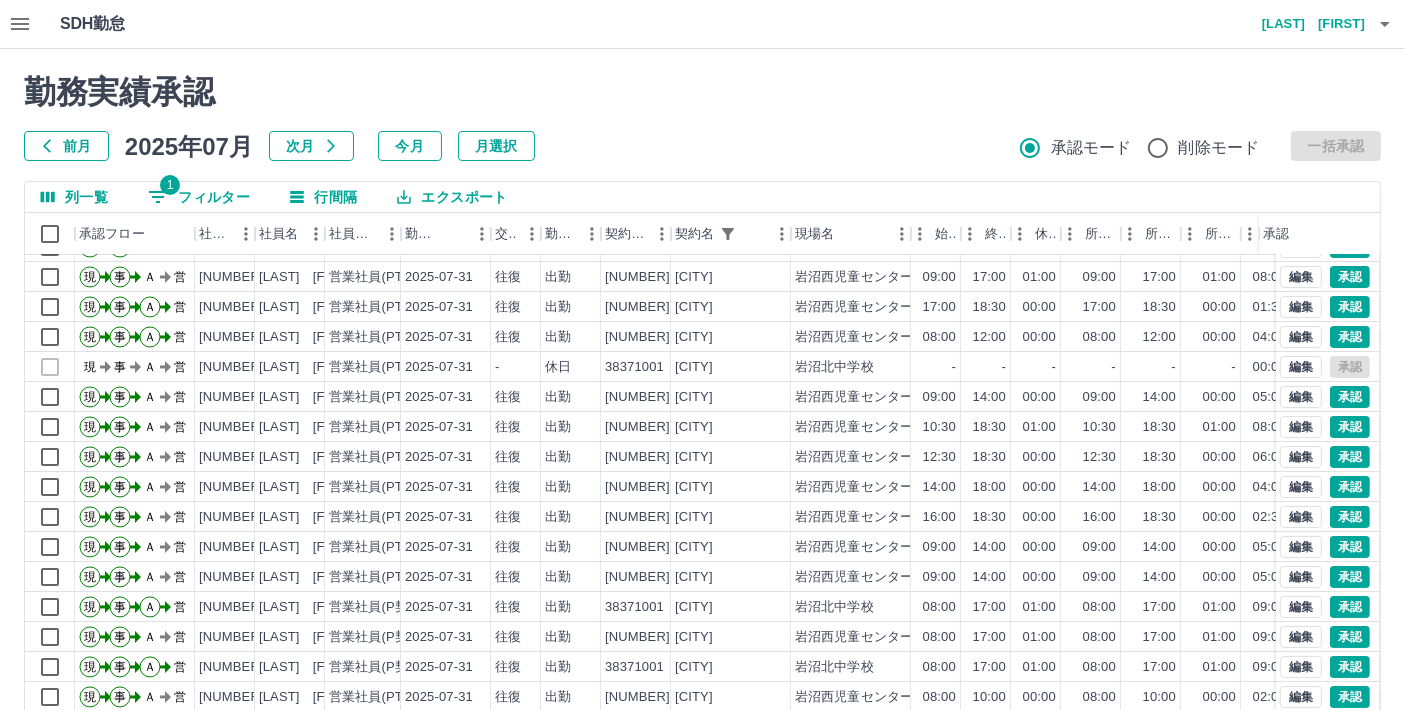 scroll, scrollTop: 102, scrollLeft: 0, axis: vertical 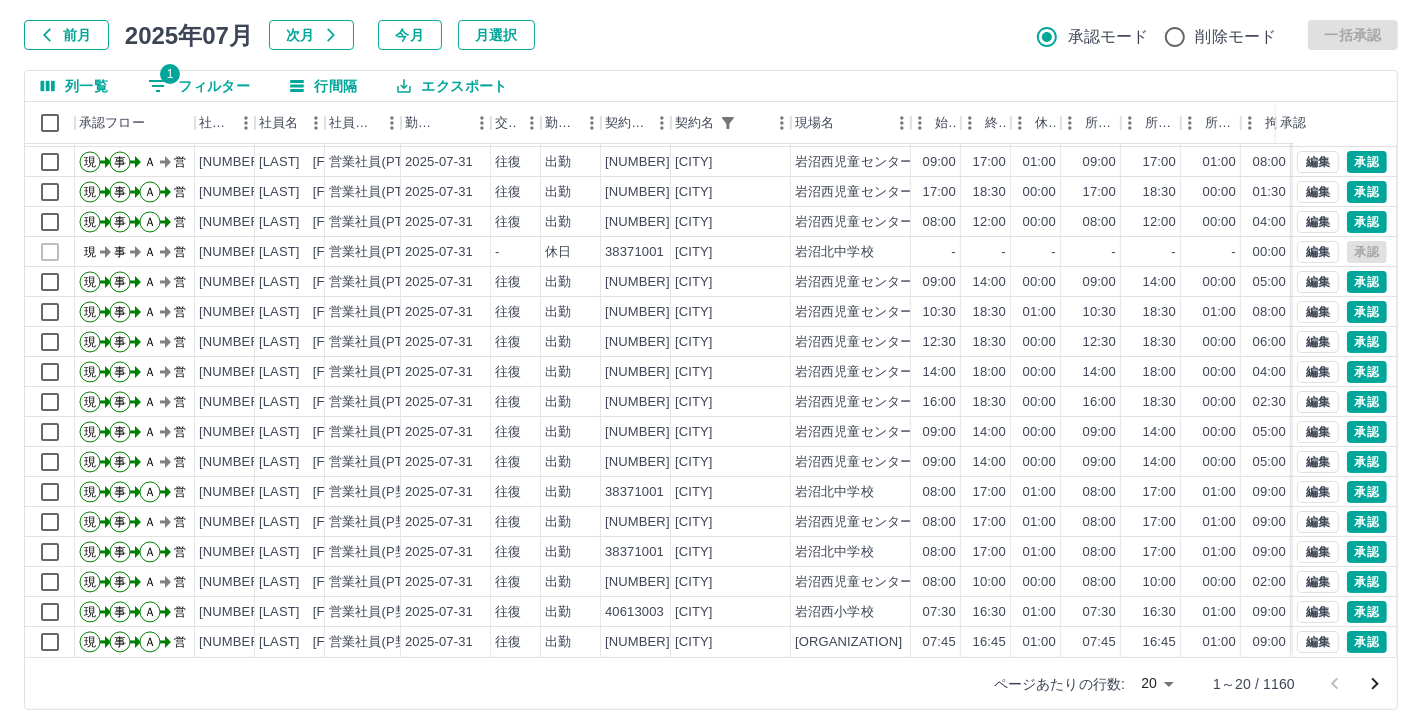 click on "SDH勤怠 [LAST]　[FIRST] 勤務実績承認 前月 [DATE] 次月 今月 月選択 承認モード 削除モード 一括承認 列一覧 1 フィルター 行間隔 エクスポート 承認フロー 社員番号 社員名 社員区分 勤務日 交通費 勤務区分 契約コード 契約名 現場名 始業 終業 休憩 所定開始 所定終業 所定休憩 拘束 勤務 遅刻等 コメント ステータス 承認 現 事 Ａ 営 [NUMBER] [LAST]　[FIRST] 営業社員(PT契約) [DATE] 往復 出勤 [NUMBER] [CITY] [CITY] [TIME] [TIME] [TIME] [TIME] [TIME] [TIME] AM承認待 現 事 Ａ 営 [NUMBER] [LAST]　[FIRST] 営業社員(P契約) [DATE] 往復 出勤 [NUMBER] [CITY] [CITY] [TIME] [TIME] [TIME] [TIME] [TIME] [TIME] AM承認待 現 事 Ａ 営 [NUMBER] [LAST]　[FIRST] 営業社員(PT契約) [DATE] 往復 出勤 [NUMBER] [CITY] [CITY] [TIME] [TIME] [TIME] [TIME] [TIME] [TIME]" at bounding box center [711, 311] 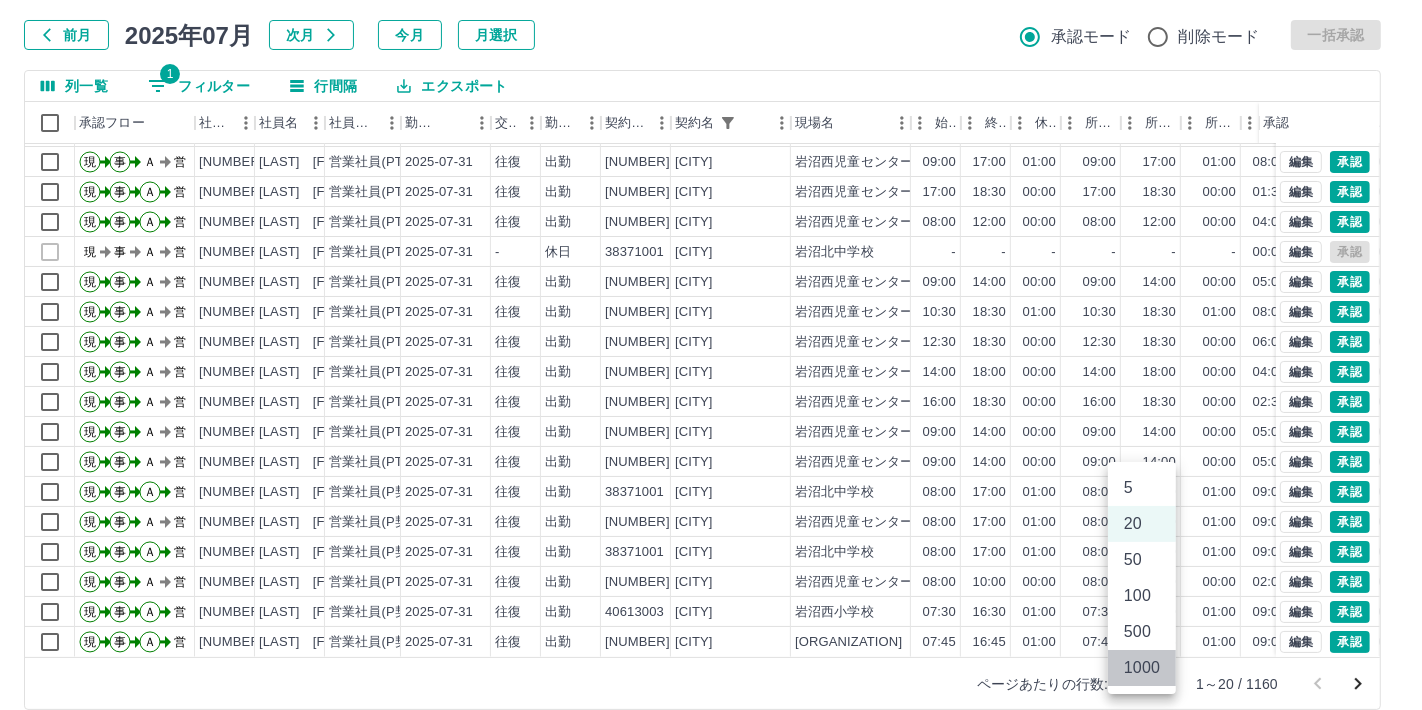 click on "1000" at bounding box center (1142, 668) 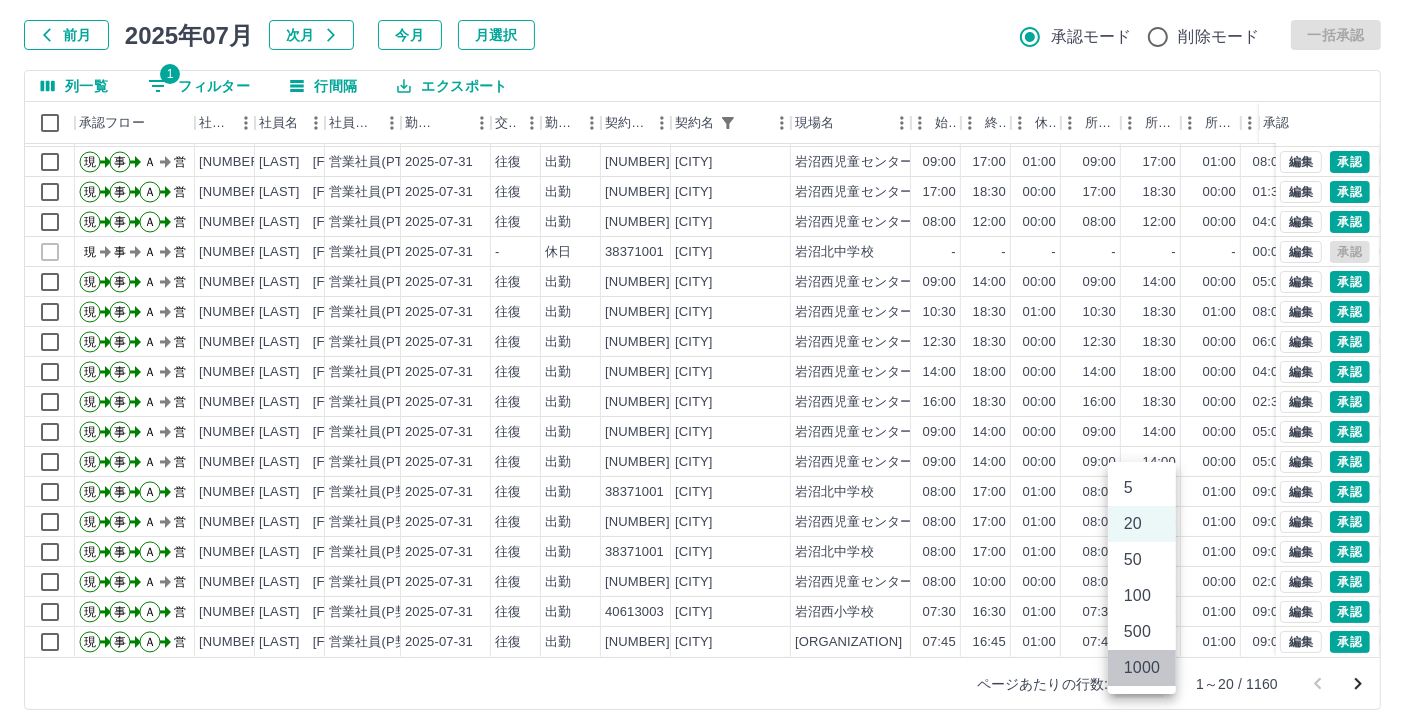 type on "****" 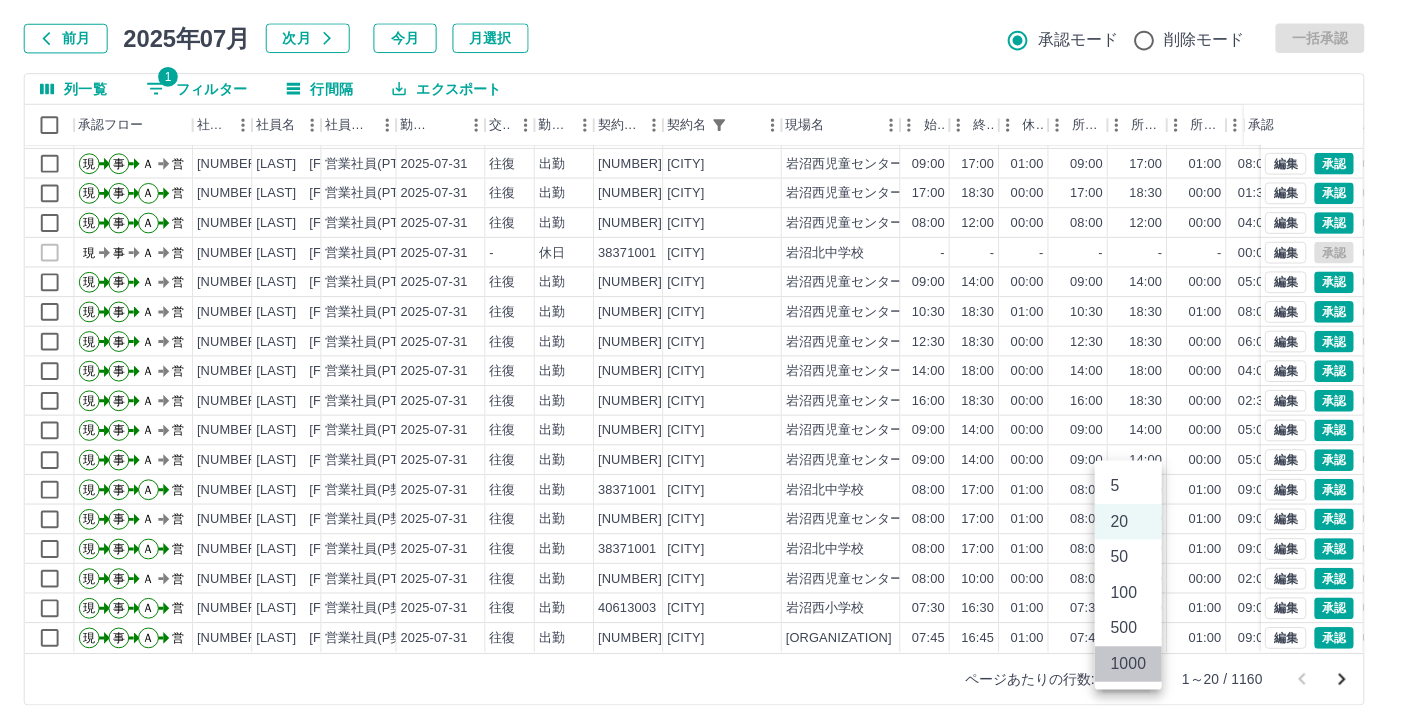 scroll, scrollTop: 0, scrollLeft: 0, axis: both 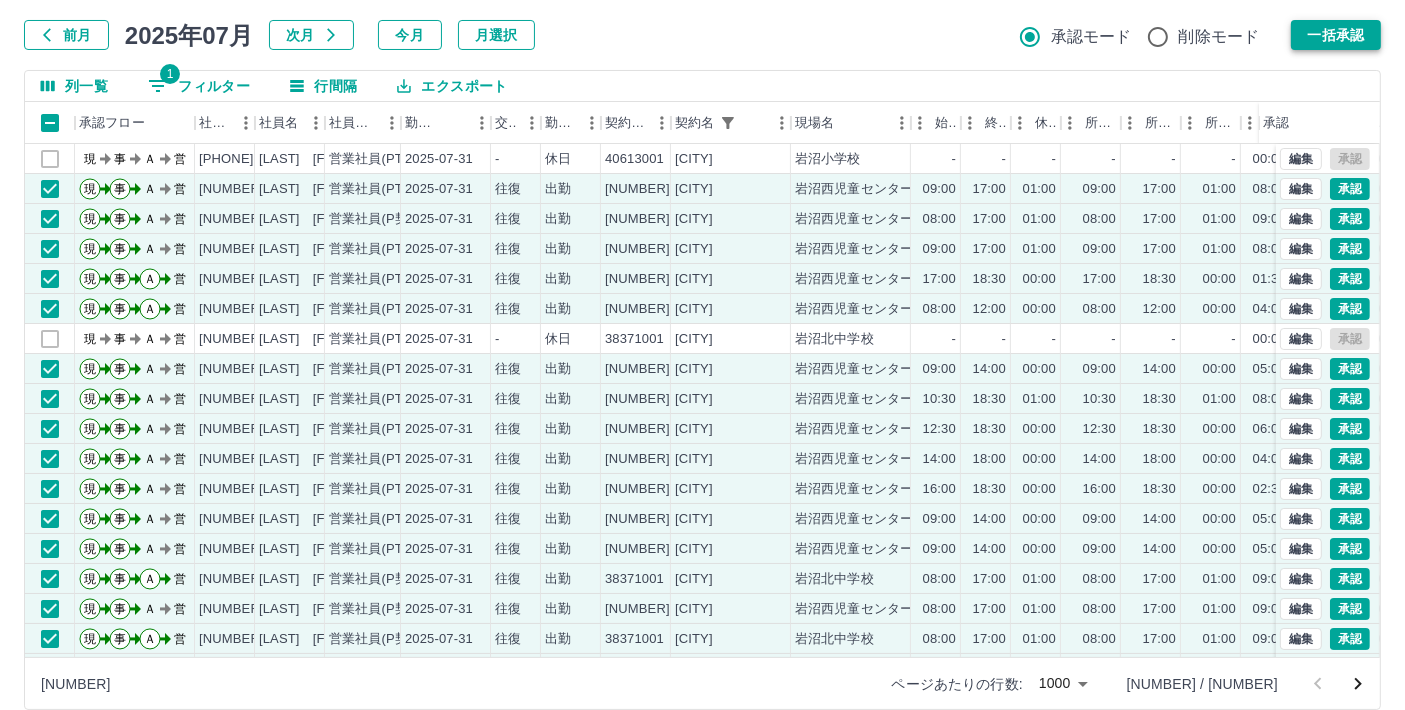 click on "一括承認" at bounding box center (1336, 35) 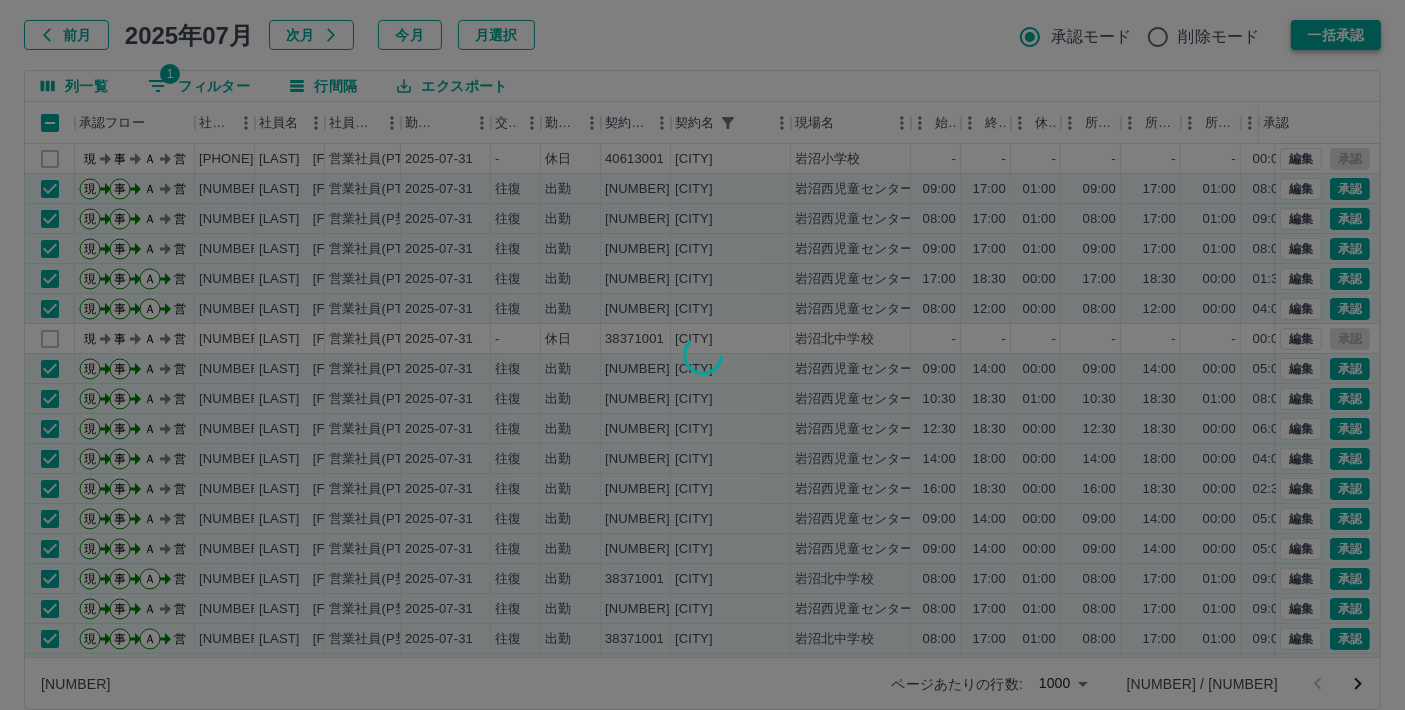 type 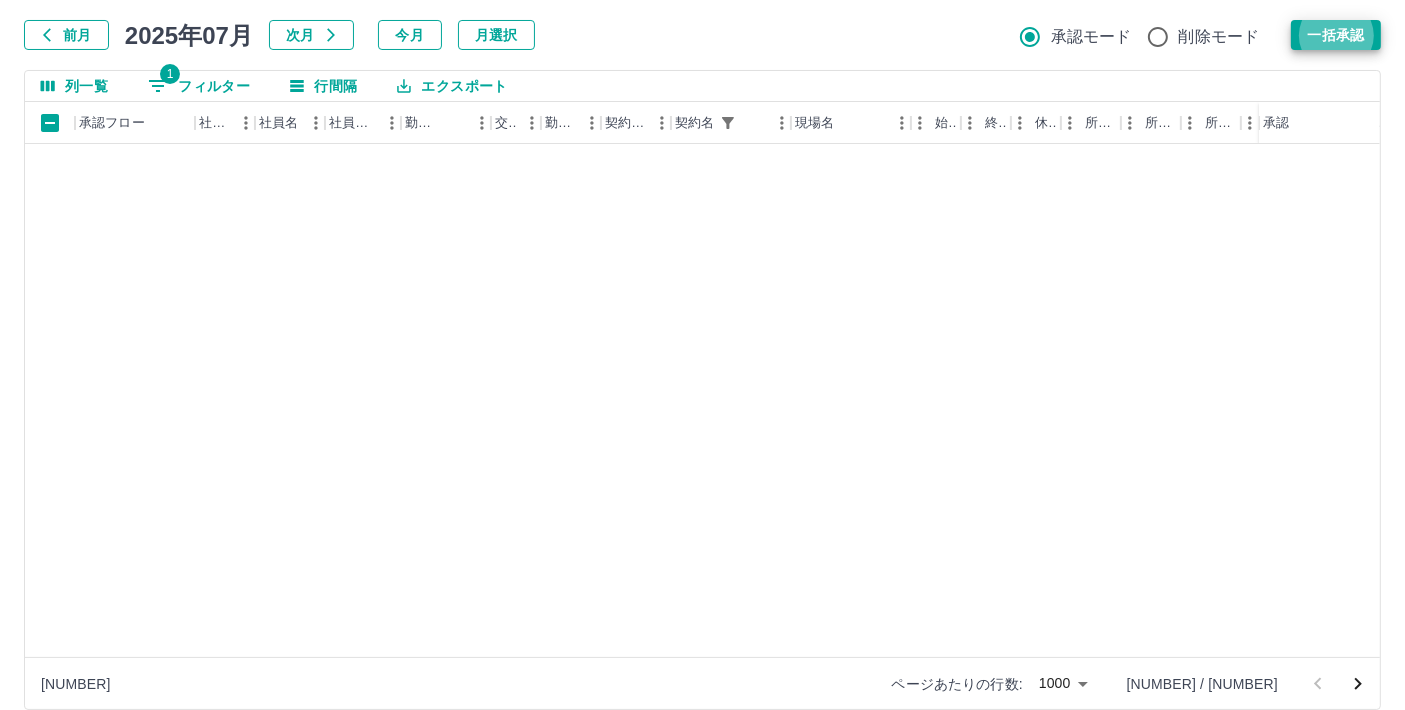scroll, scrollTop: 6777, scrollLeft: 0, axis: vertical 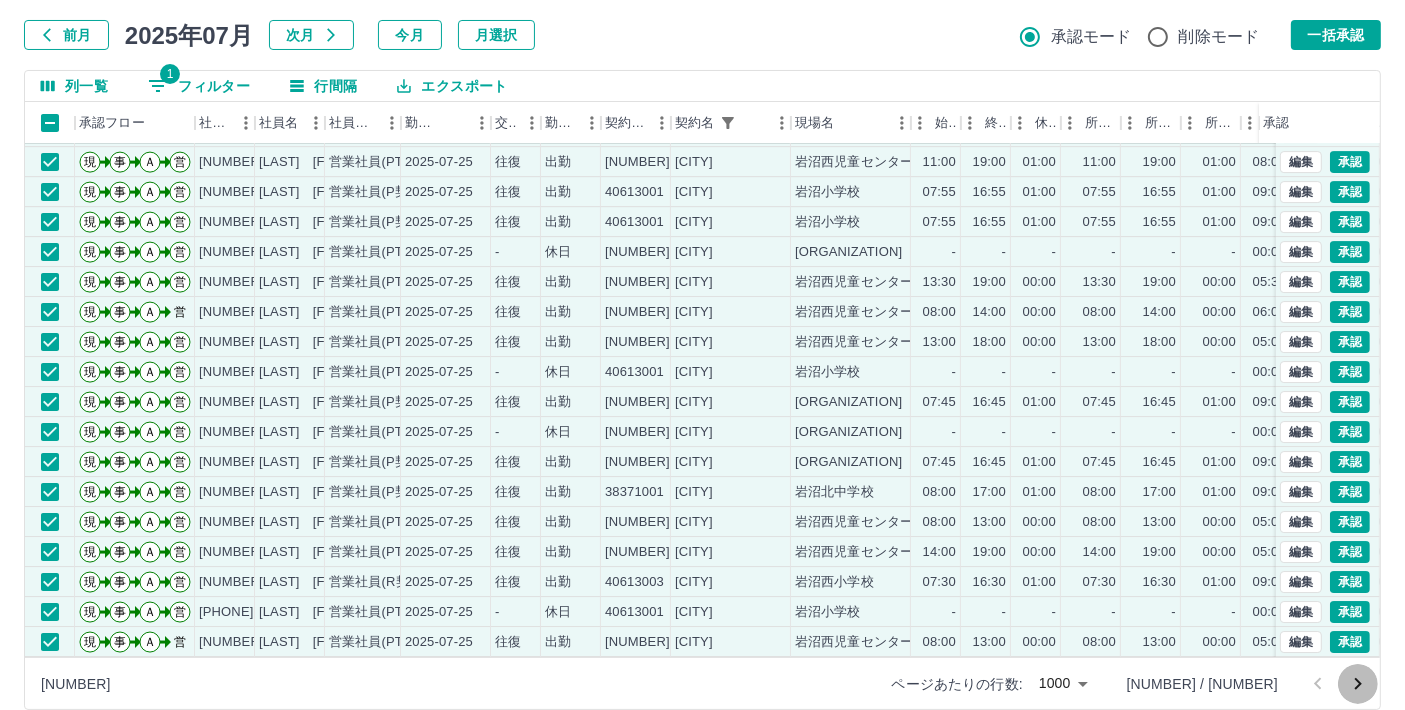 click 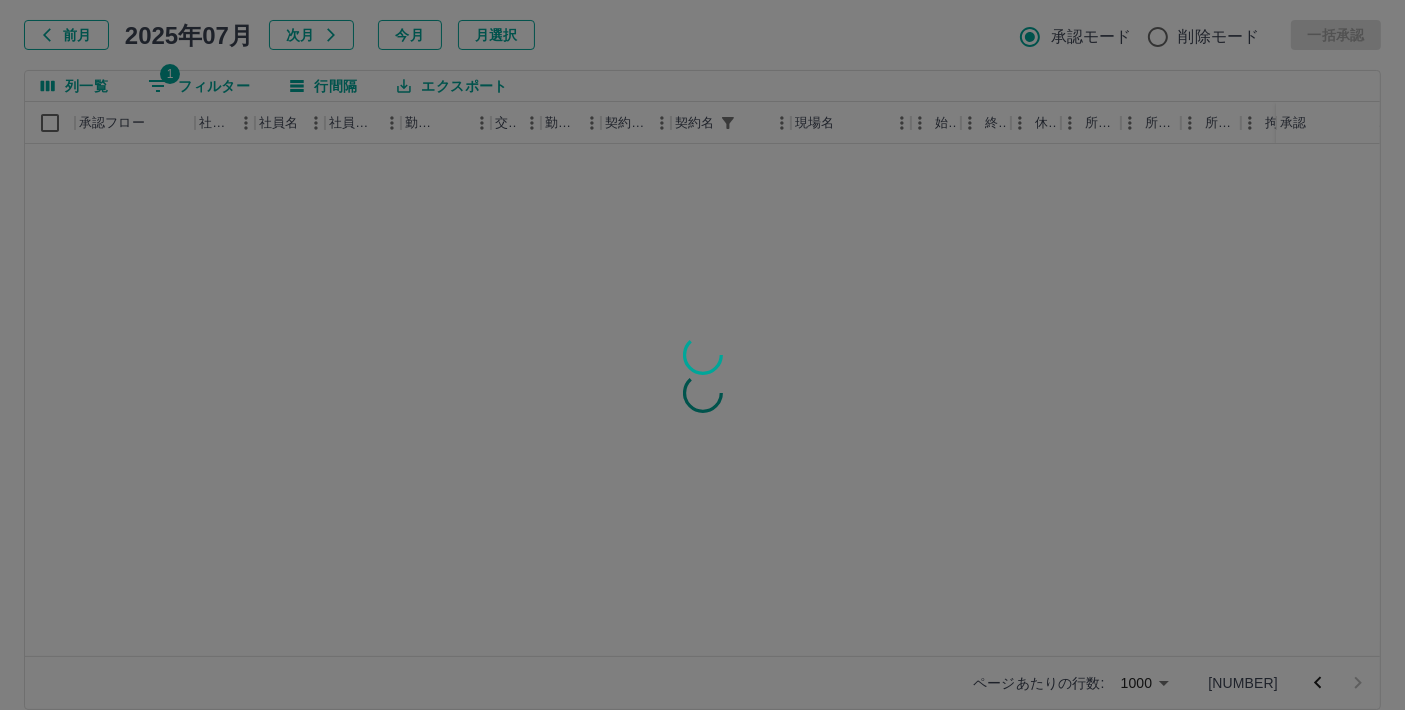 scroll, scrollTop: 0, scrollLeft: 0, axis: both 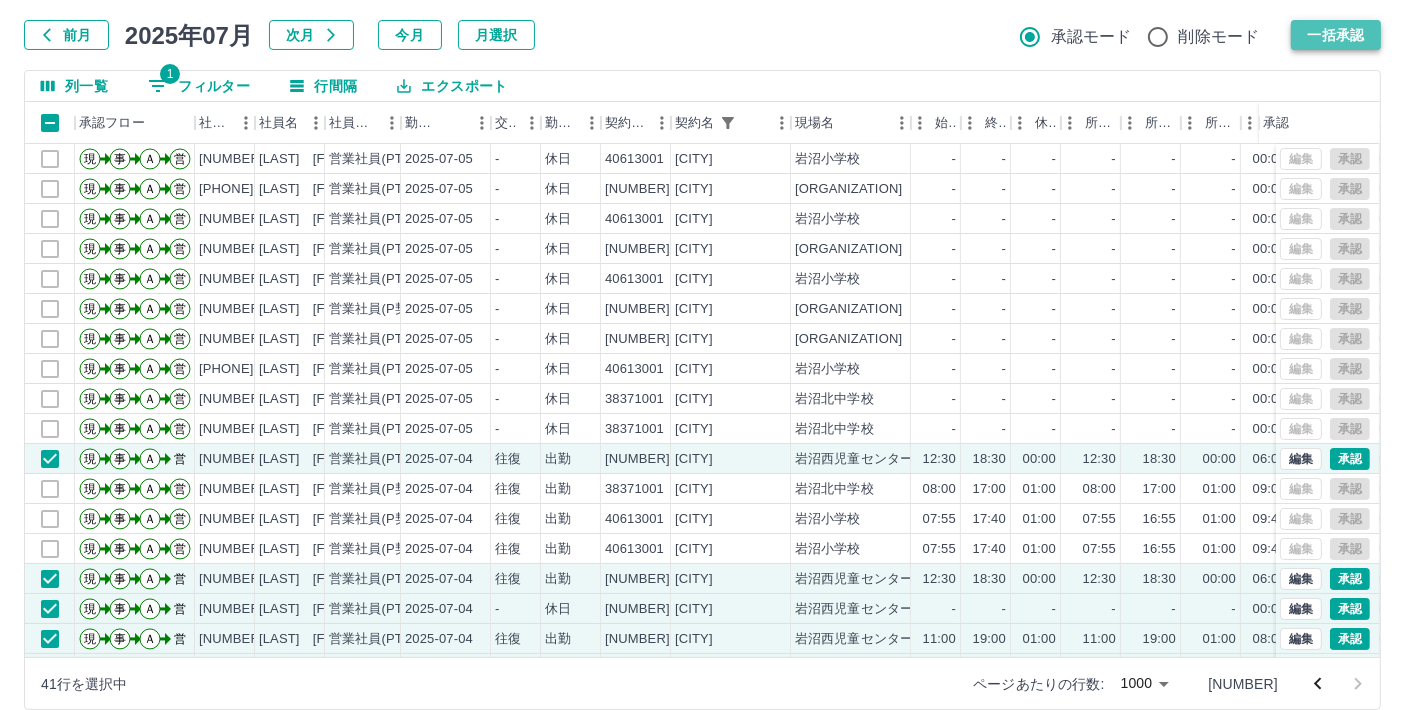 click on "一括承認" at bounding box center (1336, 35) 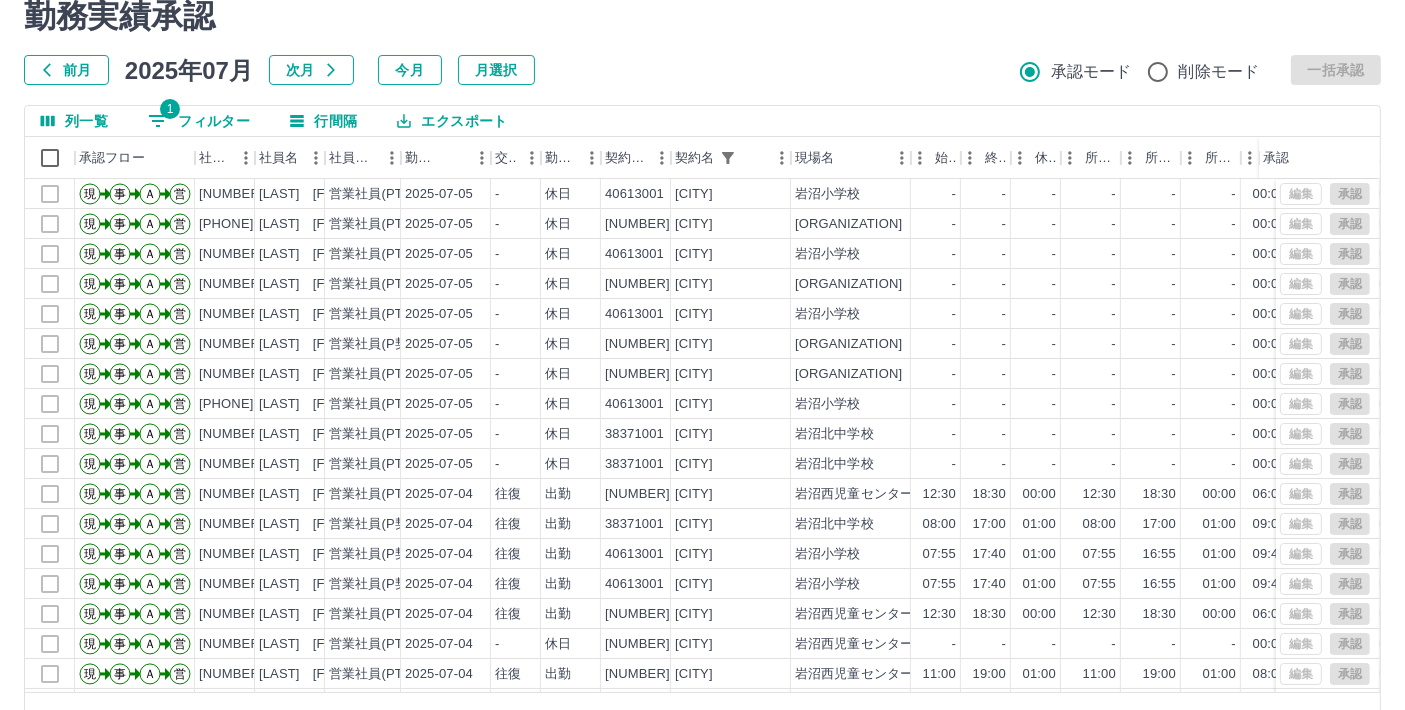 scroll, scrollTop: 134, scrollLeft: 0, axis: vertical 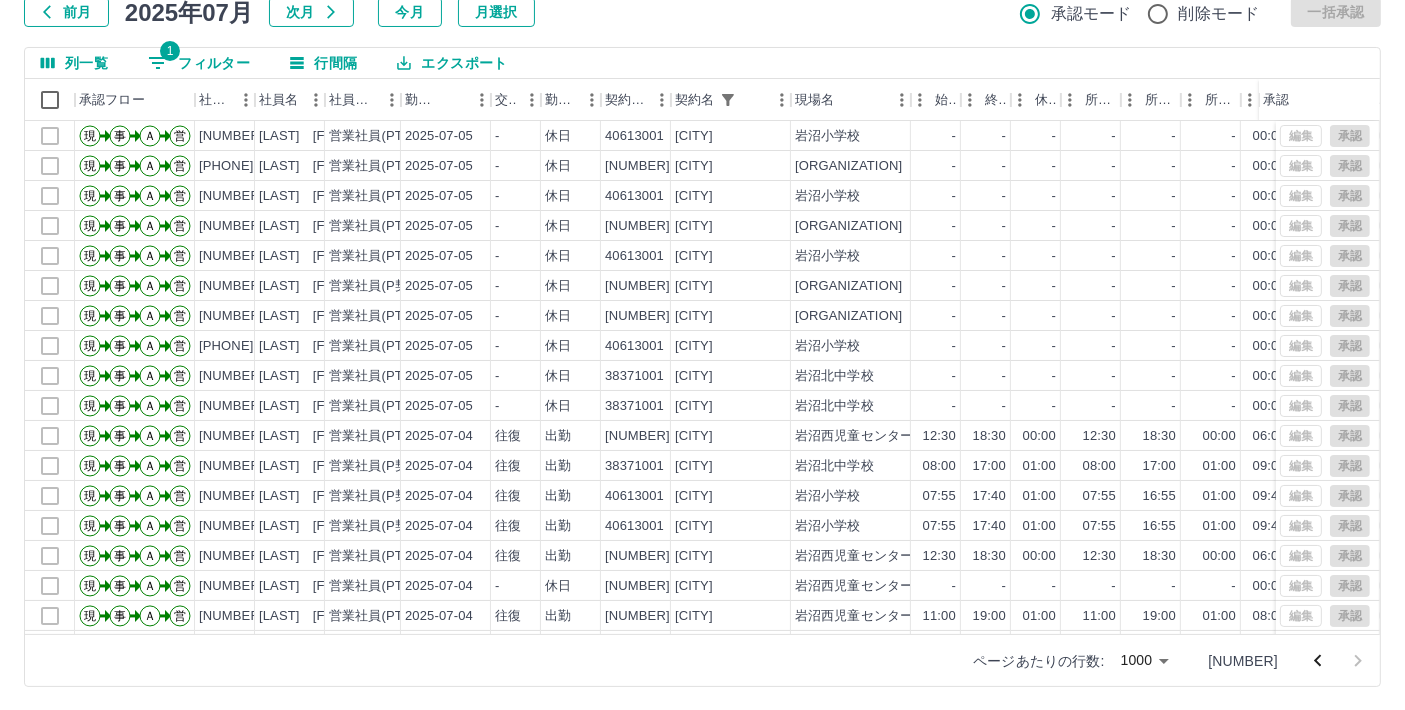 click 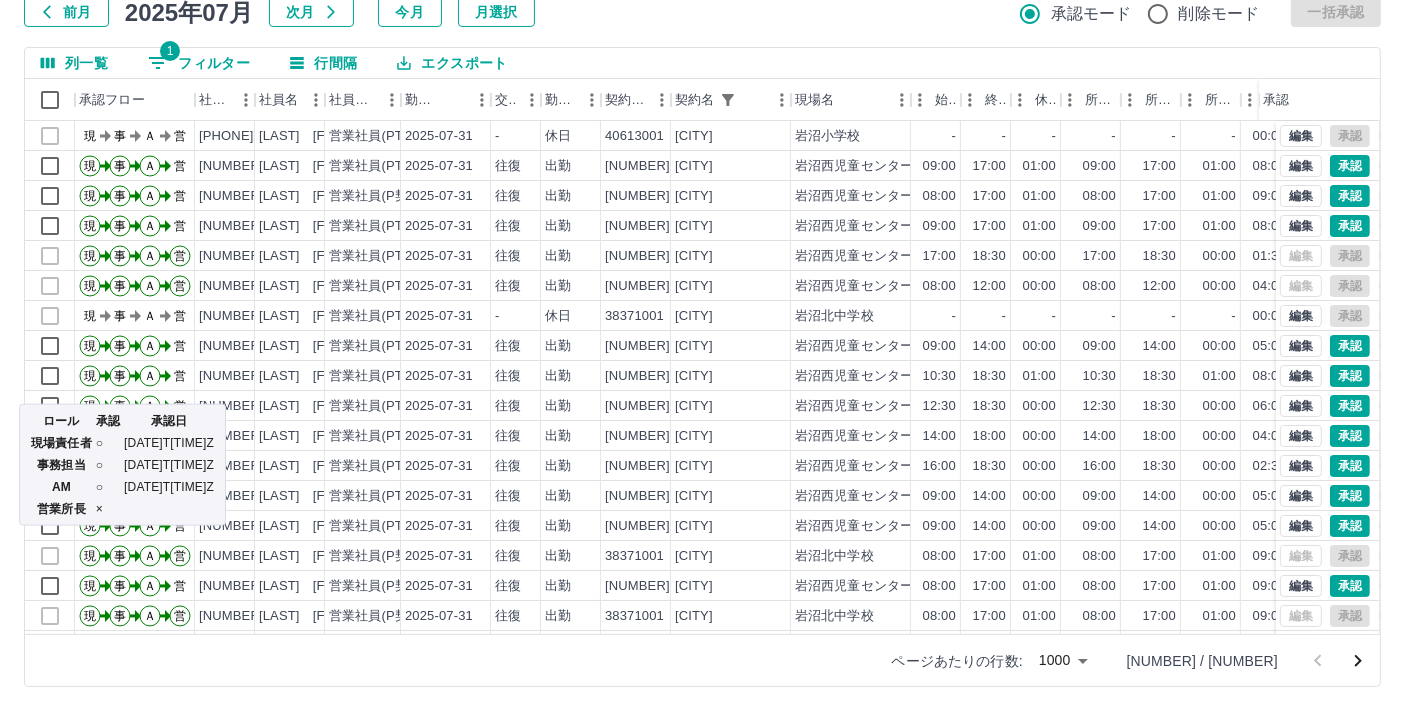 scroll, scrollTop: 0, scrollLeft: 0, axis: both 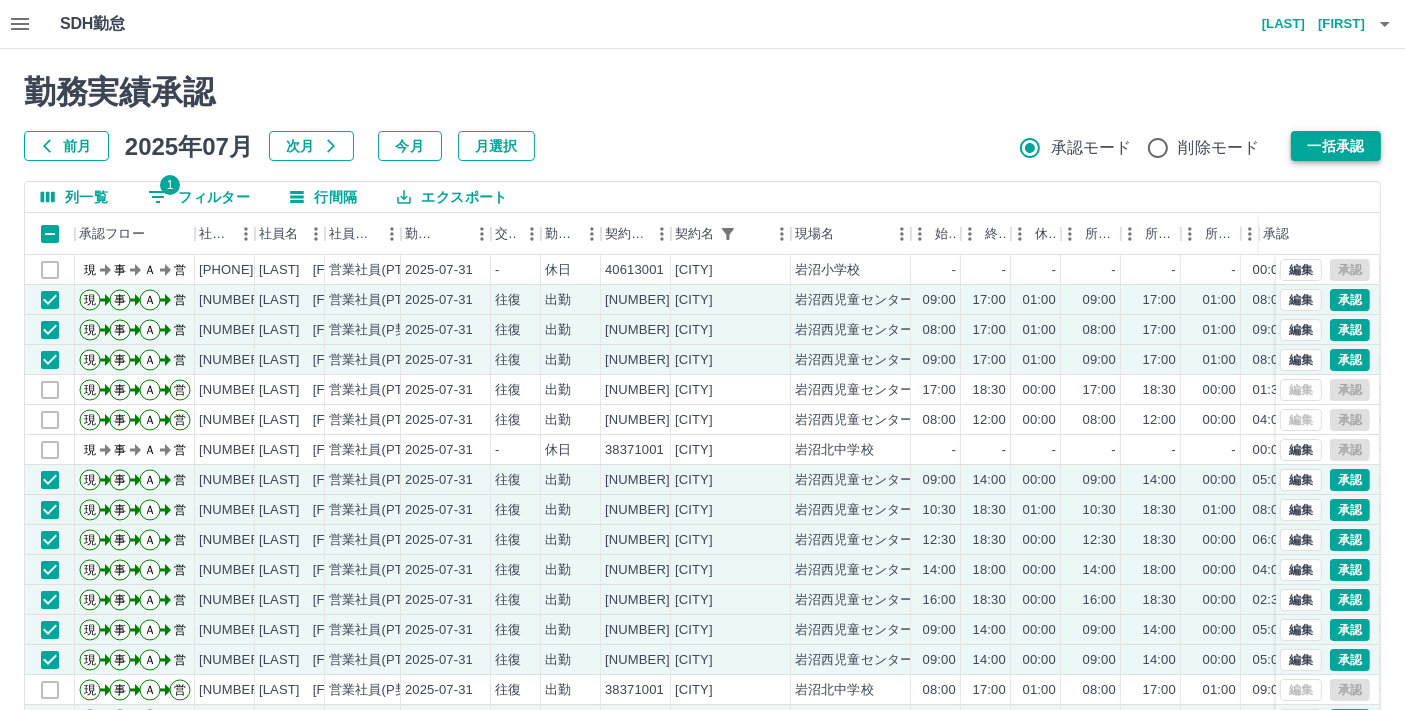 click on "一括承認" at bounding box center [1336, 146] 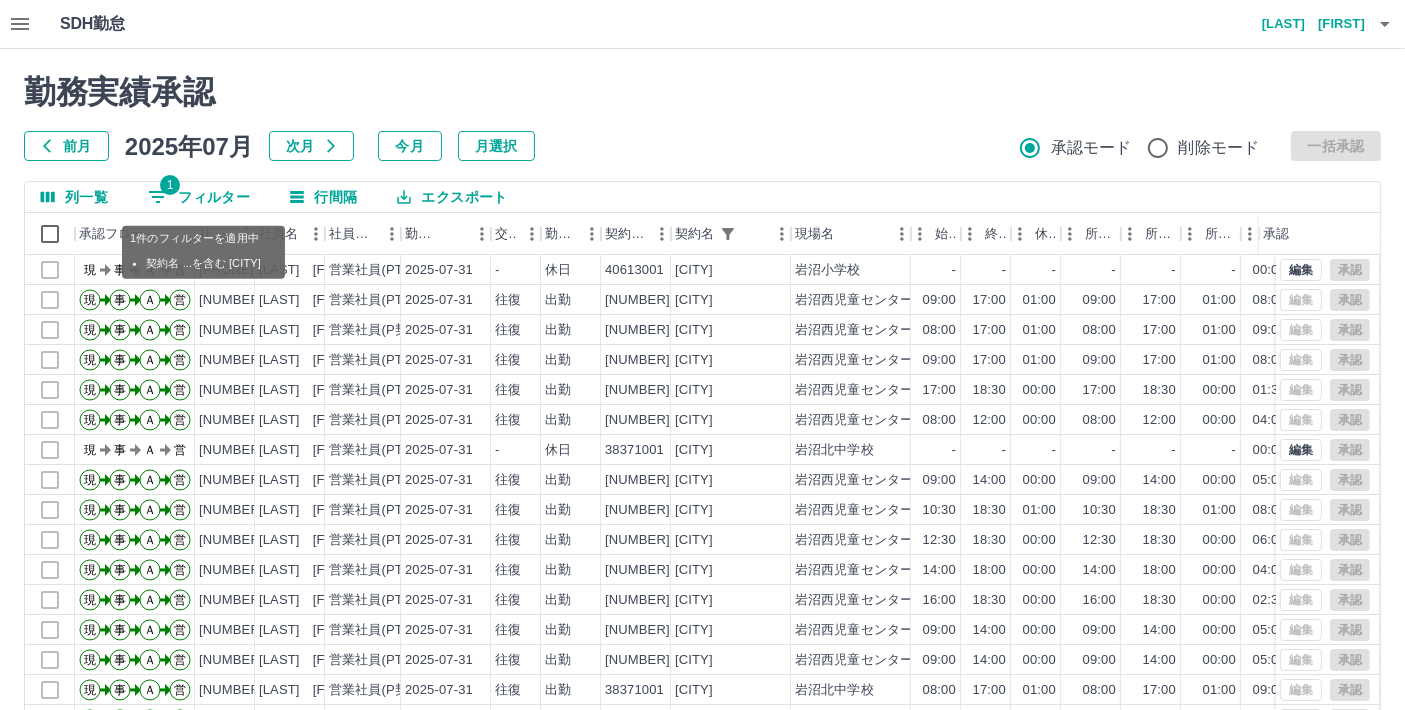 click on "1 フィルター" at bounding box center (199, 197) 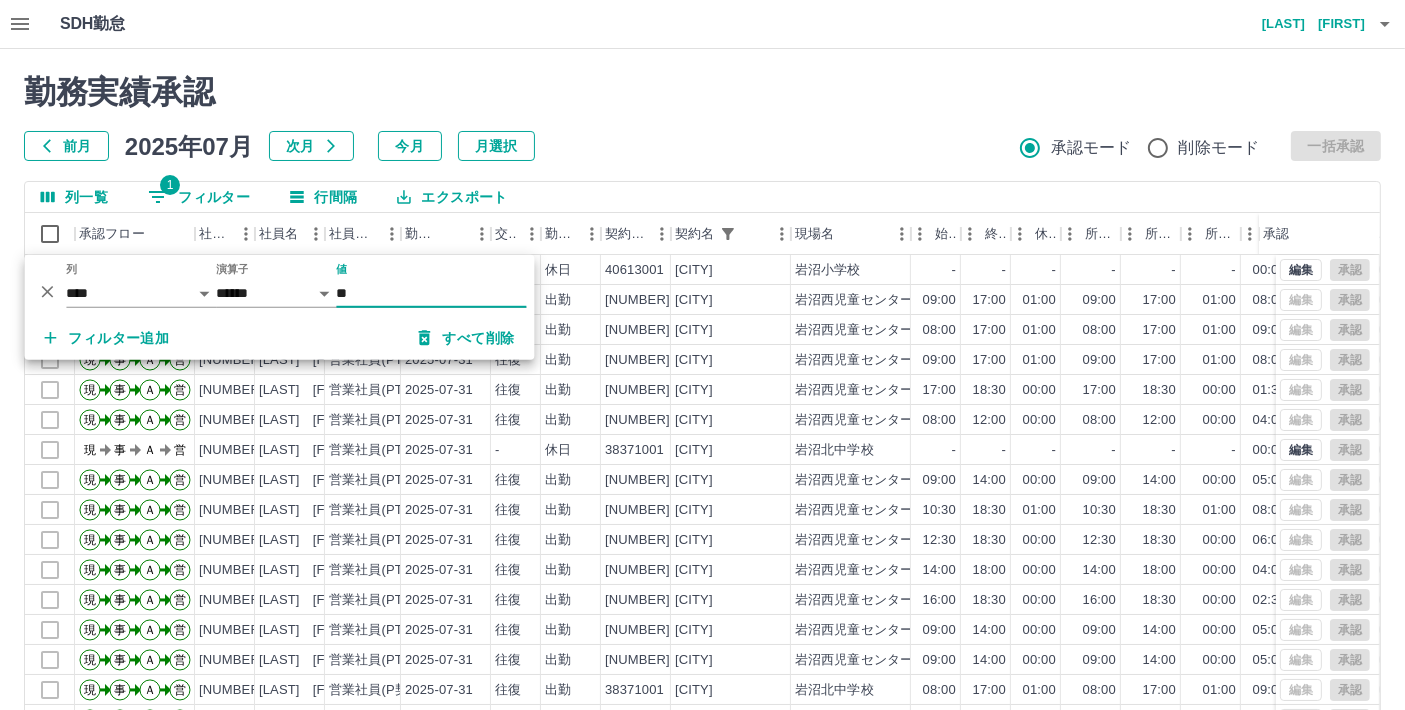 type on "*" 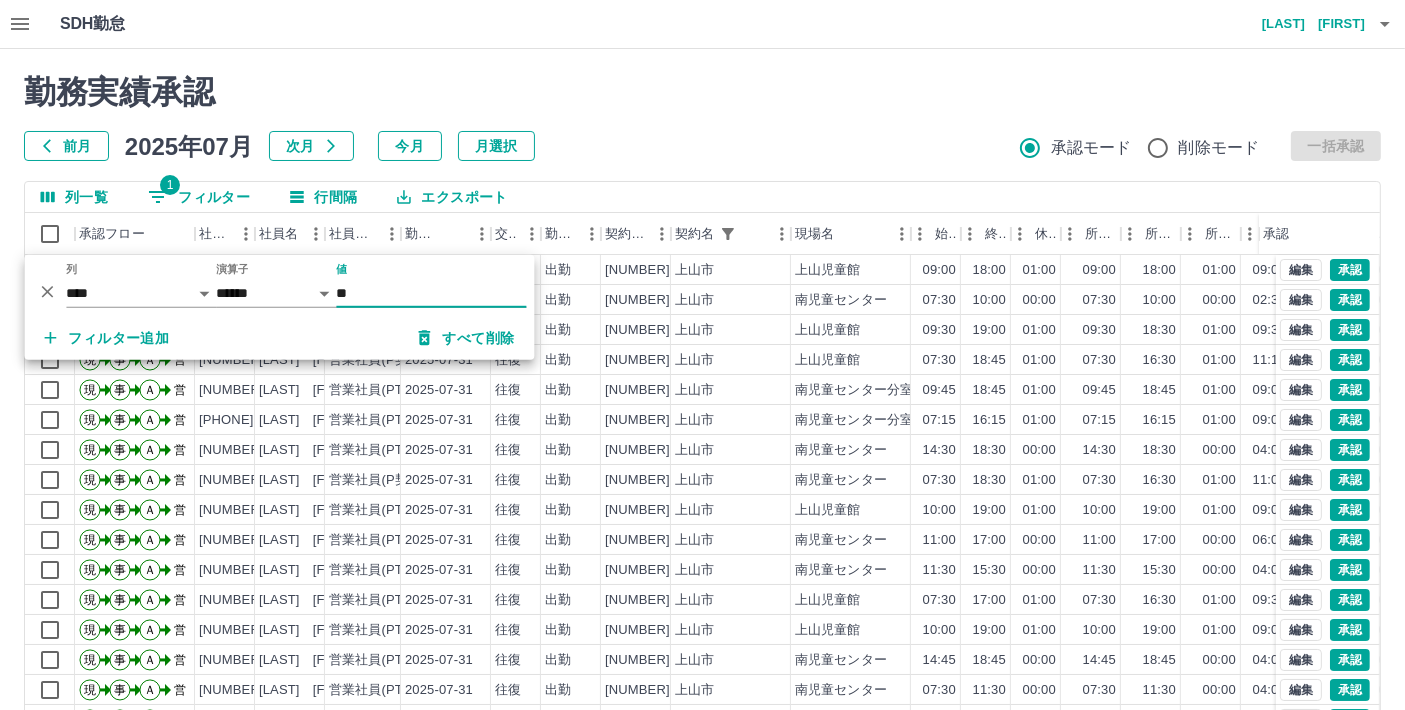 type on "**" 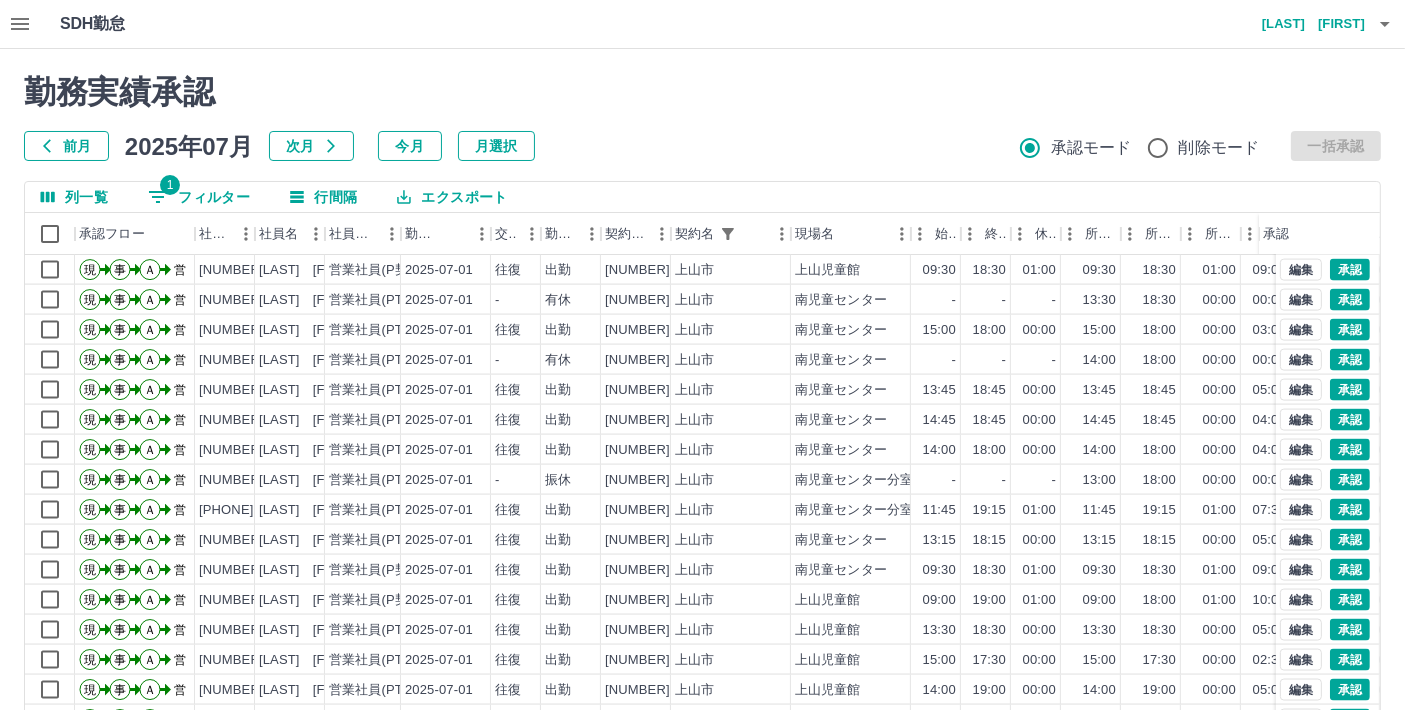 scroll, scrollTop: 18282, scrollLeft: 0, axis: vertical 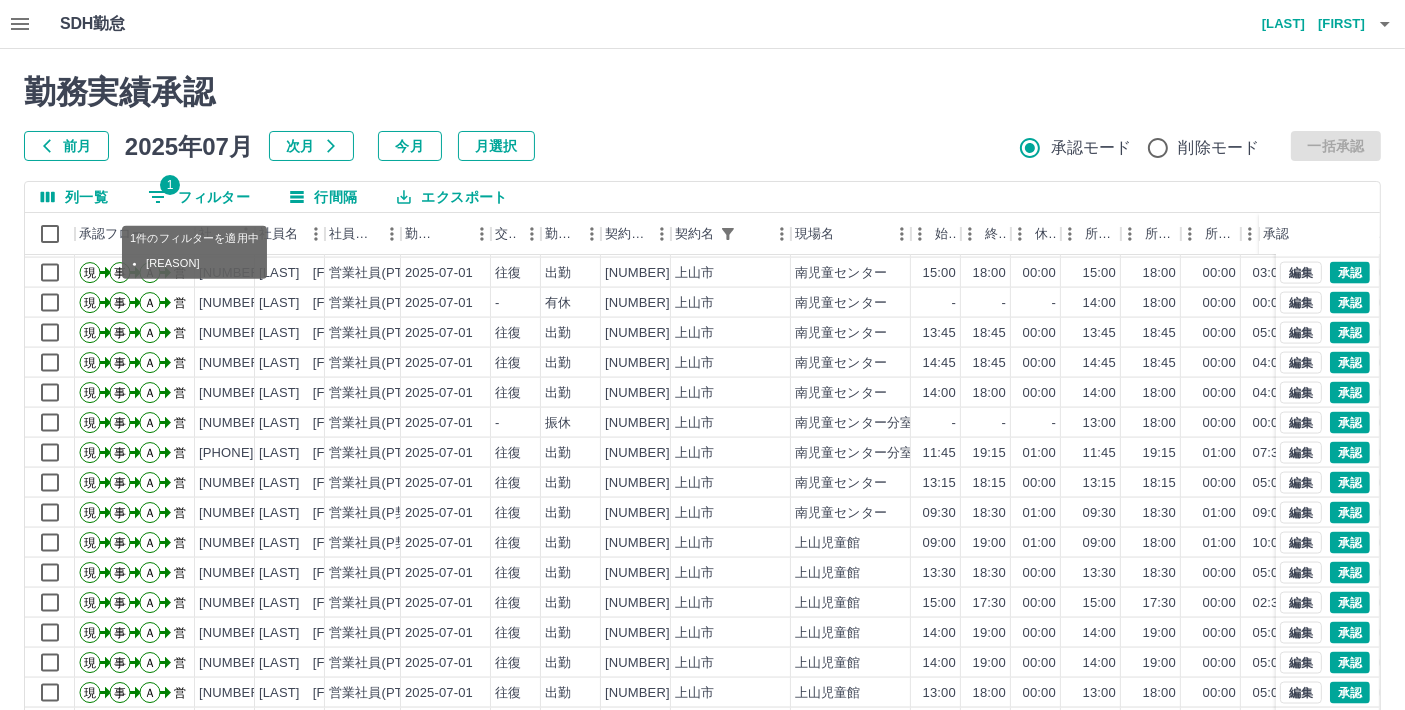 click on "1 フィルター" at bounding box center [199, 197] 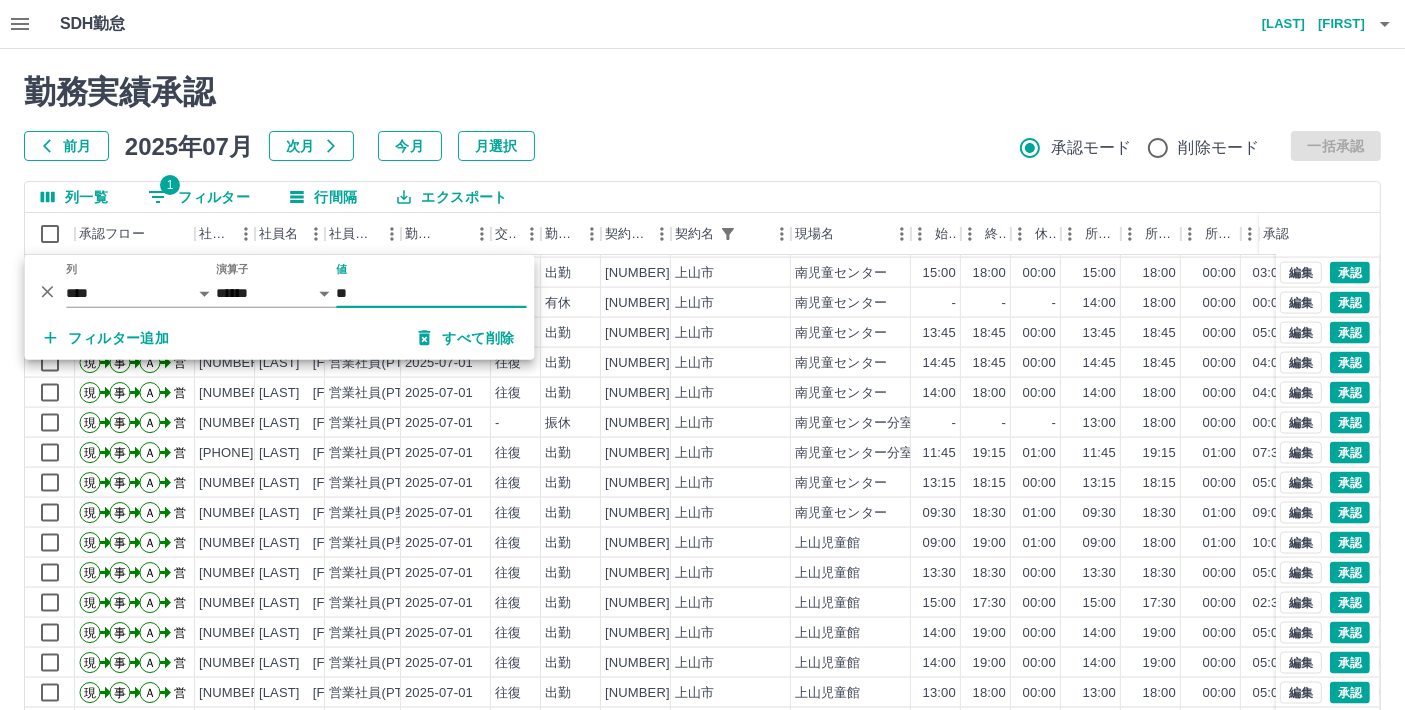 type on "*" 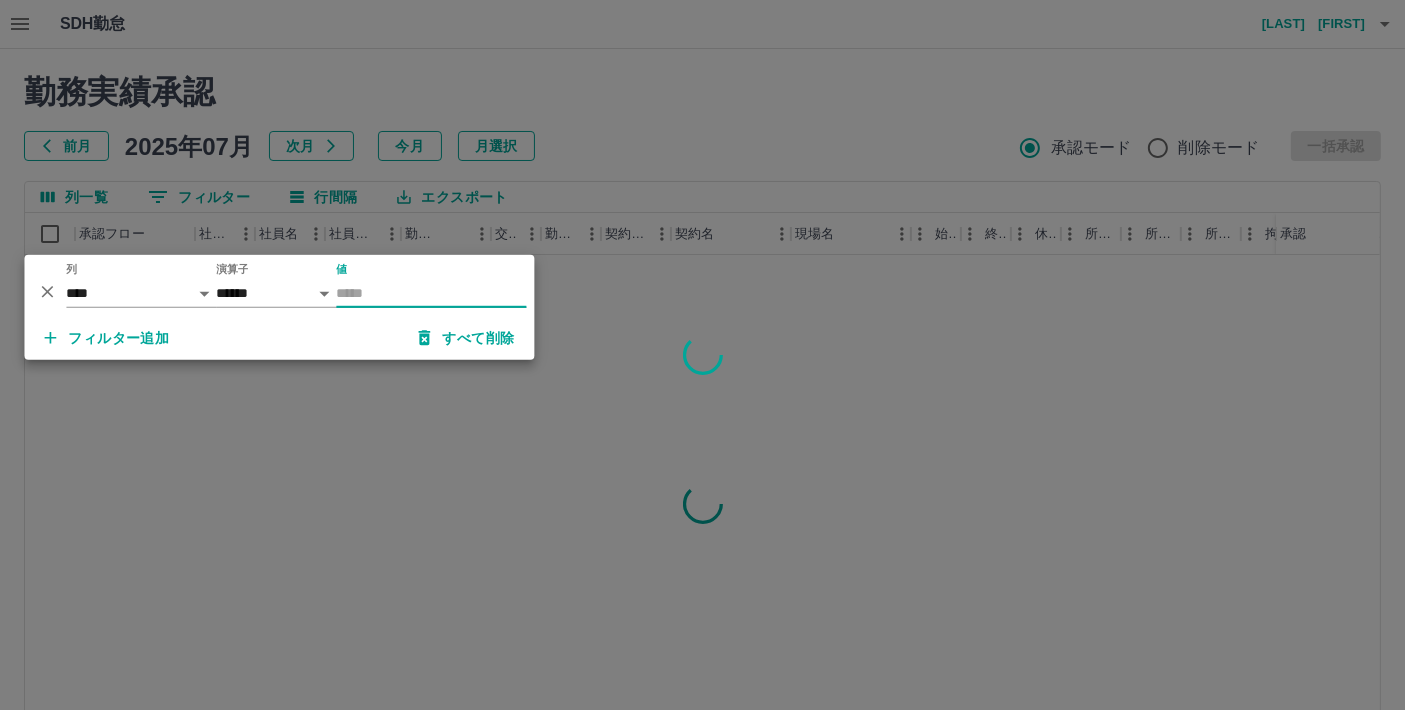 scroll, scrollTop: 0, scrollLeft: 0, axis: both 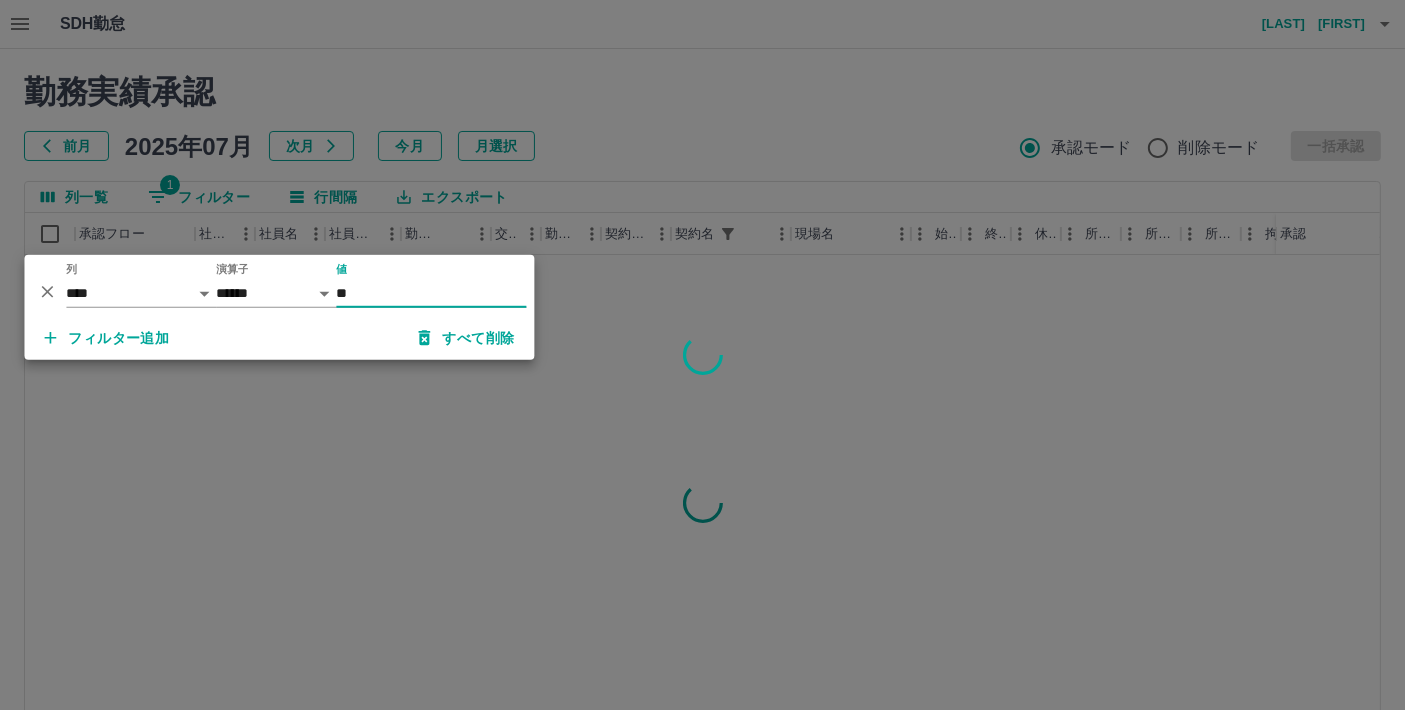 type on "**" 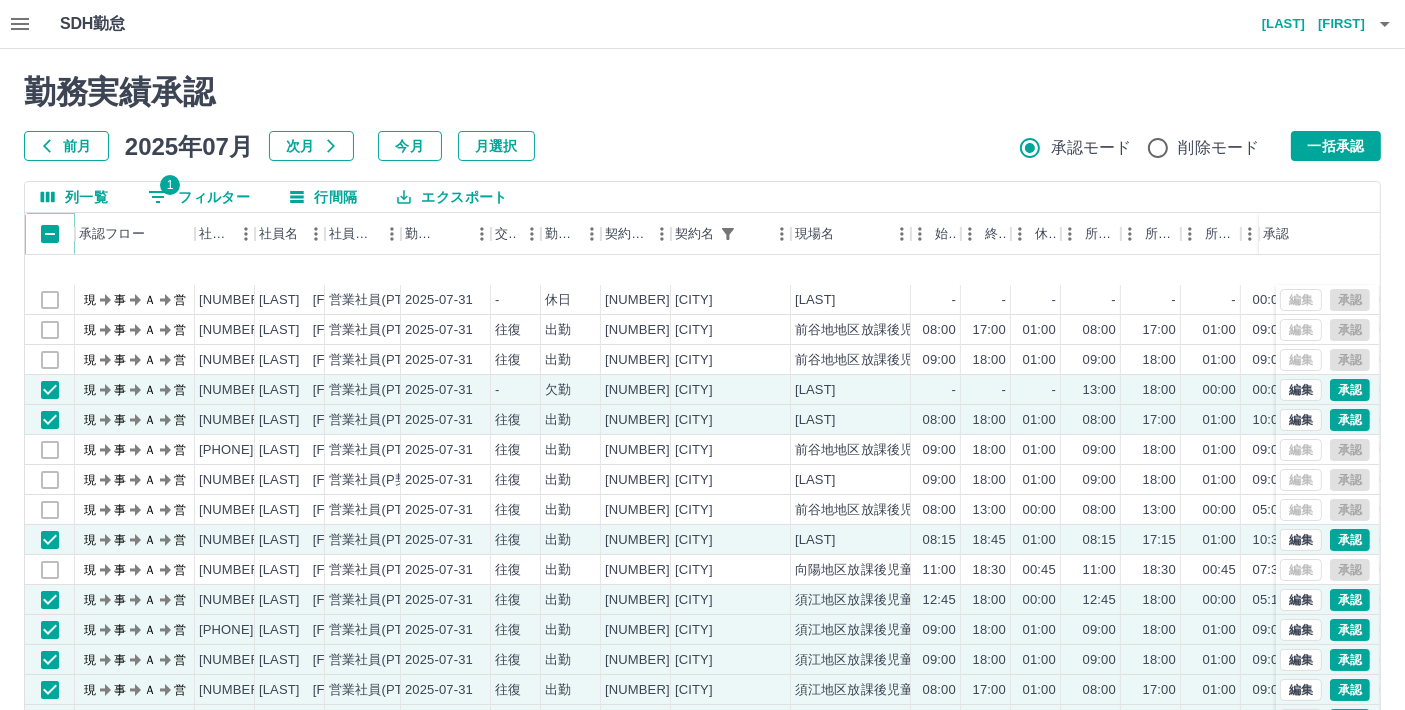 scroll, scrollTop: 134, scrollLeft: 0, axis: vertical 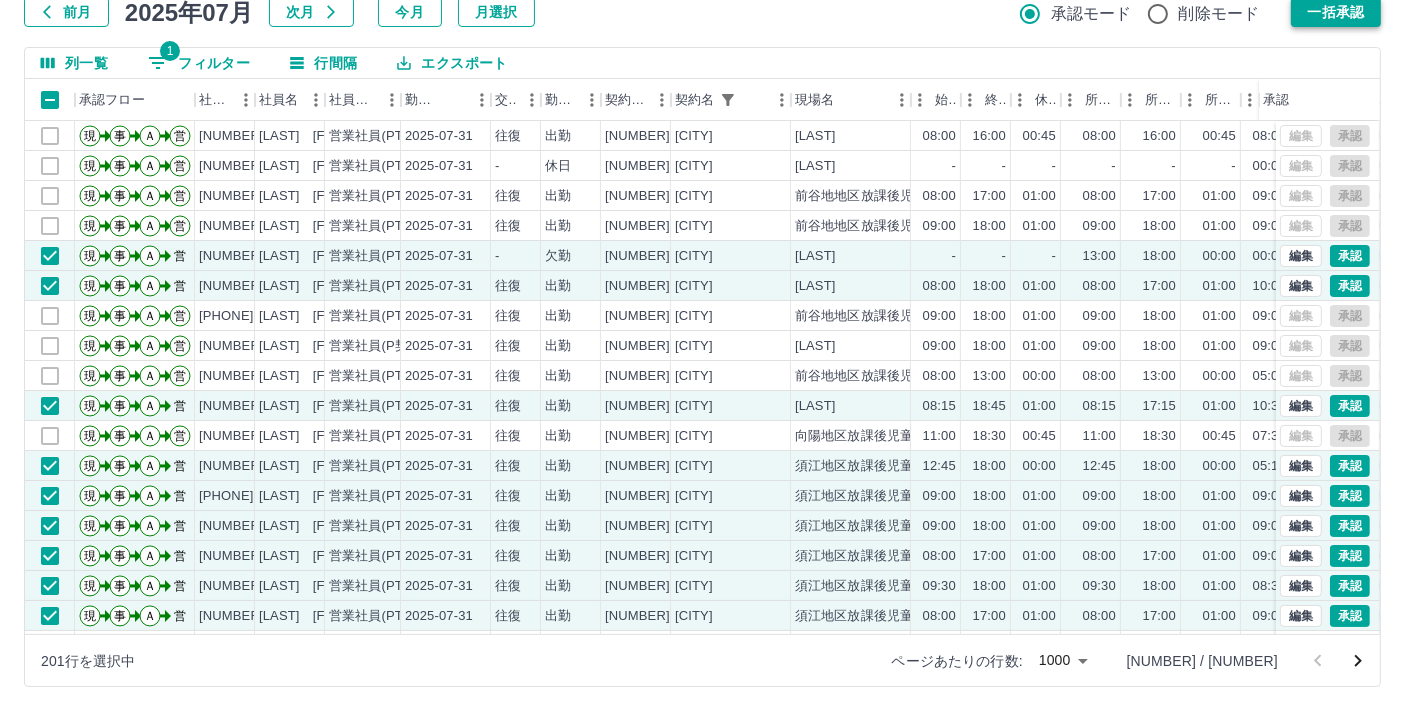 click on "一括承認" at bounding box center (1336, 12) 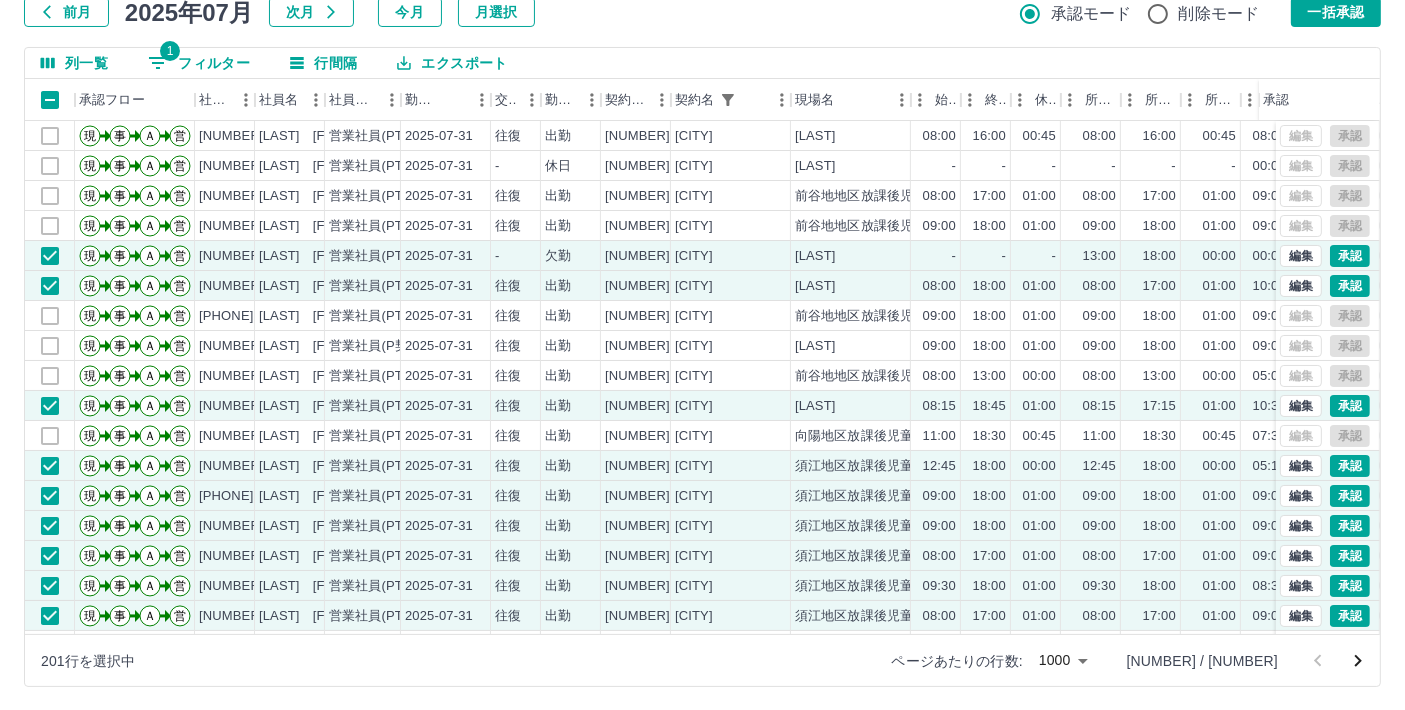 click at bounding box center [702, 355] 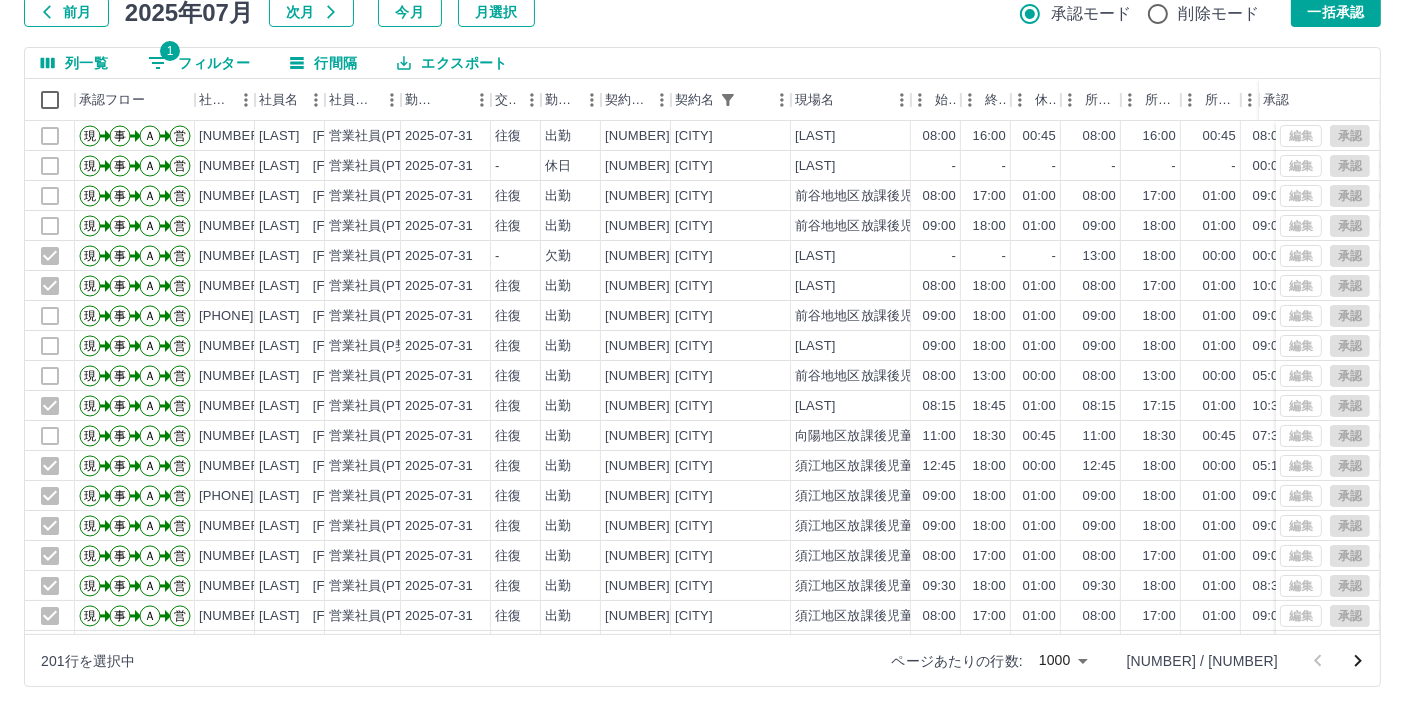 select on "**********" 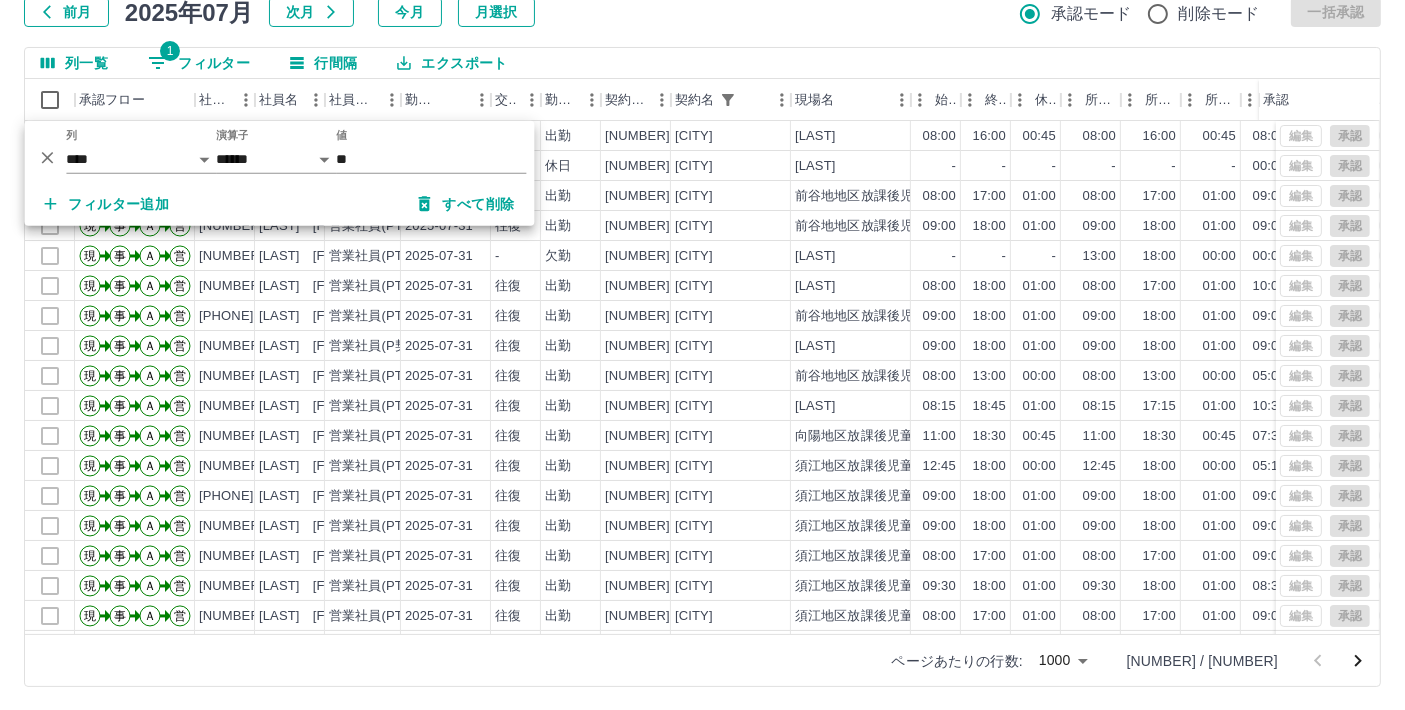 click on "前月 2025年07月 次月 今月 月選択 承認モード 削除モード 一括承認" at bounding box center (702, 12) 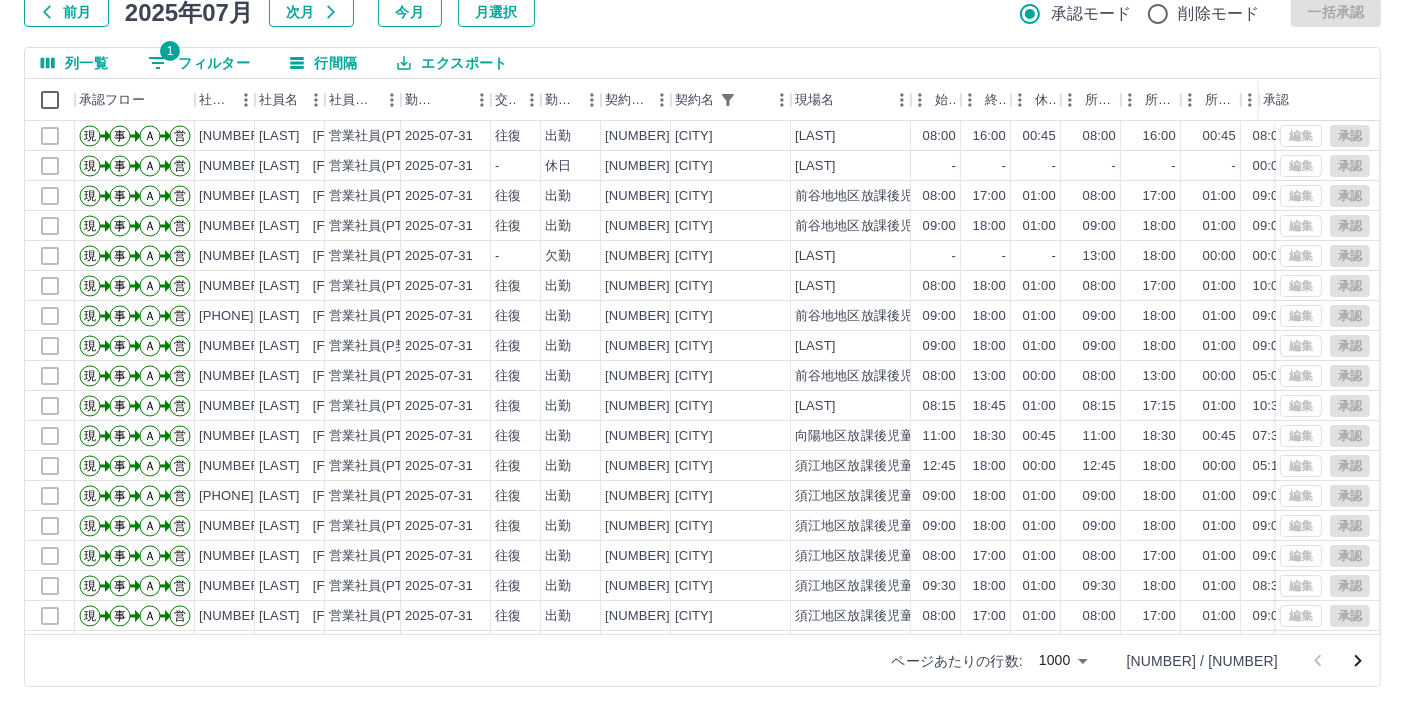 click on "前月 2025年07月 次月 今月 月選択 承認モード 削除モード 一括承認" at bounding box center (702, 12) 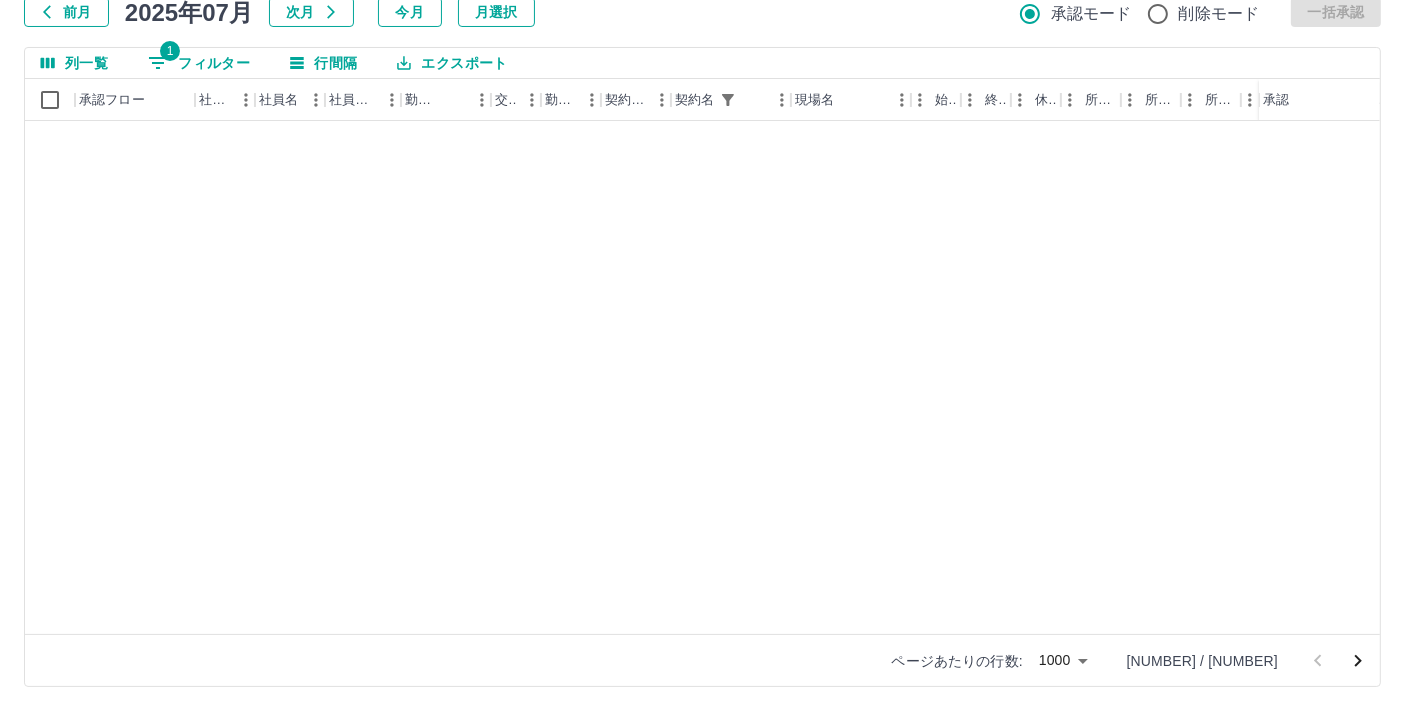 scroll, scrollTop: 5444, scrollLeft: 0, axis: vertical 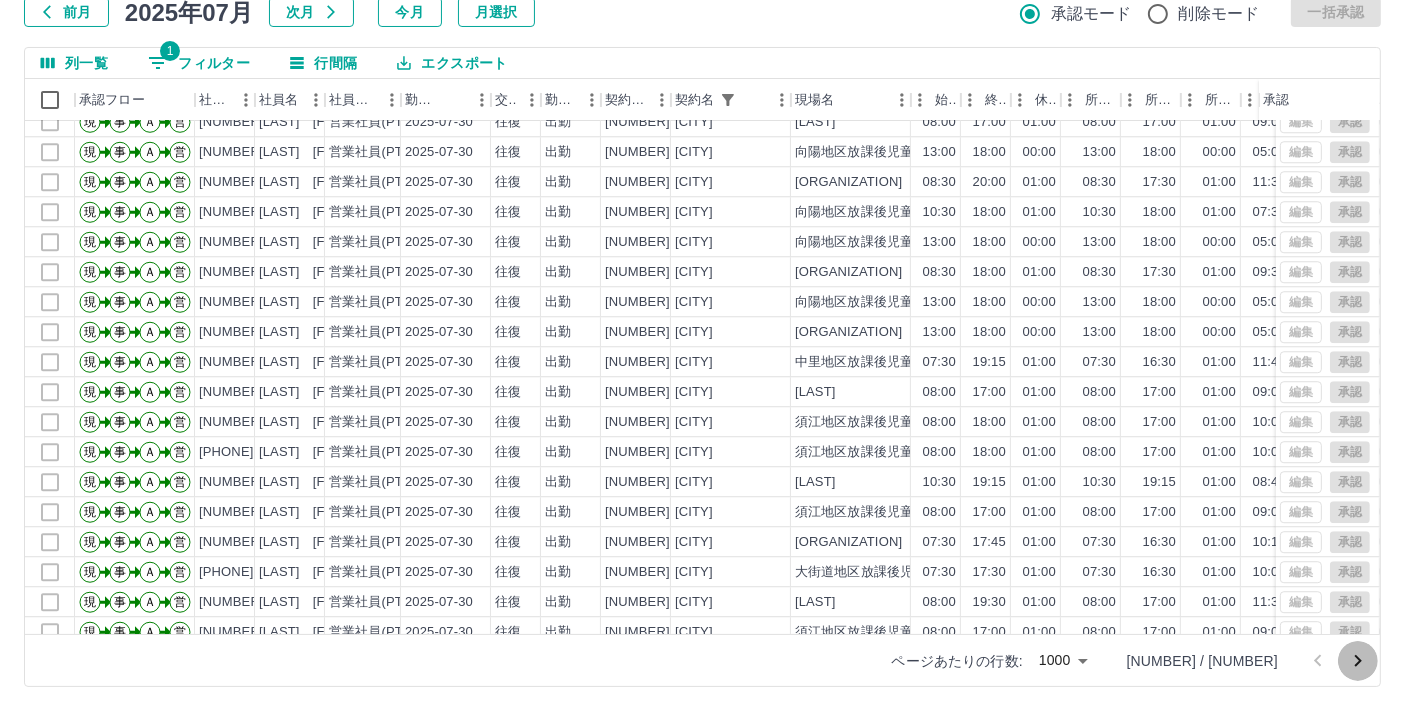 click 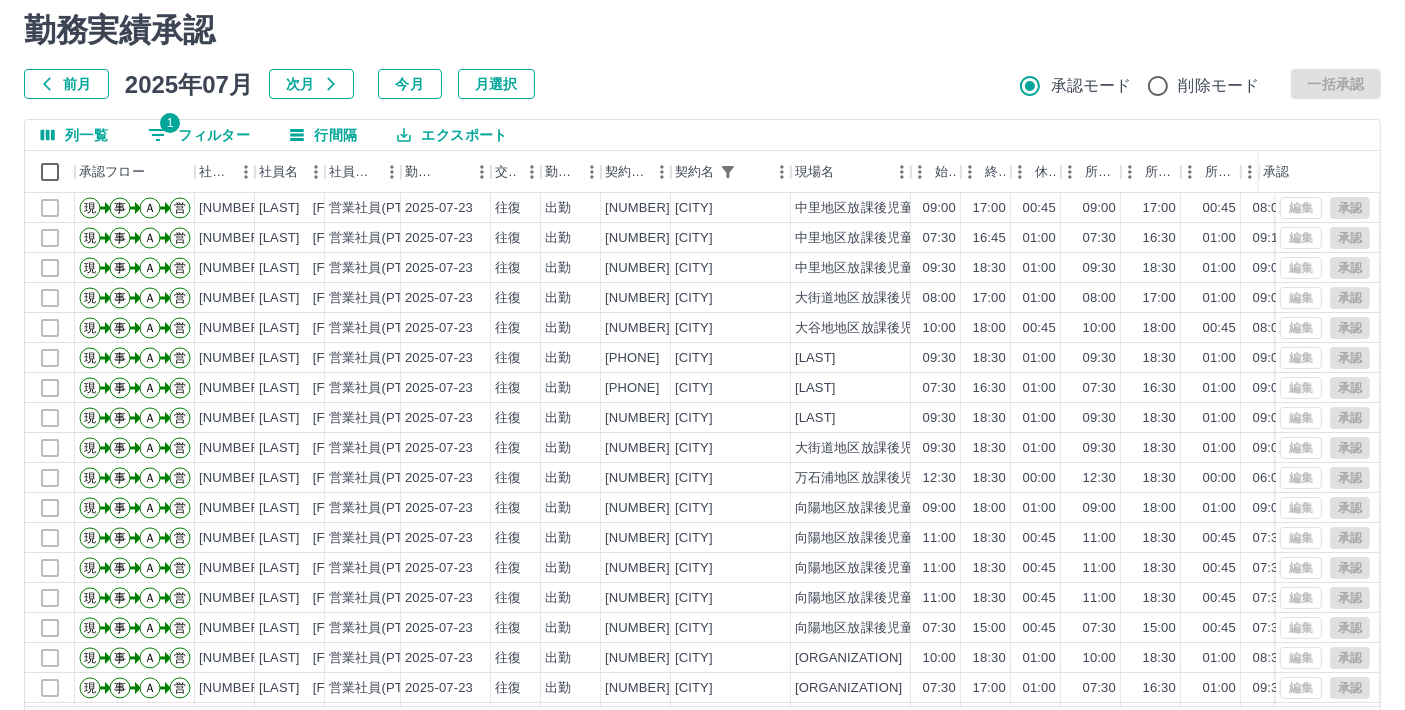 scroll, scrollTop: 134, scrollLeft: 0, axis: vertical 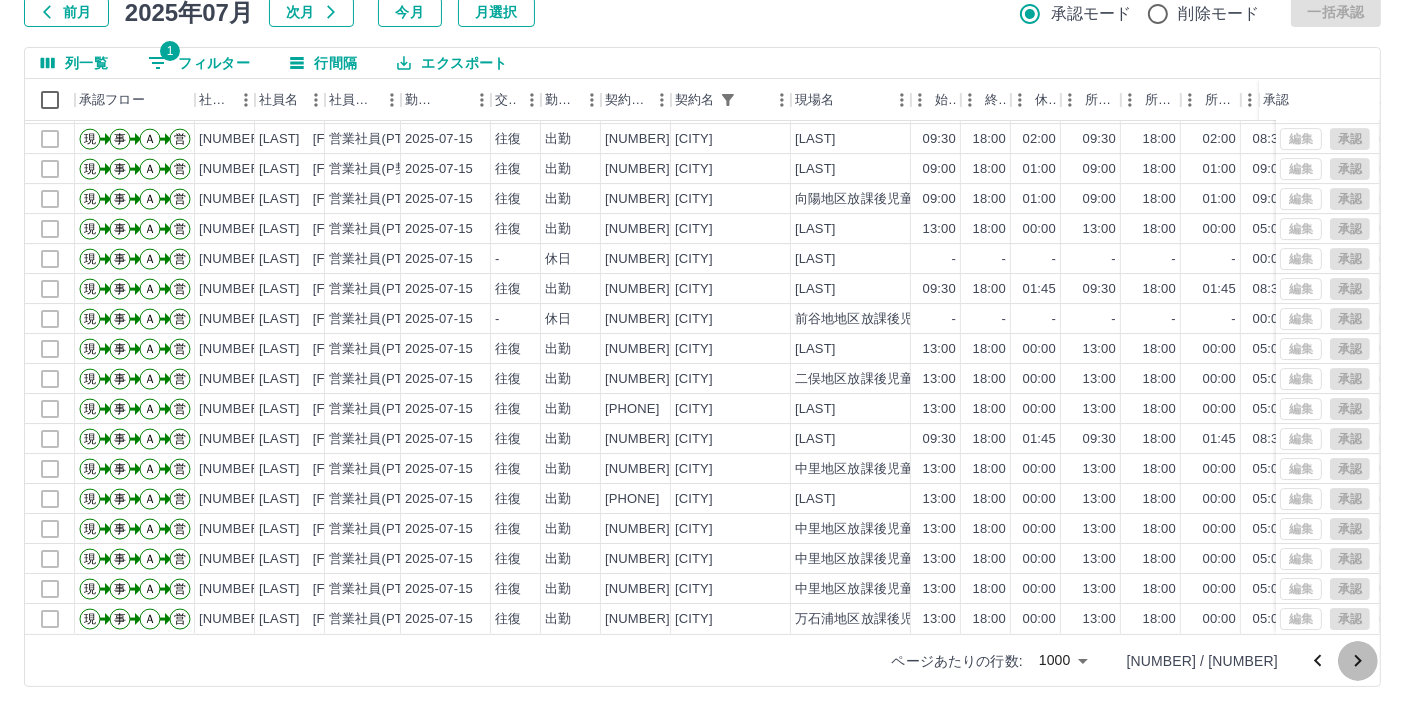 click 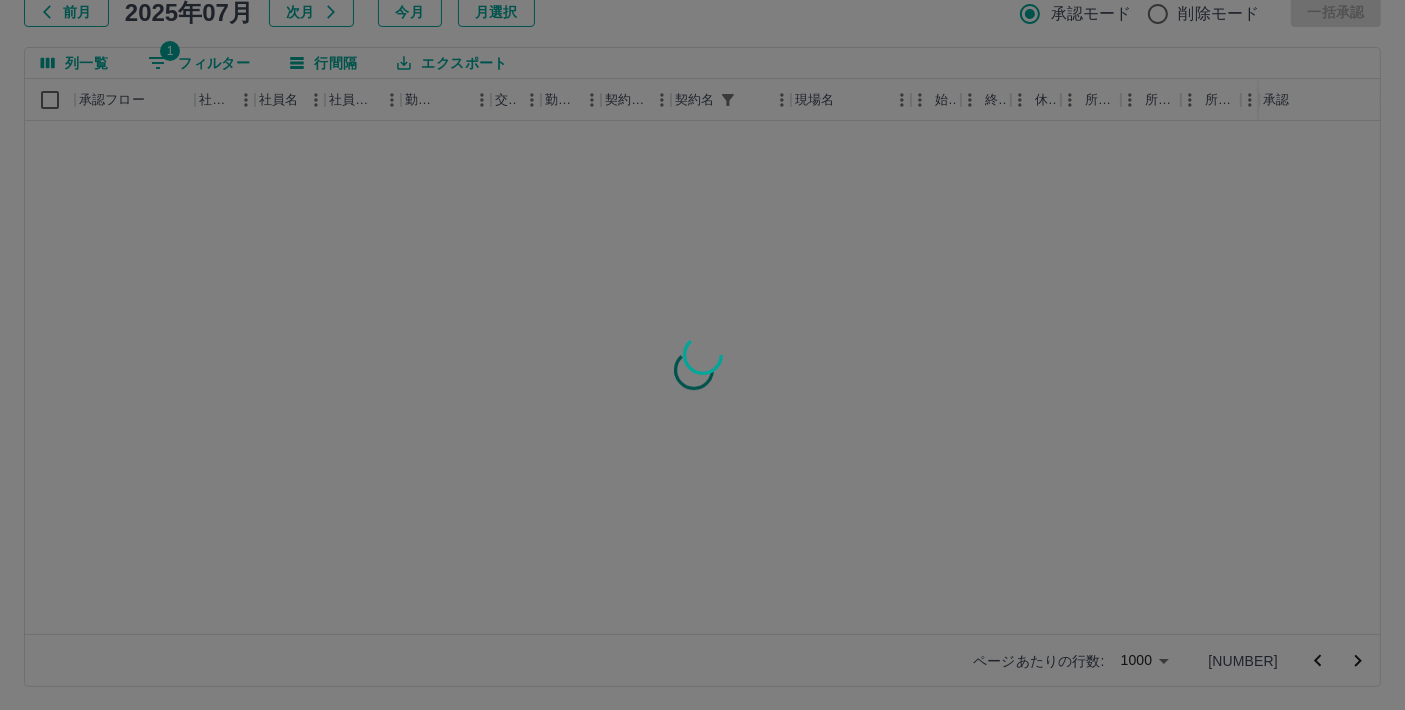 scroll, scrollTop: 0, scrollLeft: 0, axis: both 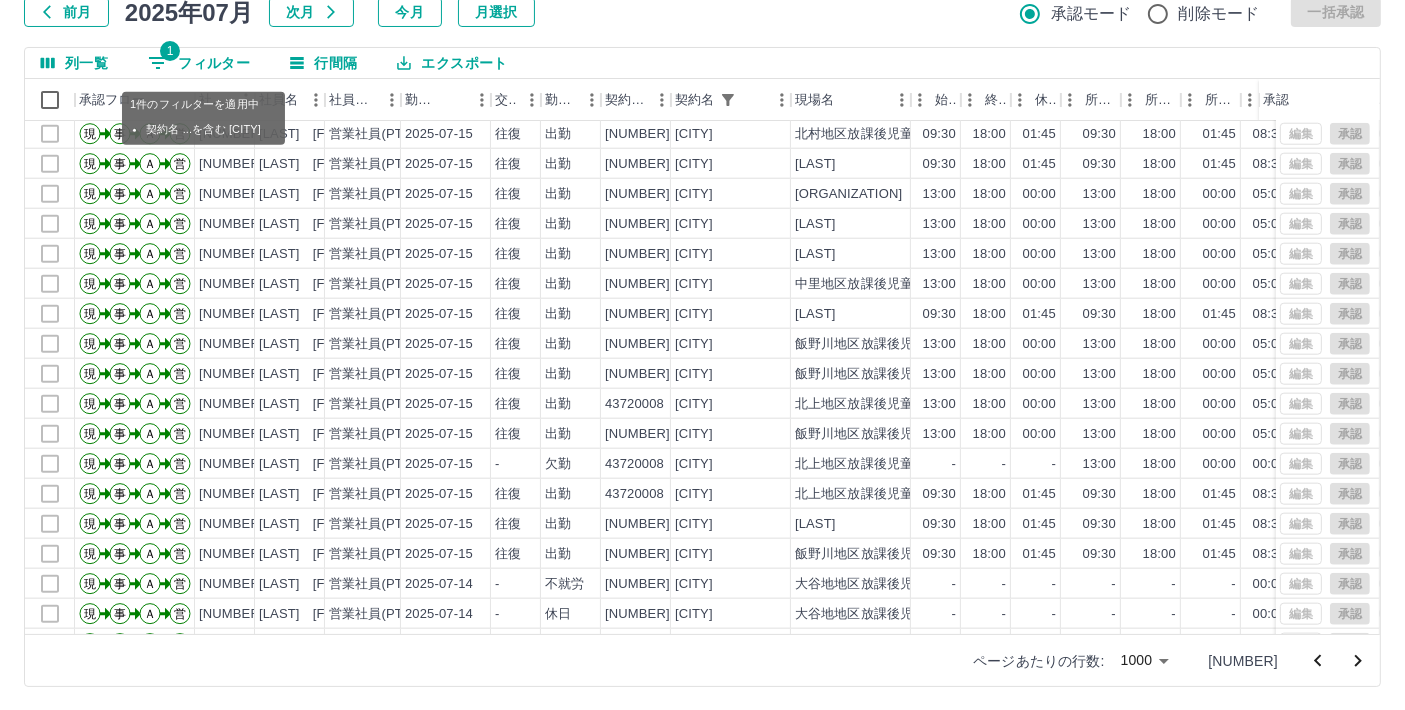 click on "1 フィルター" at bounding box center (199, 63) 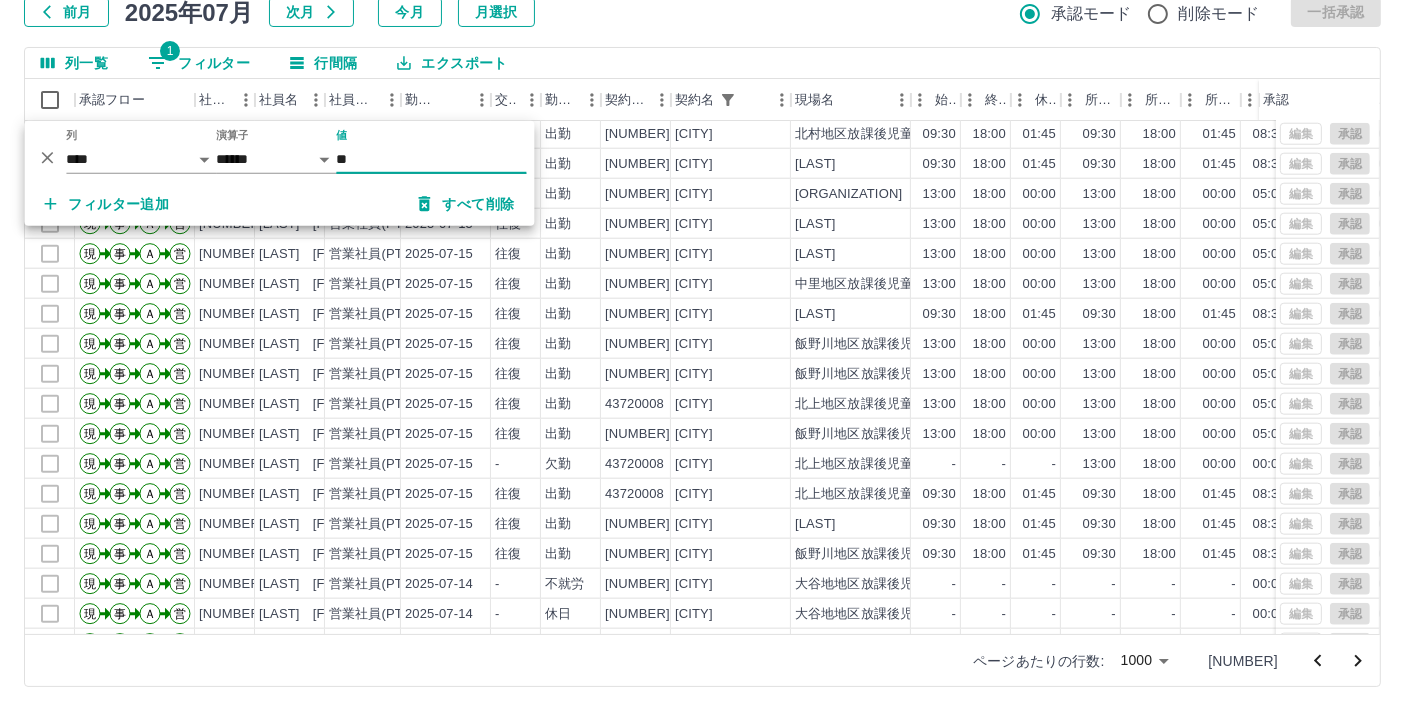 type on "*" 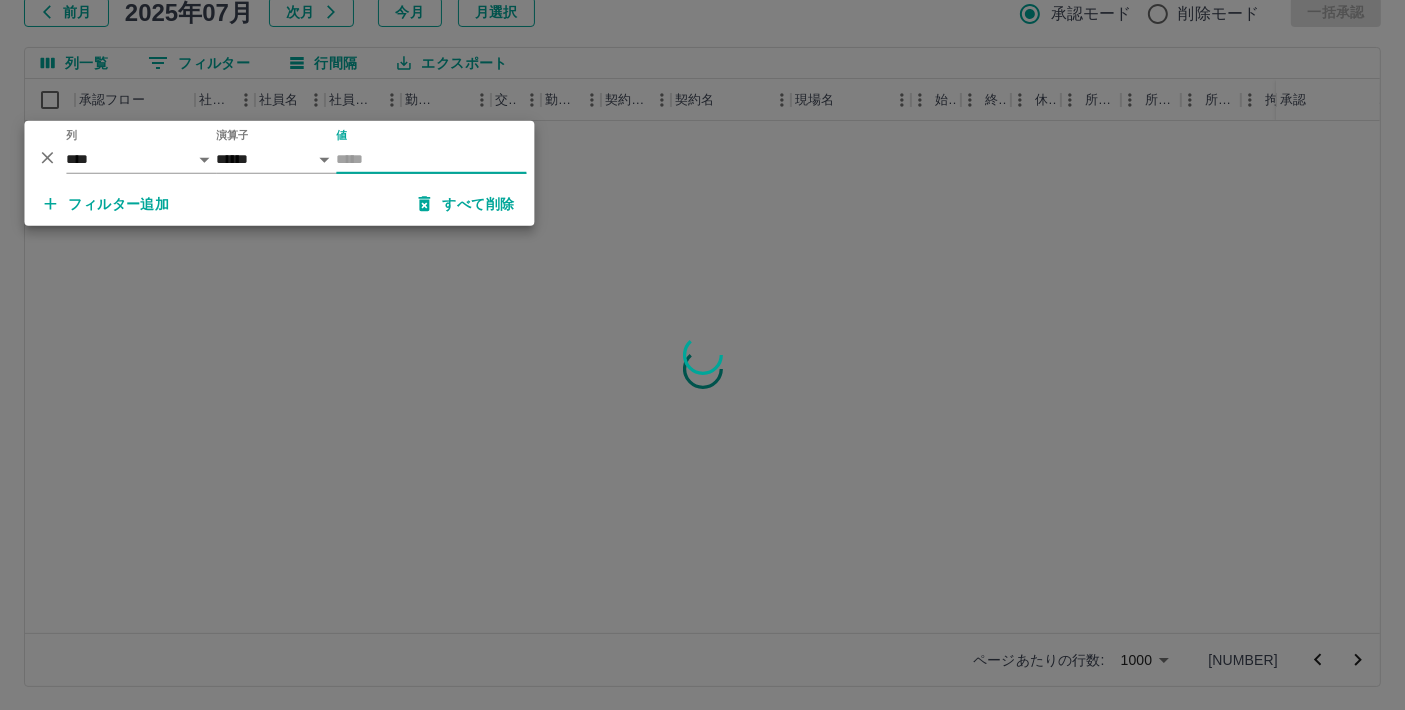 scroll, scrollTop: 0, scrollLeft: 0, axis: both 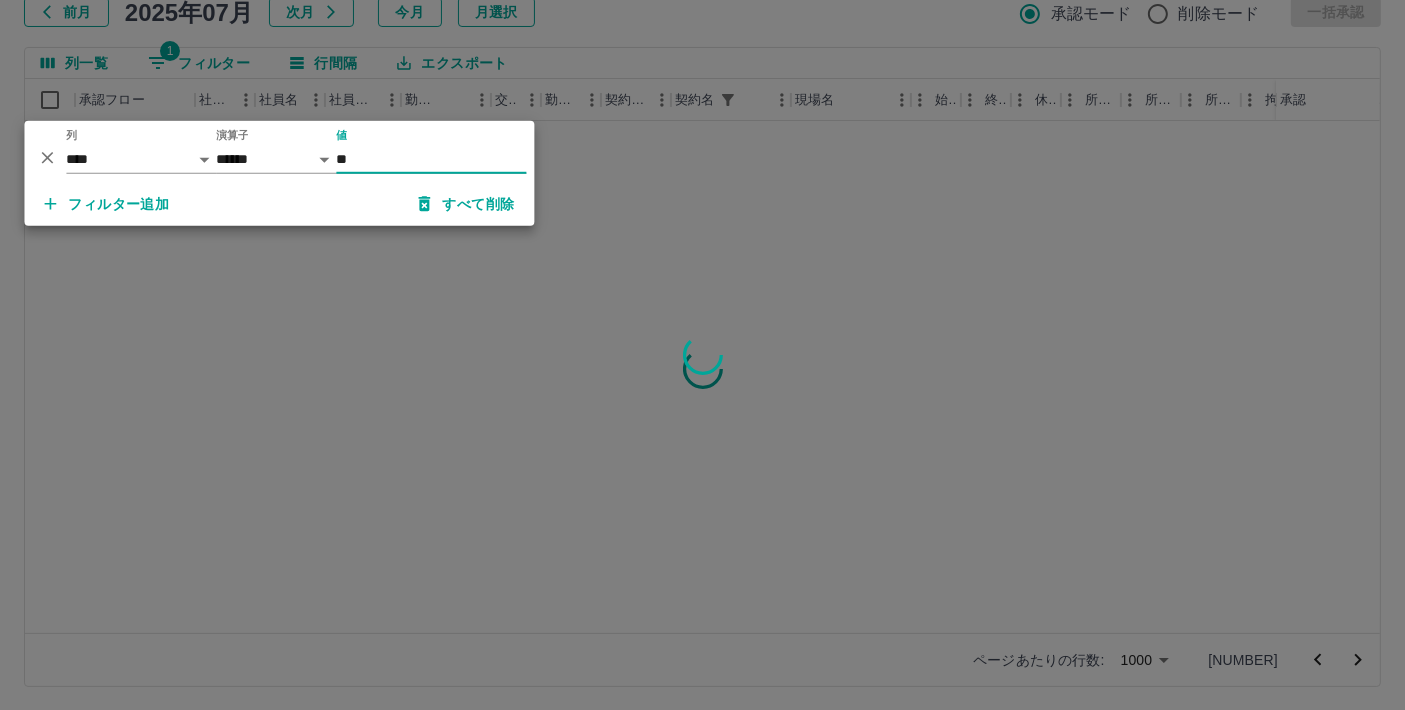 type on "**" 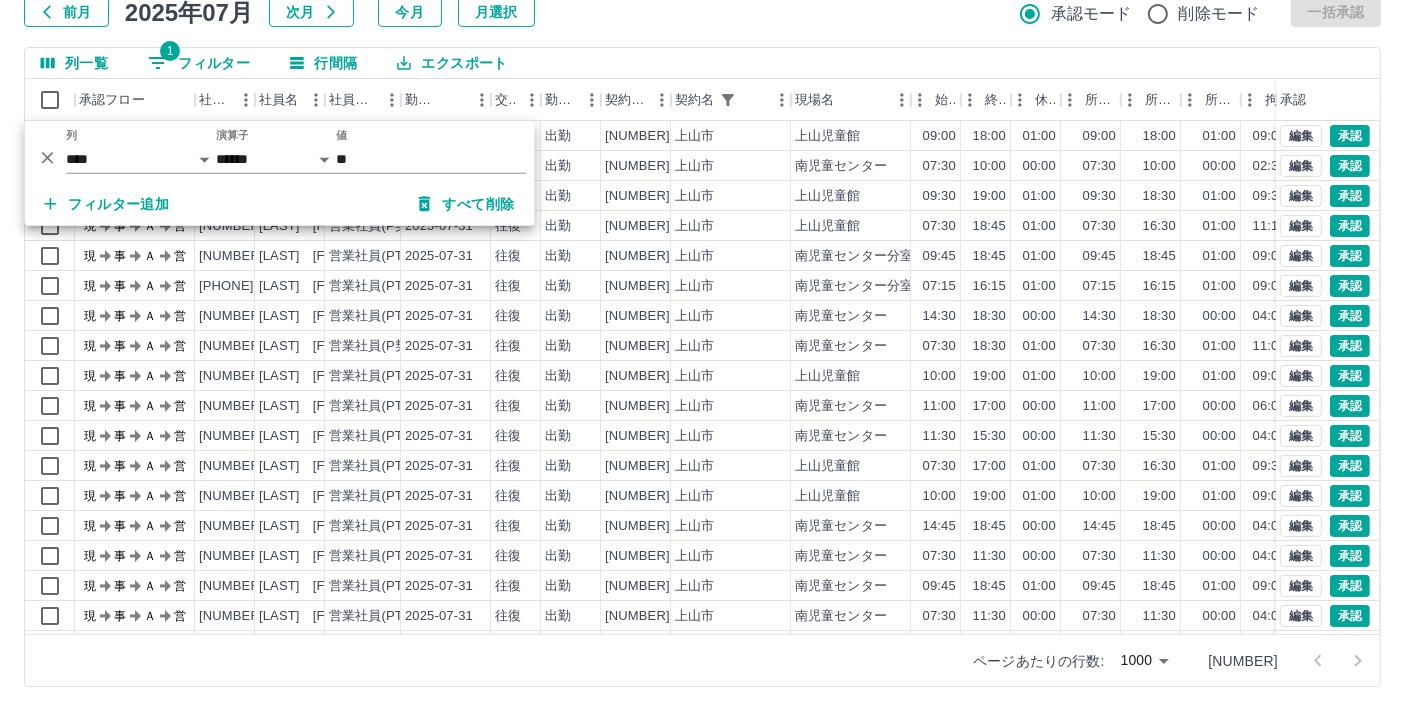 click on "勤務実績承認 前月 [DATE] 次月 今月 月選択 承認モード 削除モード 一括承認 列一覧 1 フィルター 行間隔 エクスポート 承認フロー 社員番号 社員名 社員区分 勤務日 交通費 勤務区分 契約コード 契約名 現場名 始業 終業 休憩 所定開始 所定終業 所定休憩 拘束 勤務 遅刻等 コメント ステータス 承認 現 事 Ａ 営 [NUMBER] [LAST]　[FIRST] 営業社員(PT契約) [DATE] 往復 出勤 [NUMBER] [CITY] [CITY] [TIME] [TIME] [TIME] [TIME] [TIME] [TIME] AM承認待 現 事 Ａ 営 [NUMBER] [LAST]　[FIRST] 営業社員(PT契約) [DATE] 往復 出勤 [NUMBER] [CITY] [CITY] [TIME] [TIME] [TIME] [TIME] [TIME] [TIME] ぶんしつ 営業所長承認待 現 事 Ａ 営 [NUMBER] [LAST]　[FIRST] 営業社員(P契約) [DATE] 往復 出勤 [NUMBER] [CITY] [CITY] [TIME] [TIME] [TIME] [TIME] [TIME] [TIME] 営業所長承認待 現 事 Ａ" at bounding box center (702, 313) 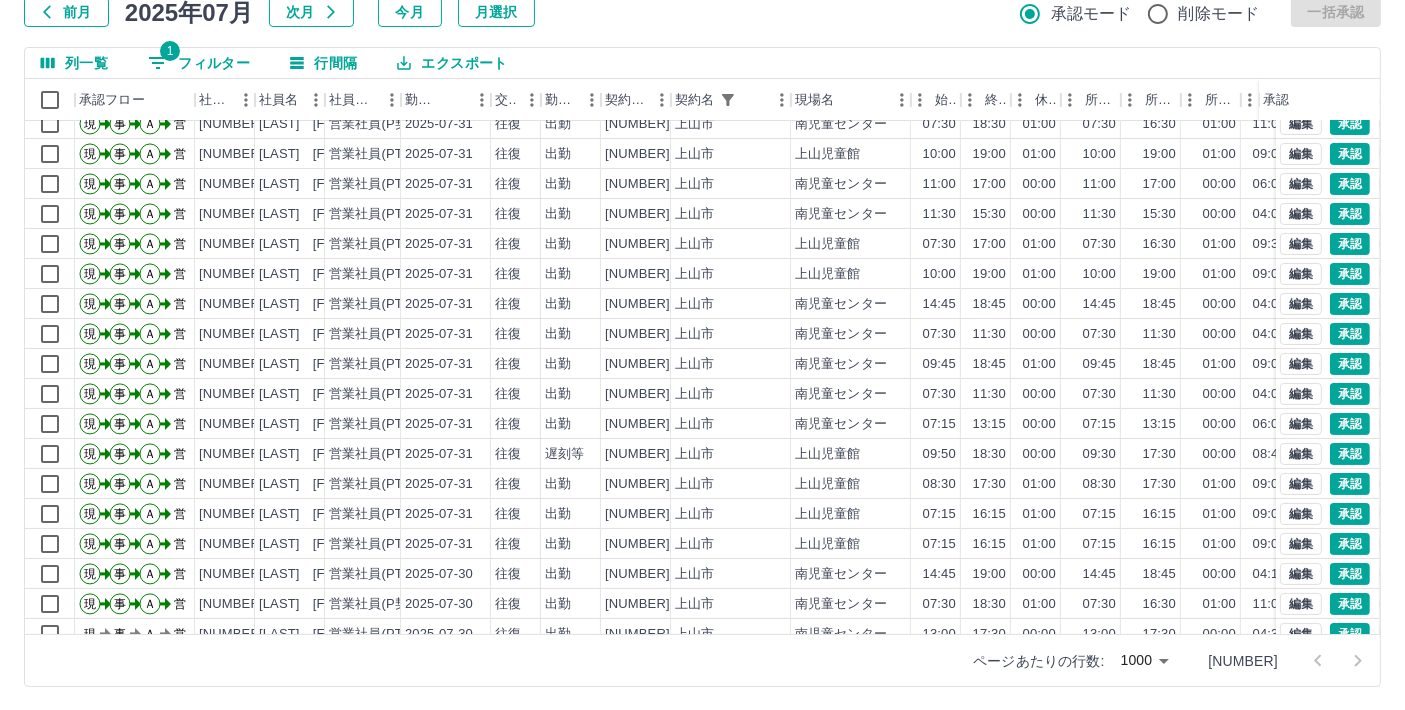 scroll, scrollTop: 0, scrollLeft: 0, axis: both 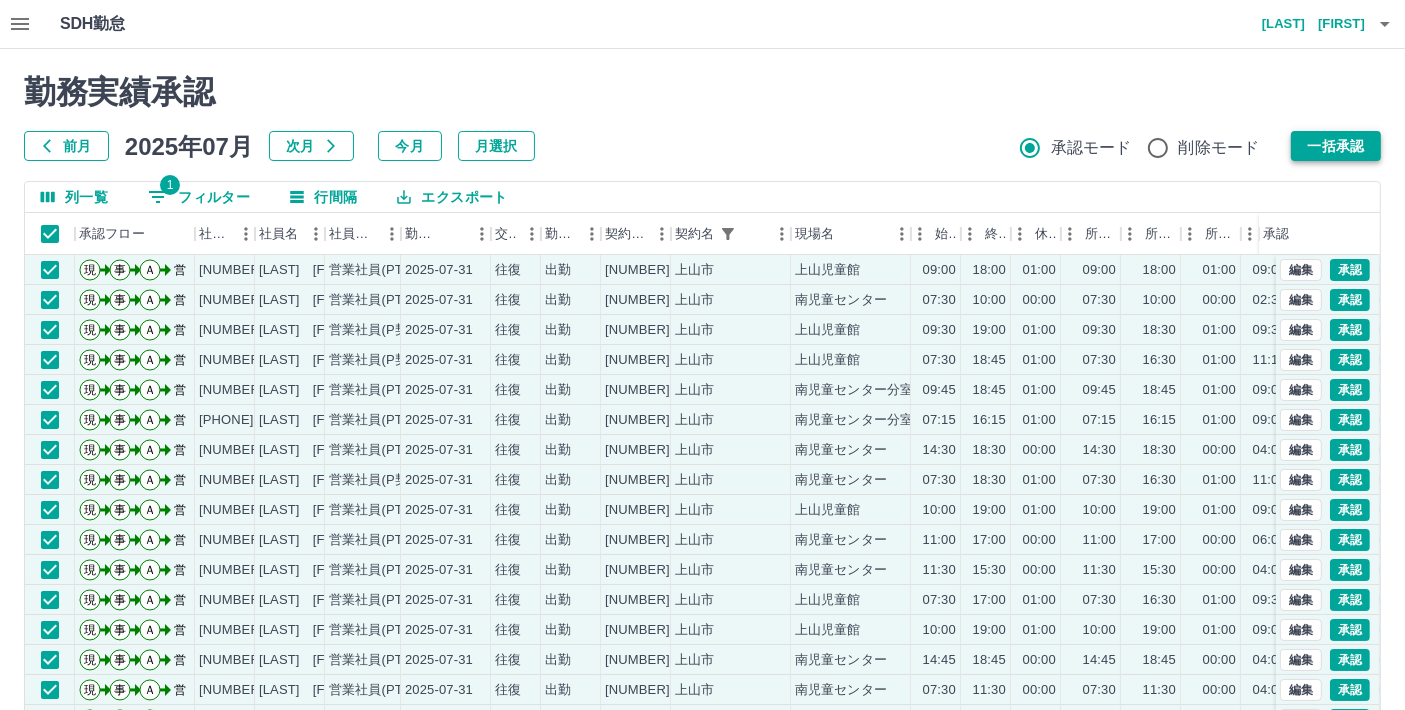 click on "一括承認" at bounding box center (1336, 146) 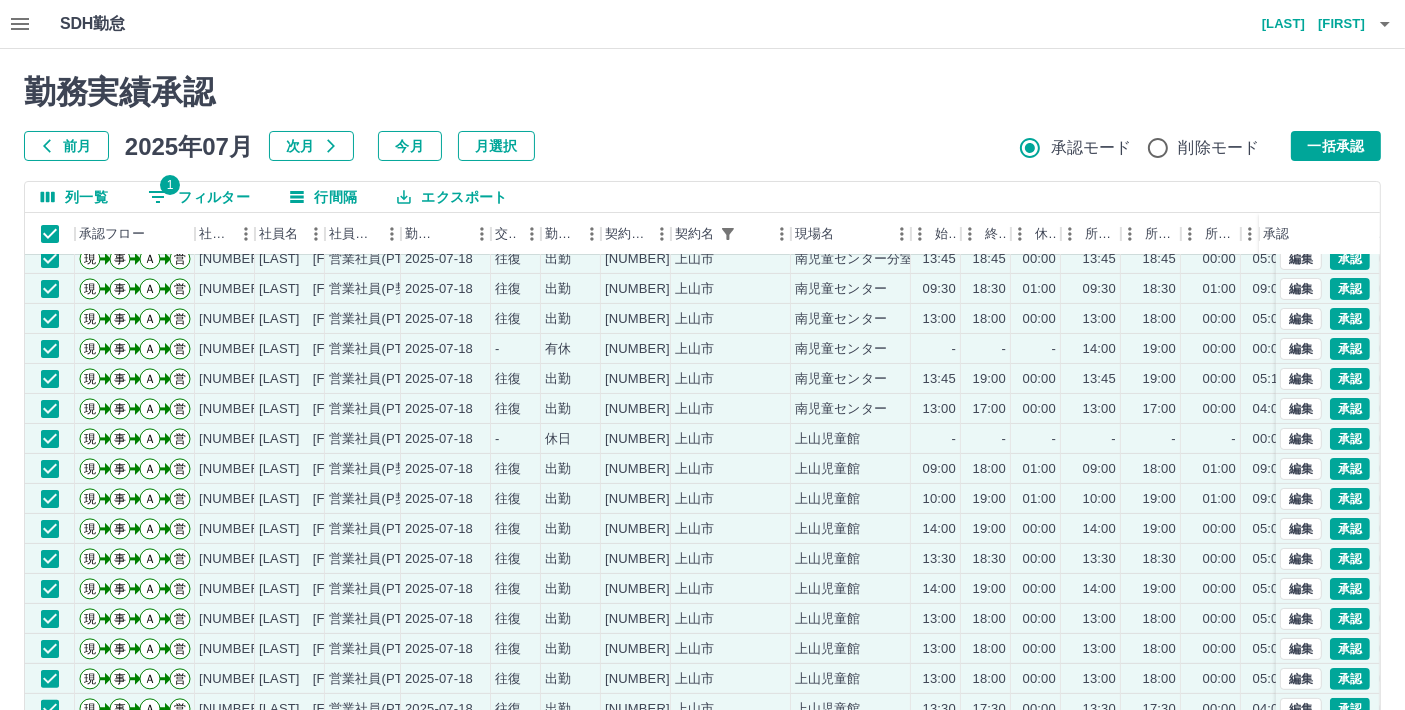 scroll, scrollTop: 8555, scrollLeft: 0, axis: vertical 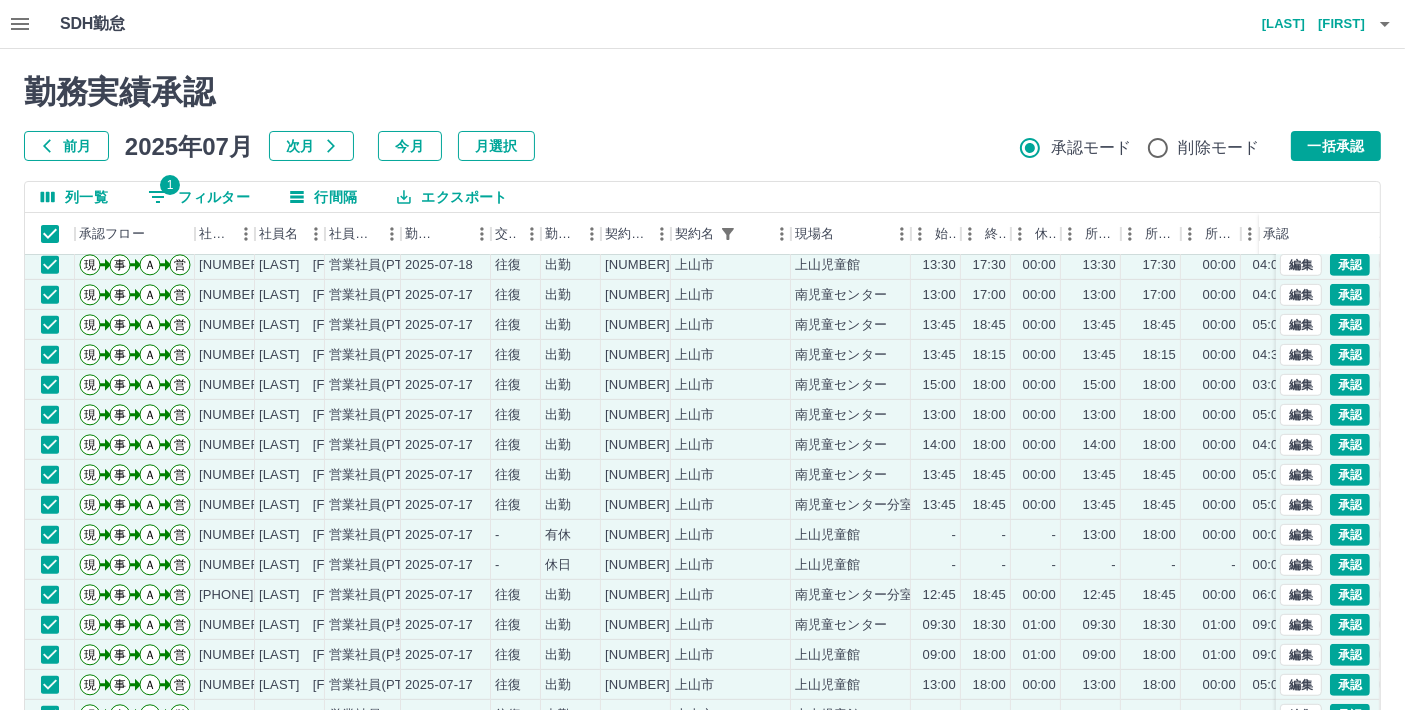 click on "1 フィルター" at bounding box center [199, 197] 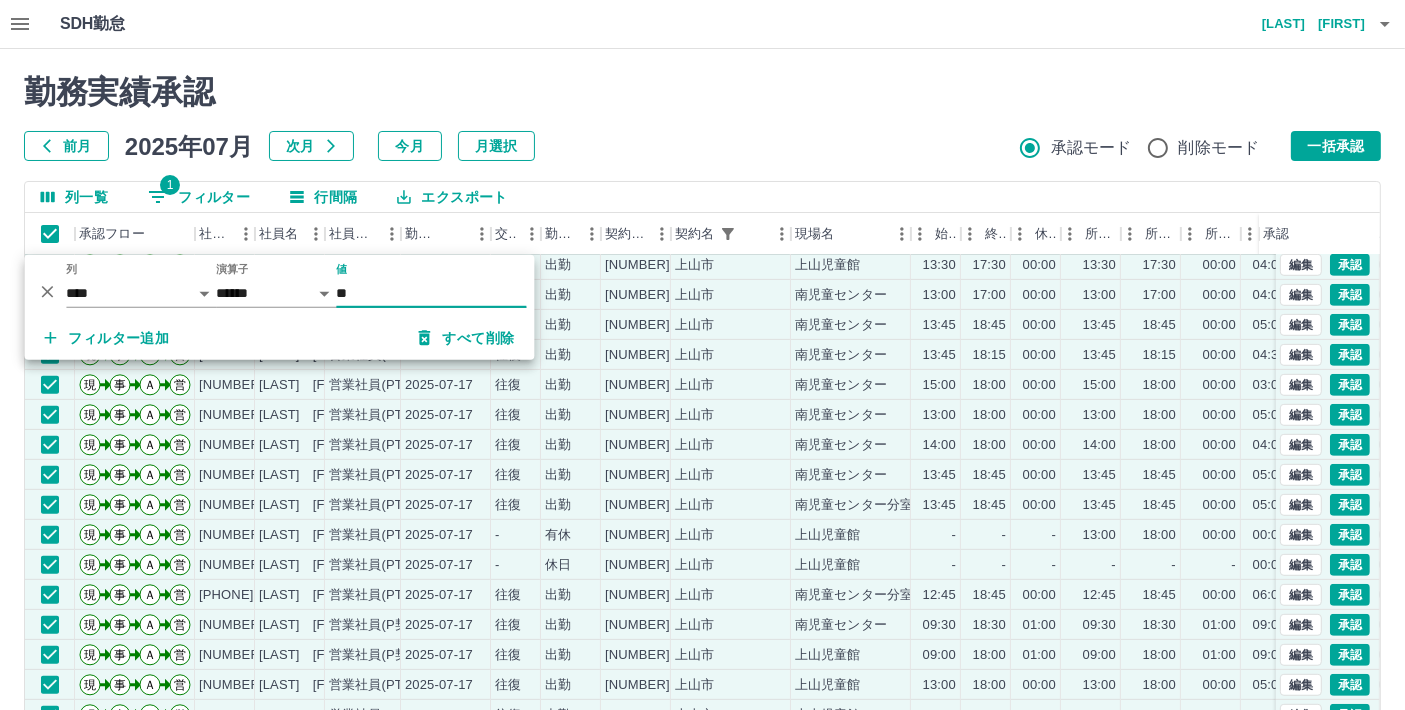 type on "*" 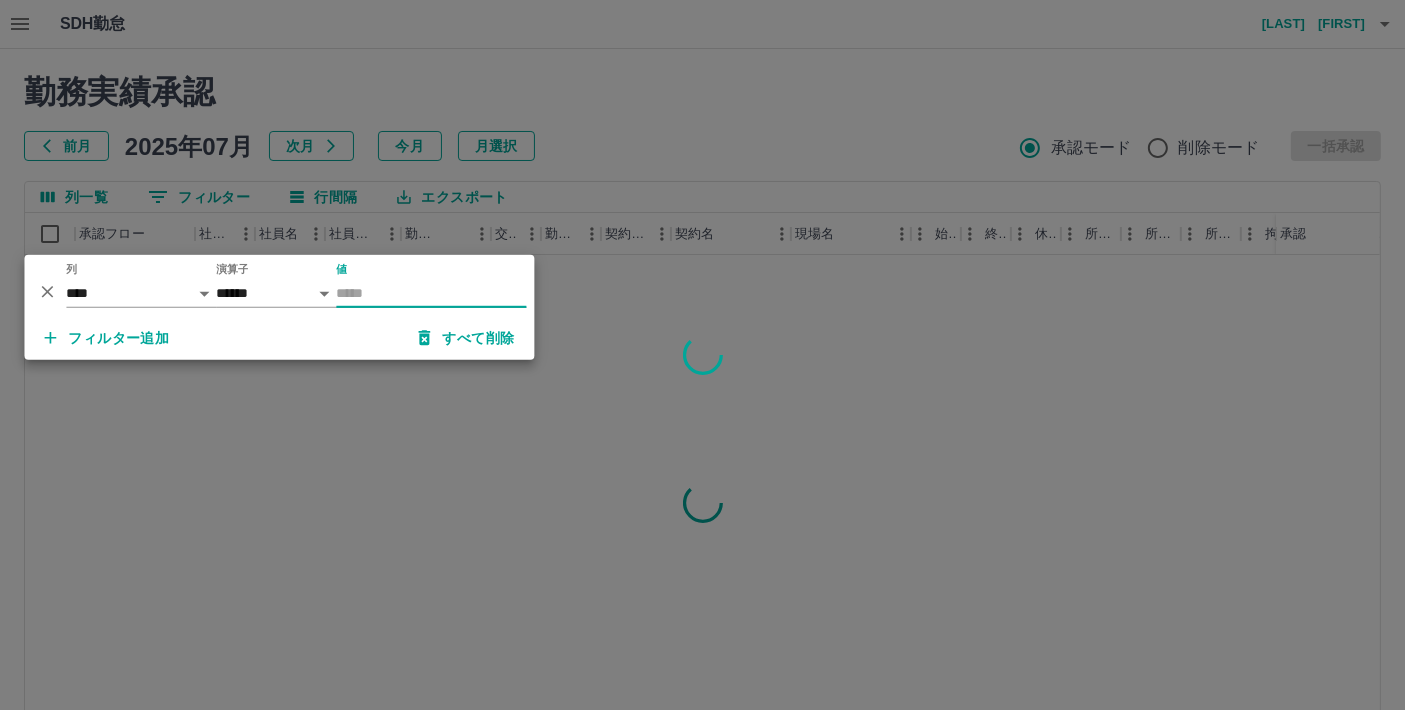 scroll, scrollTop: 0, scrollLeft: 0, axis: both 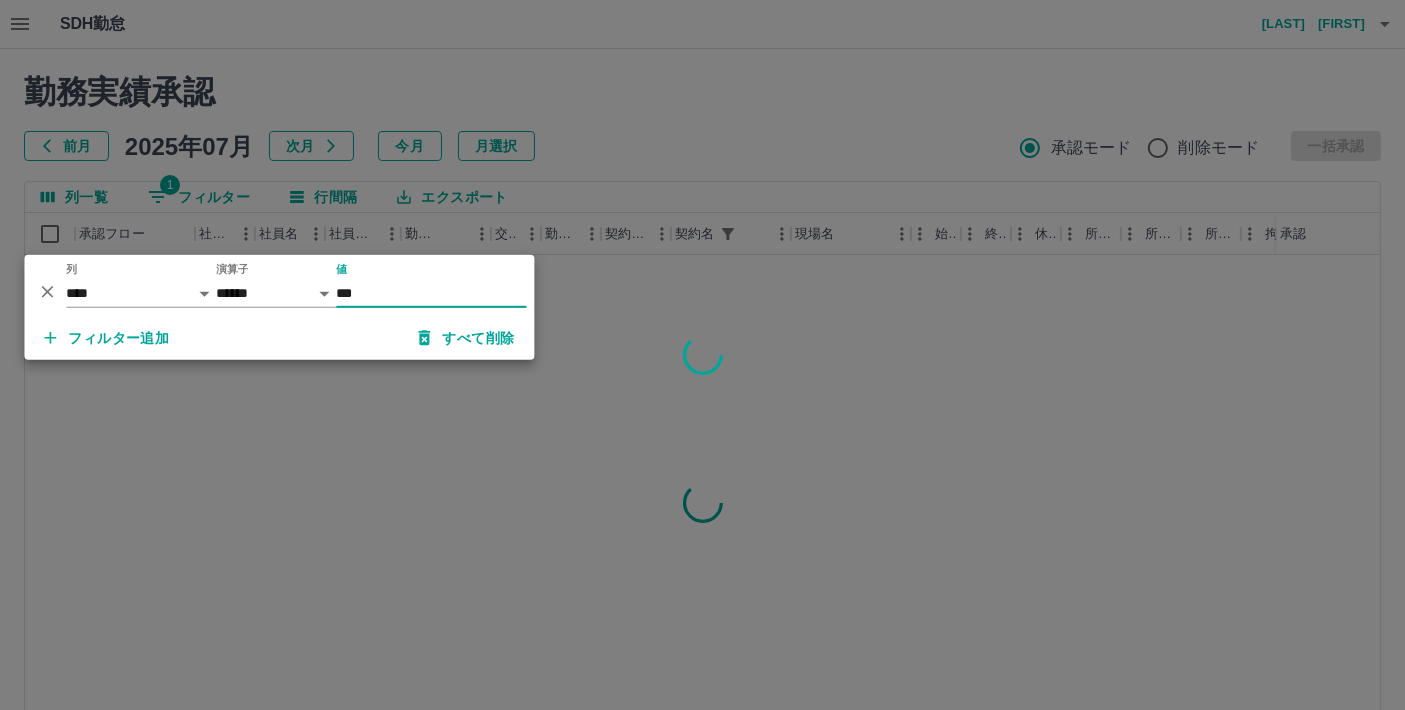 type on "***" 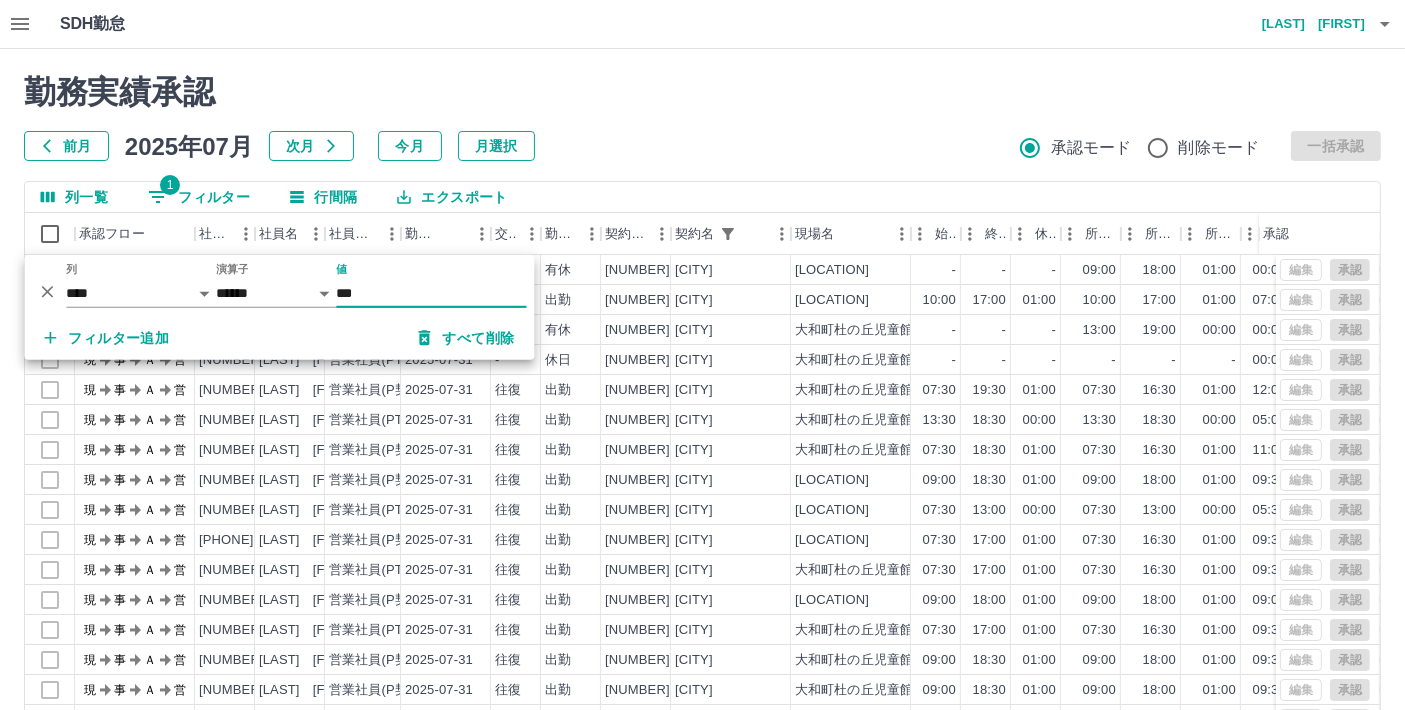 click at bounding box center [702, 355] 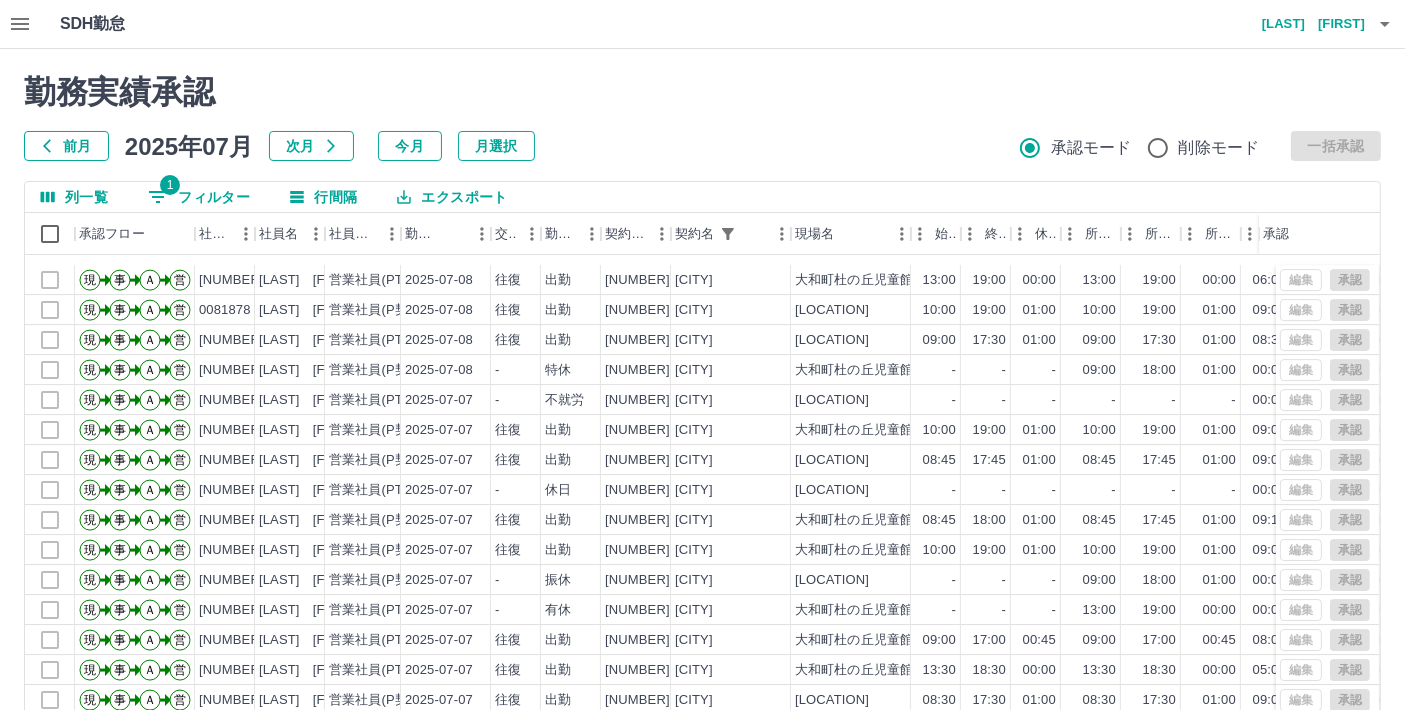 scroll, scrollTop: 29502, scrollLeft: 0, axis: vertical 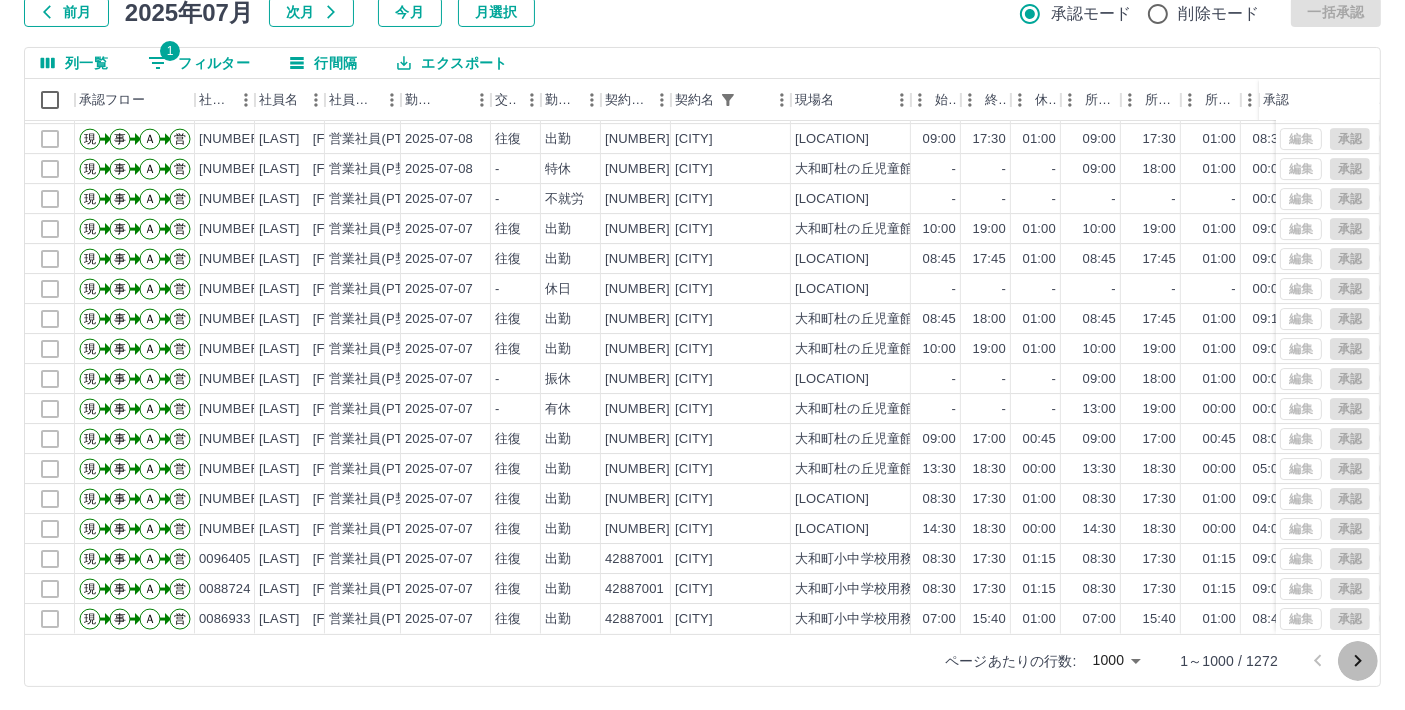 click 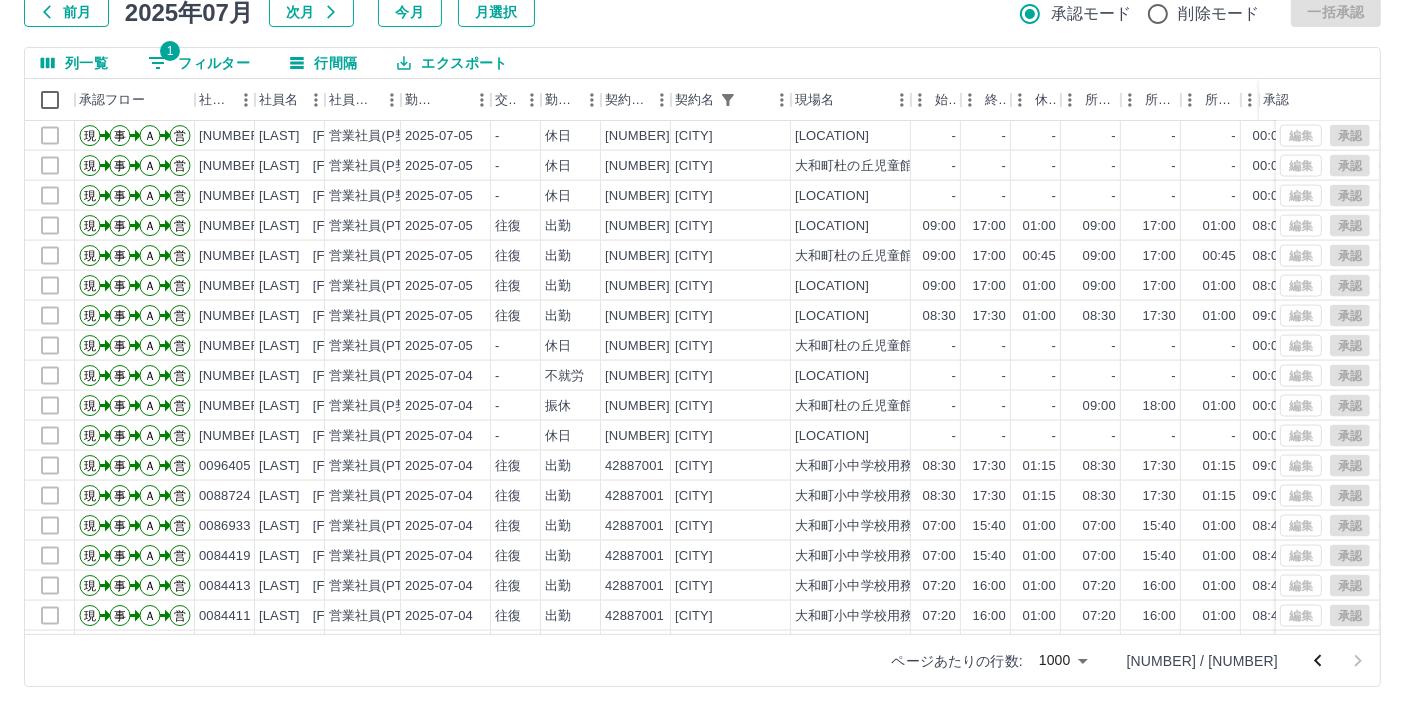 scroll, scrollTop: 3444, scrollLeft: 0, axis: vertical 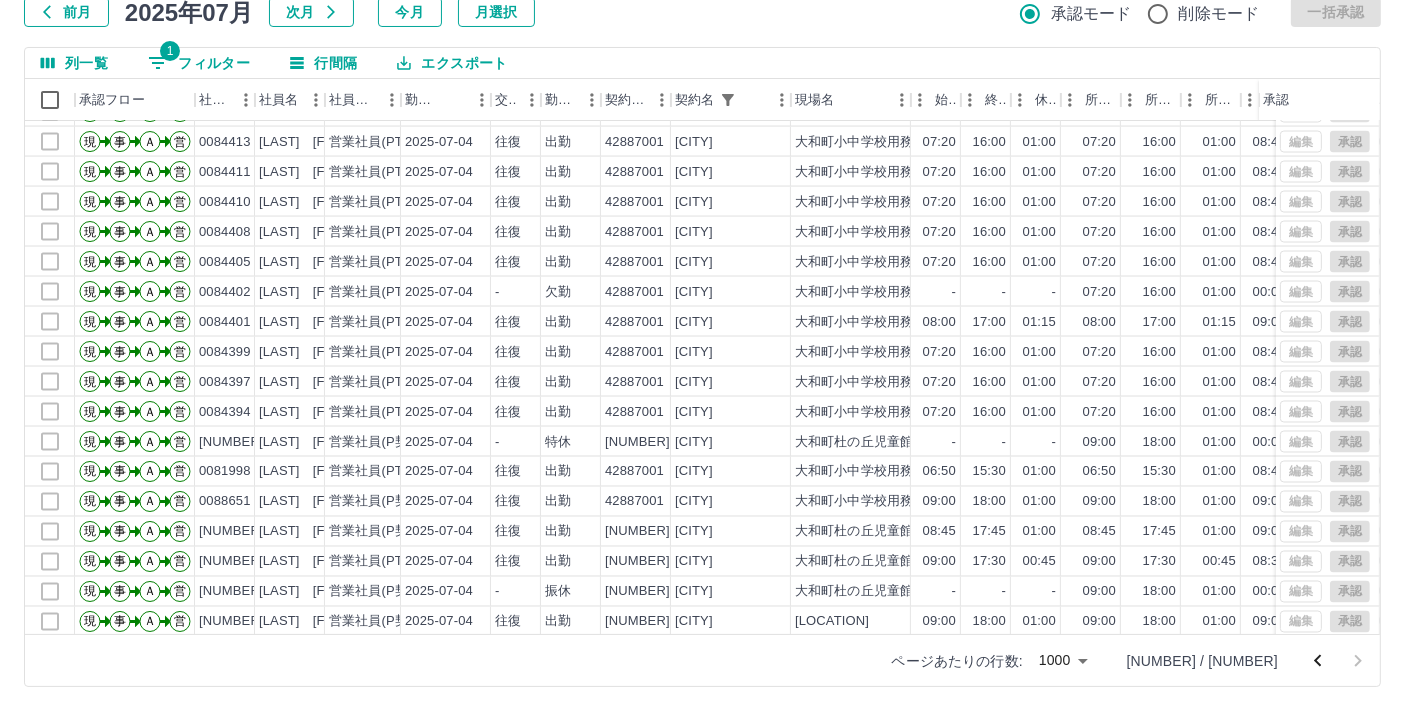 click on "1 フィルター" at bounding box center (199, 63) 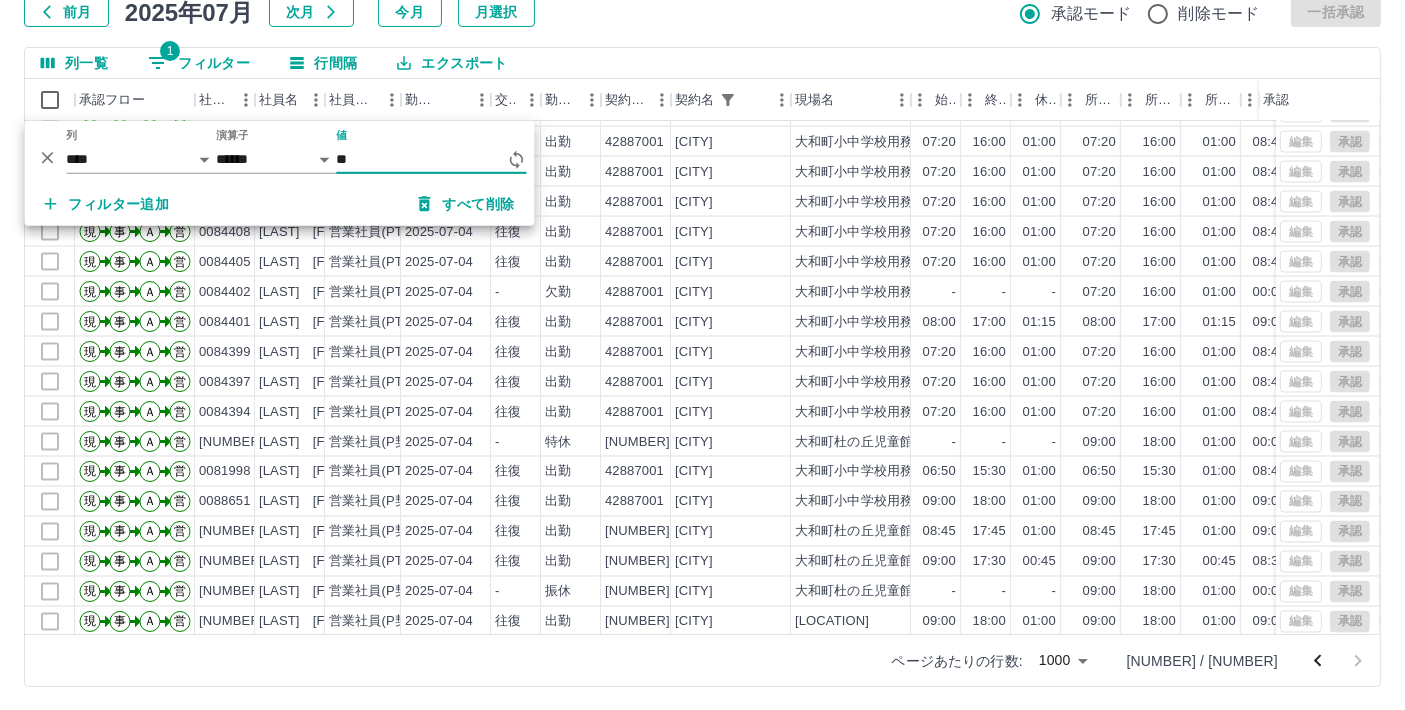 type on "*" 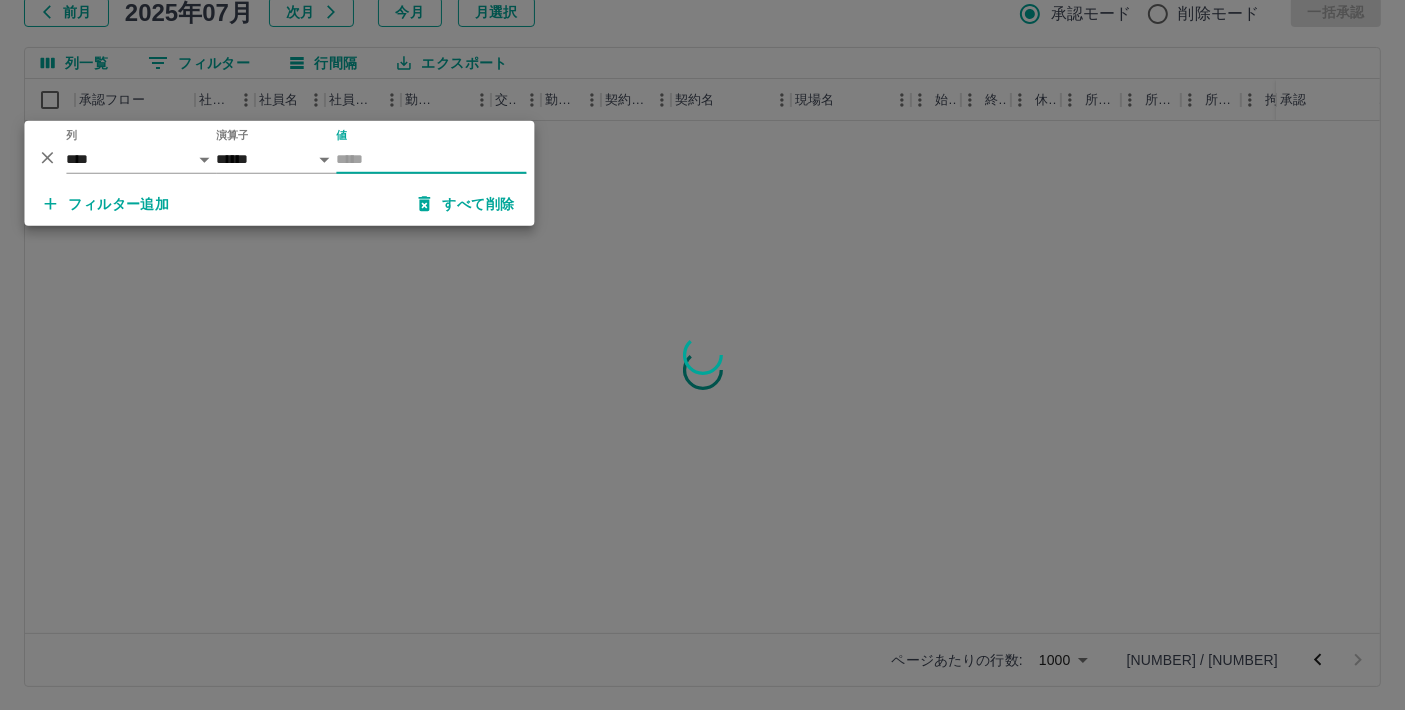 scroll, scrollTop: 0, scrollLeft: 0, axis: both 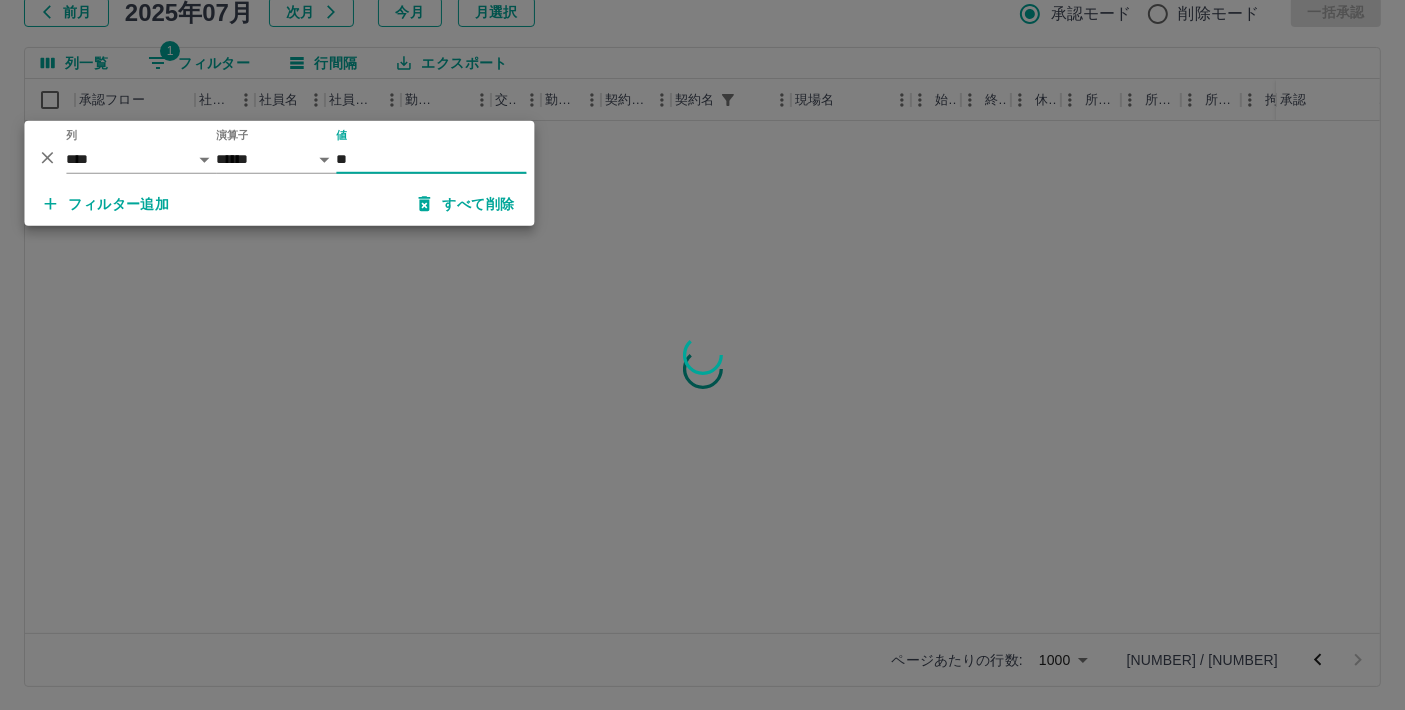 type on "*" 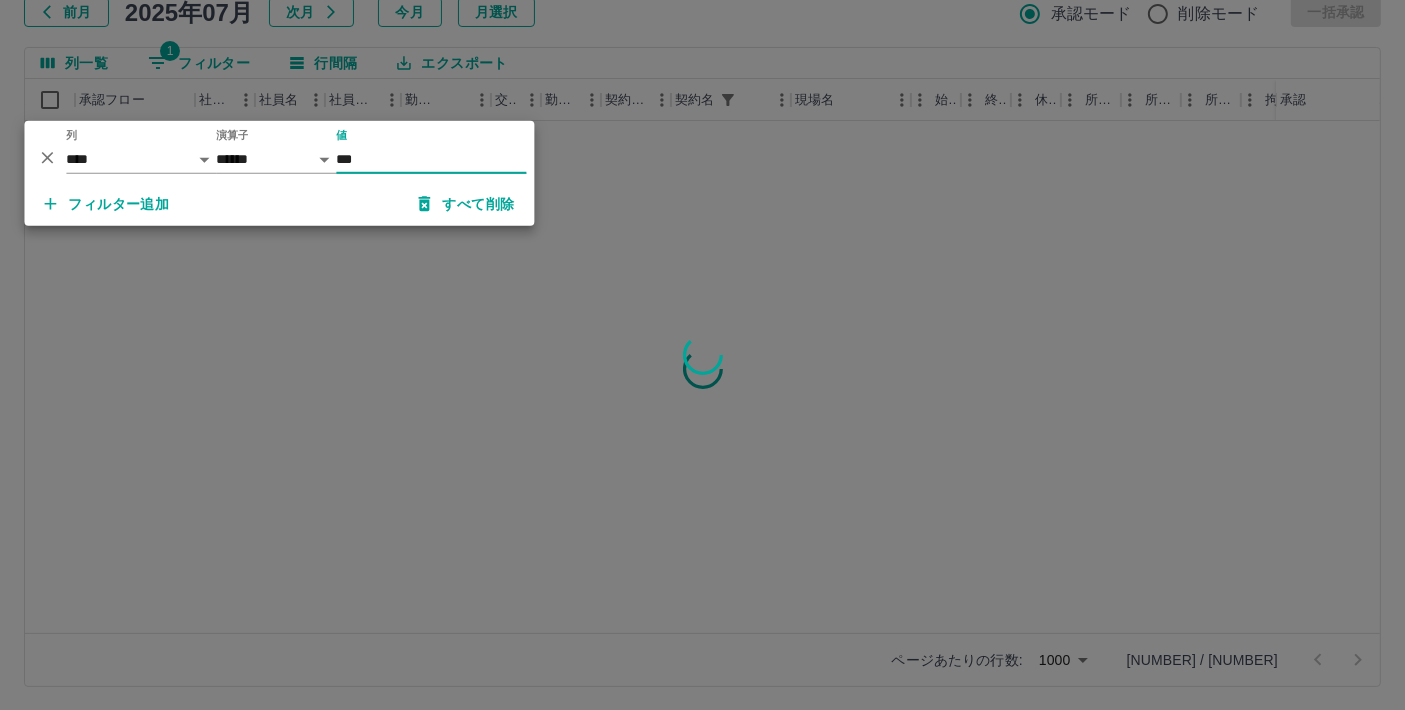 type on "***" 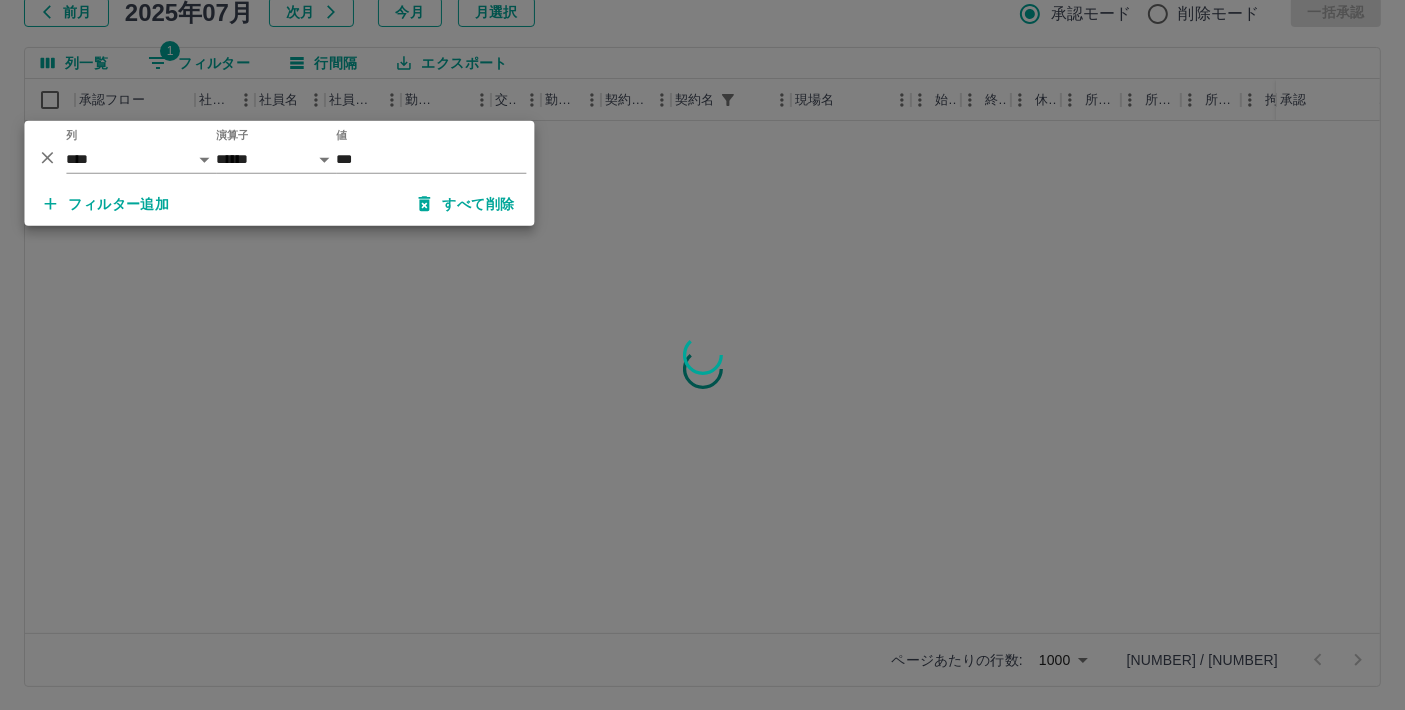 click at bounding box center (702, 355) 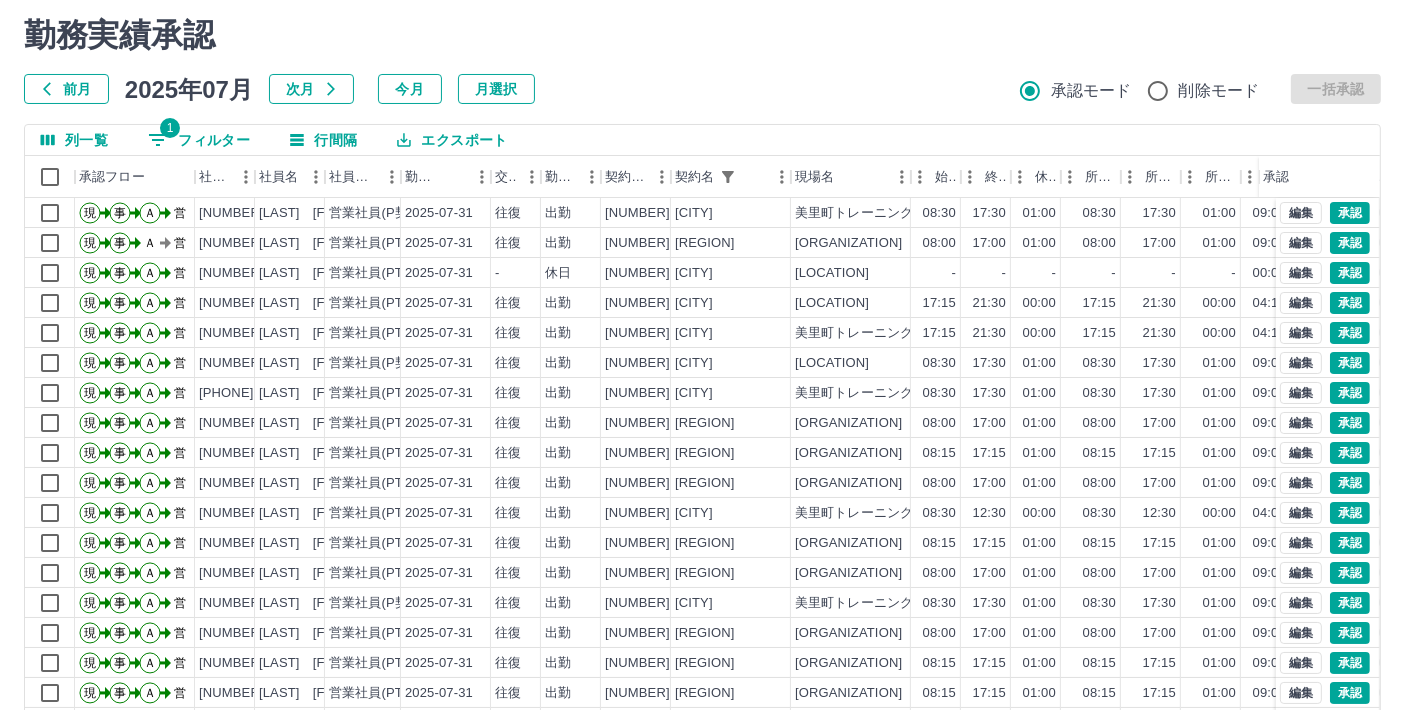 scroll, scrollTop: 0, scrollLeft: 0, axis: both 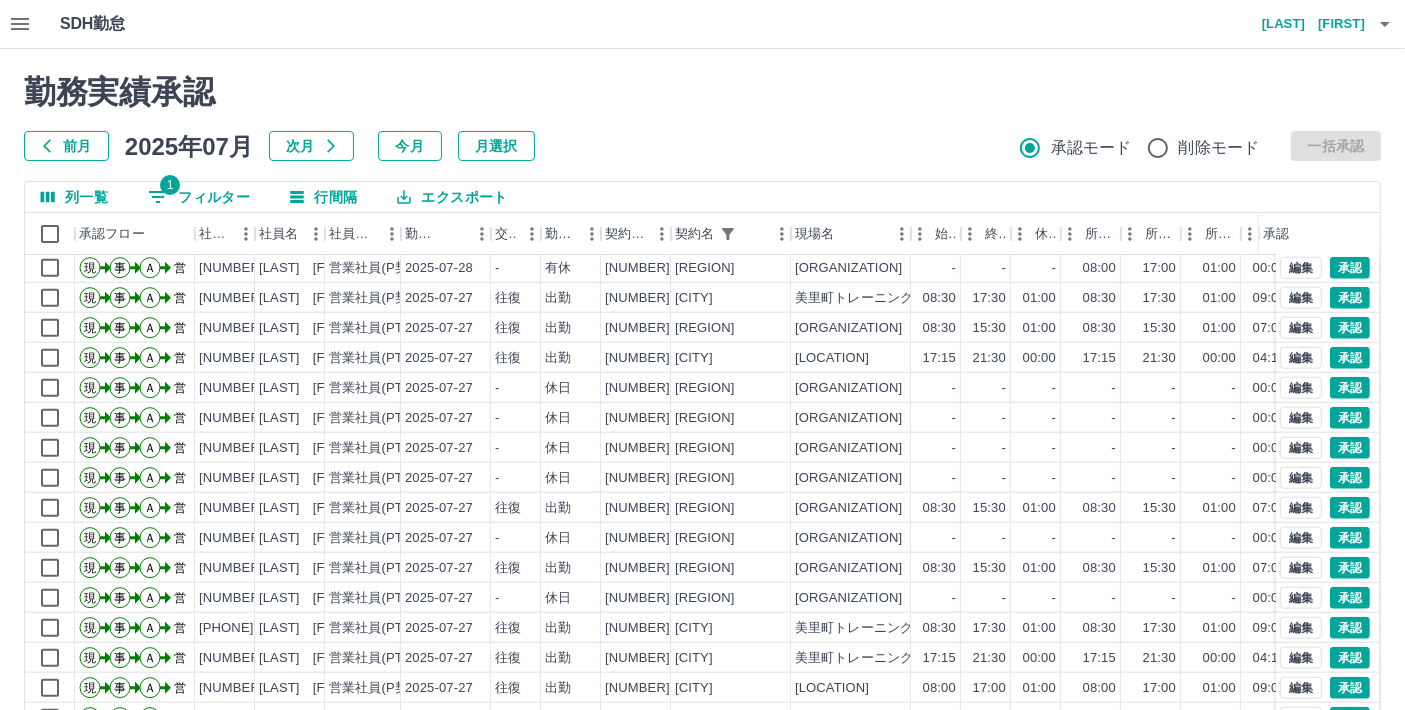 click on "[LAST]　[FIRST]" at bounding box center (1305, 24) 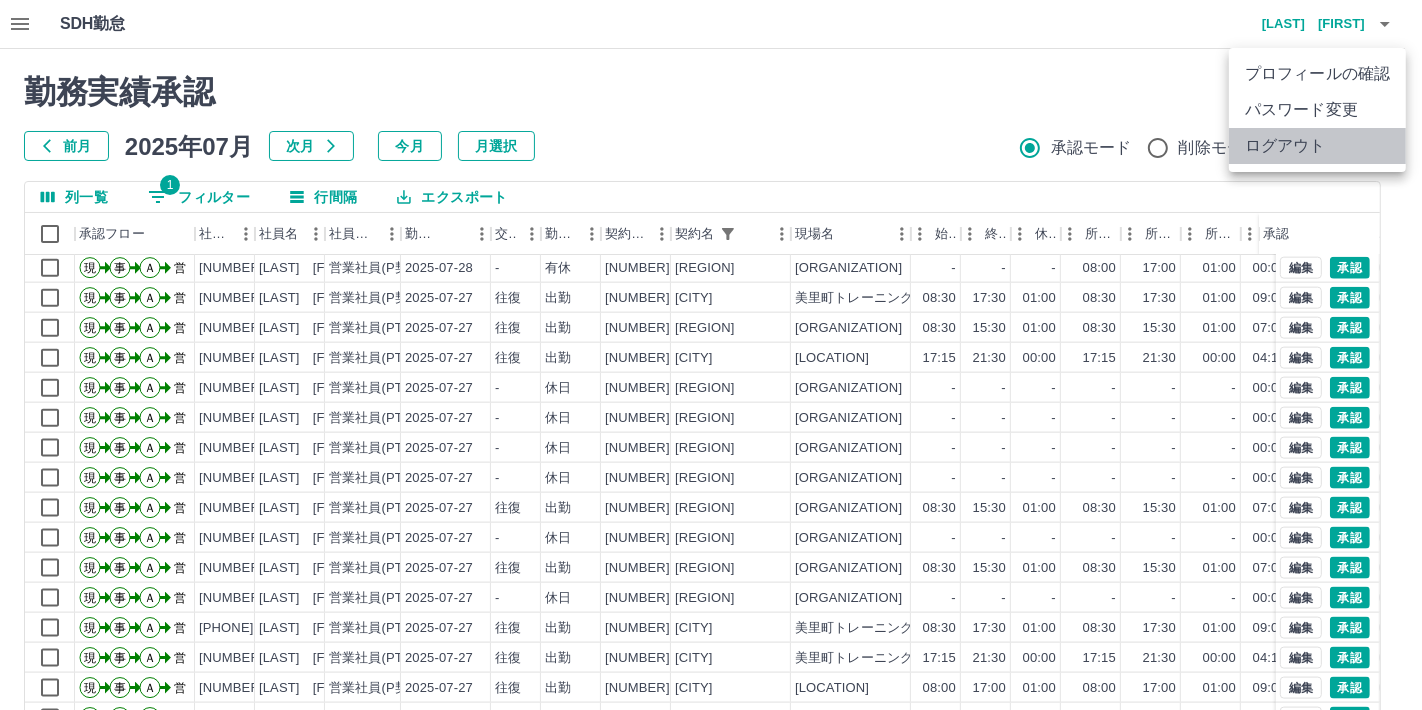 click on "ログアウト" at bounding box center [1317, 146] 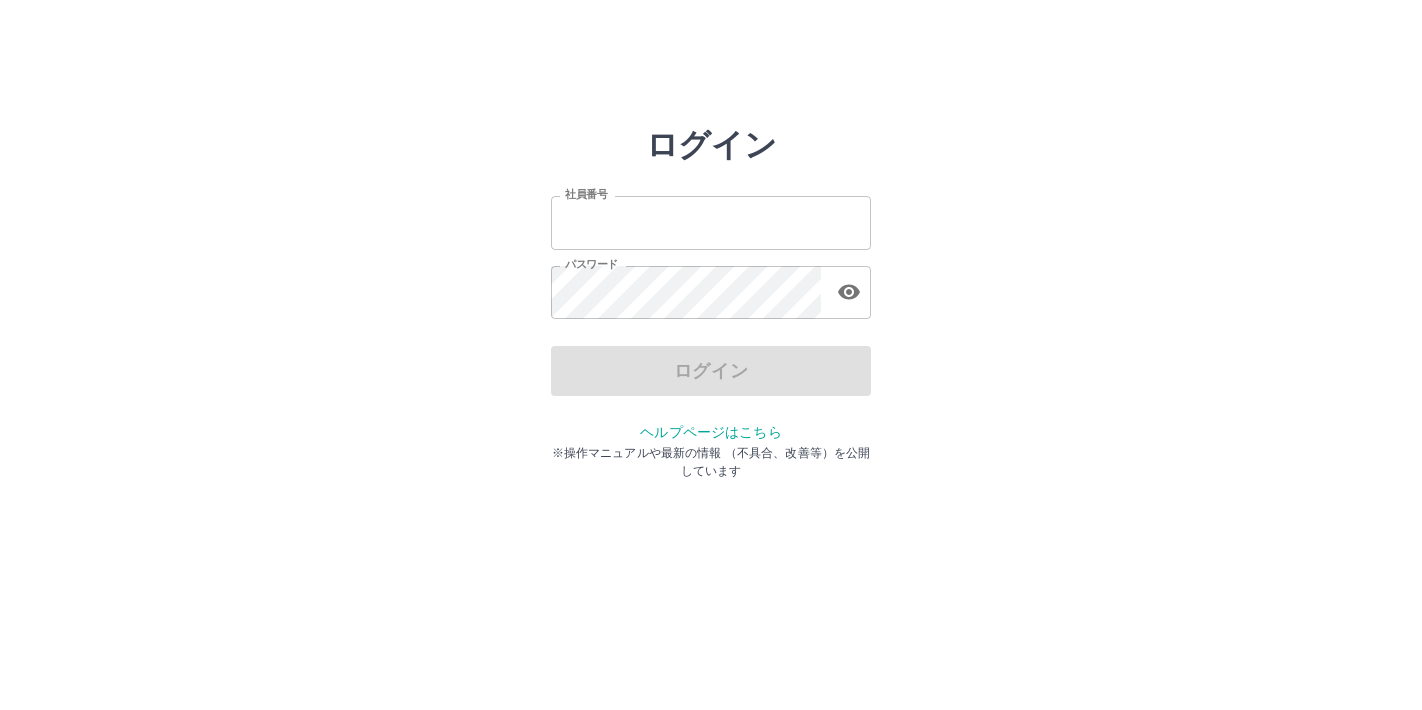 scroll, scrollTop: 0, scrollLeft: 0, axis: both 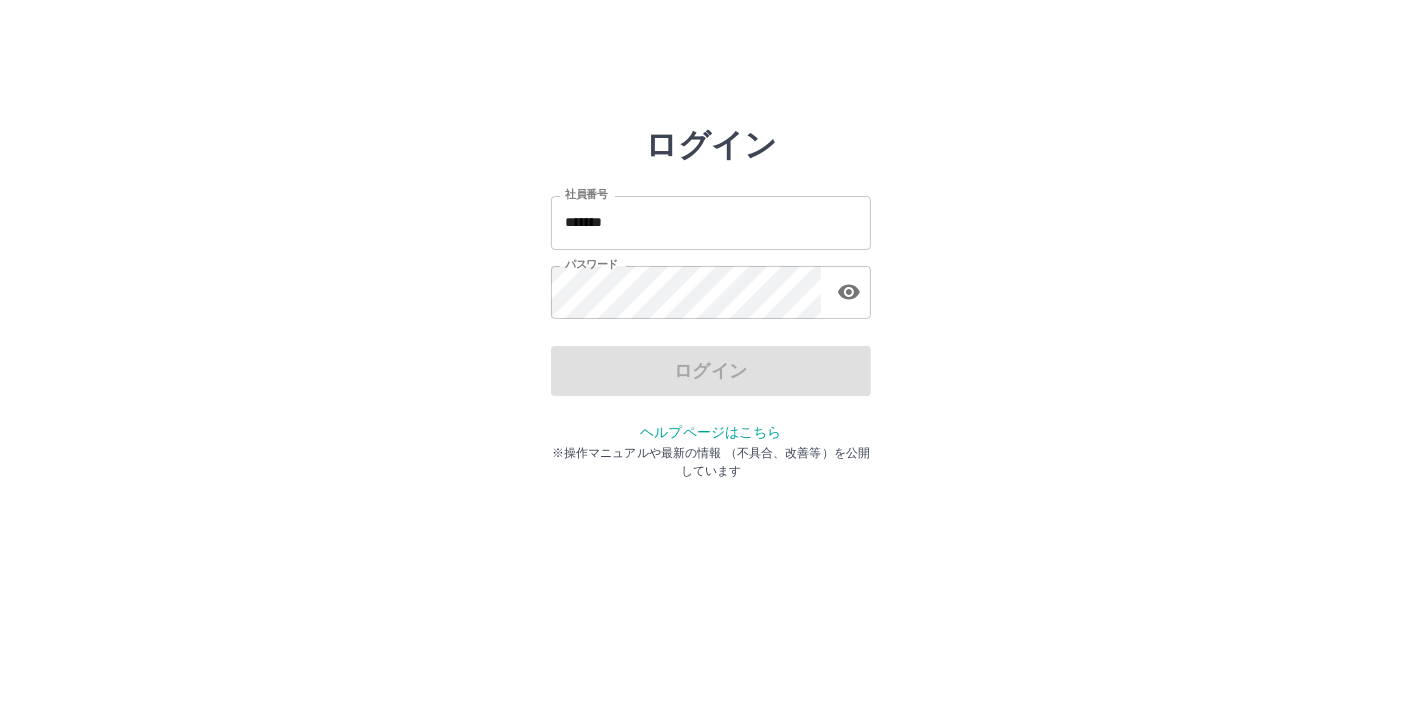 click on "*******" at bounding box center [711, 222] 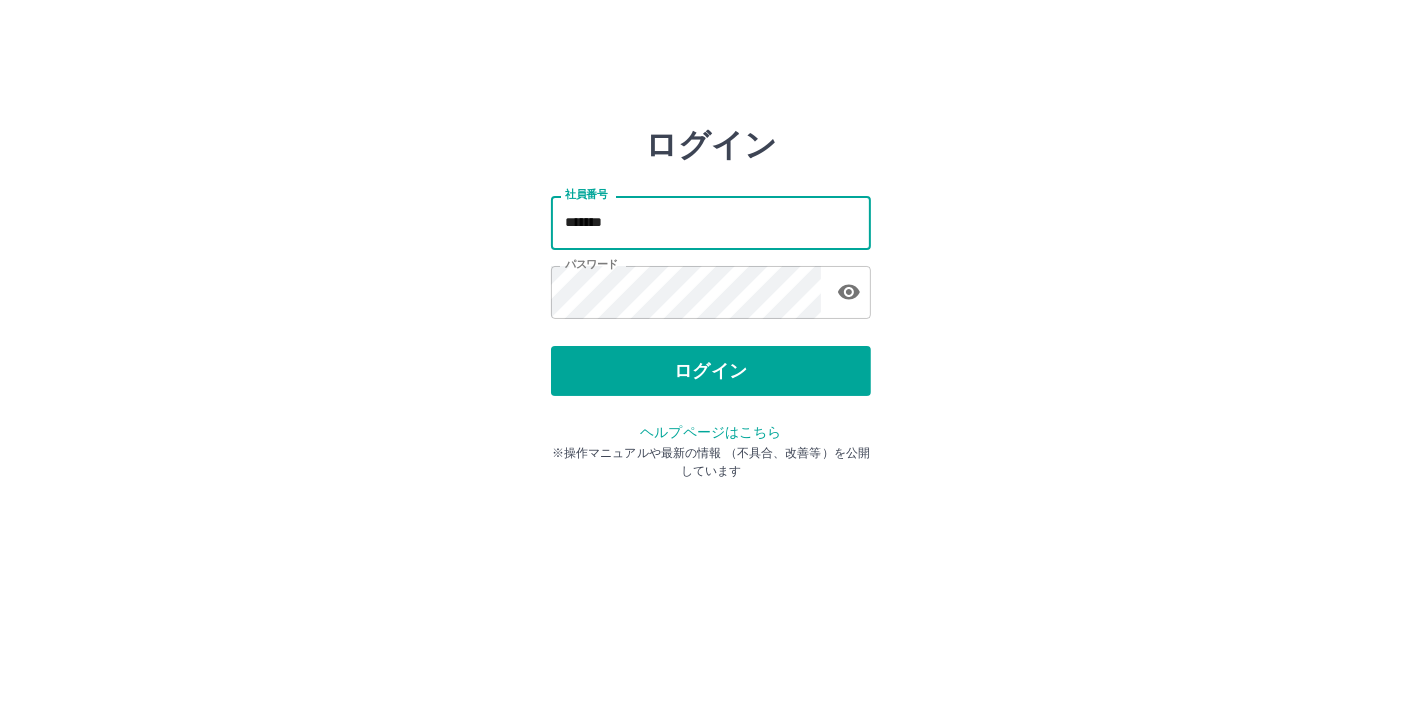 type on "*******" 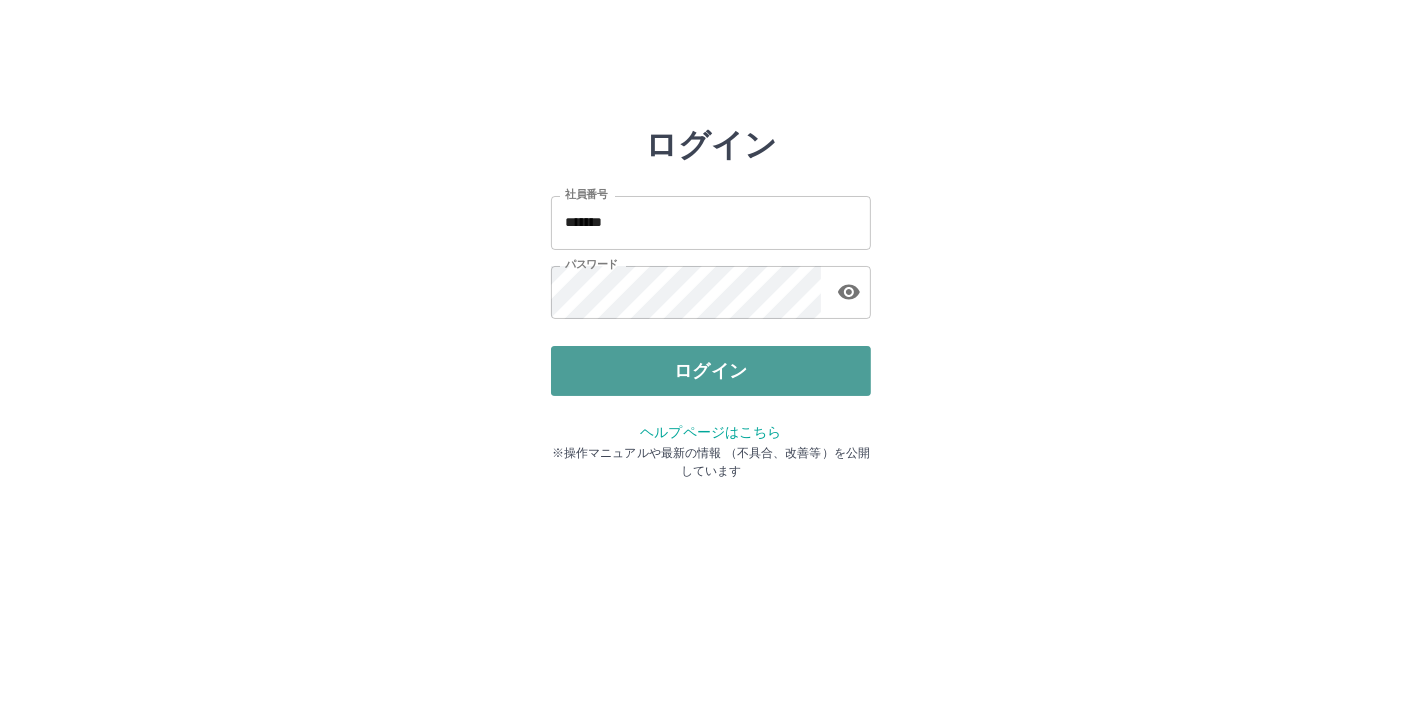 click on "ログイン" at bounding box center (711, 371) 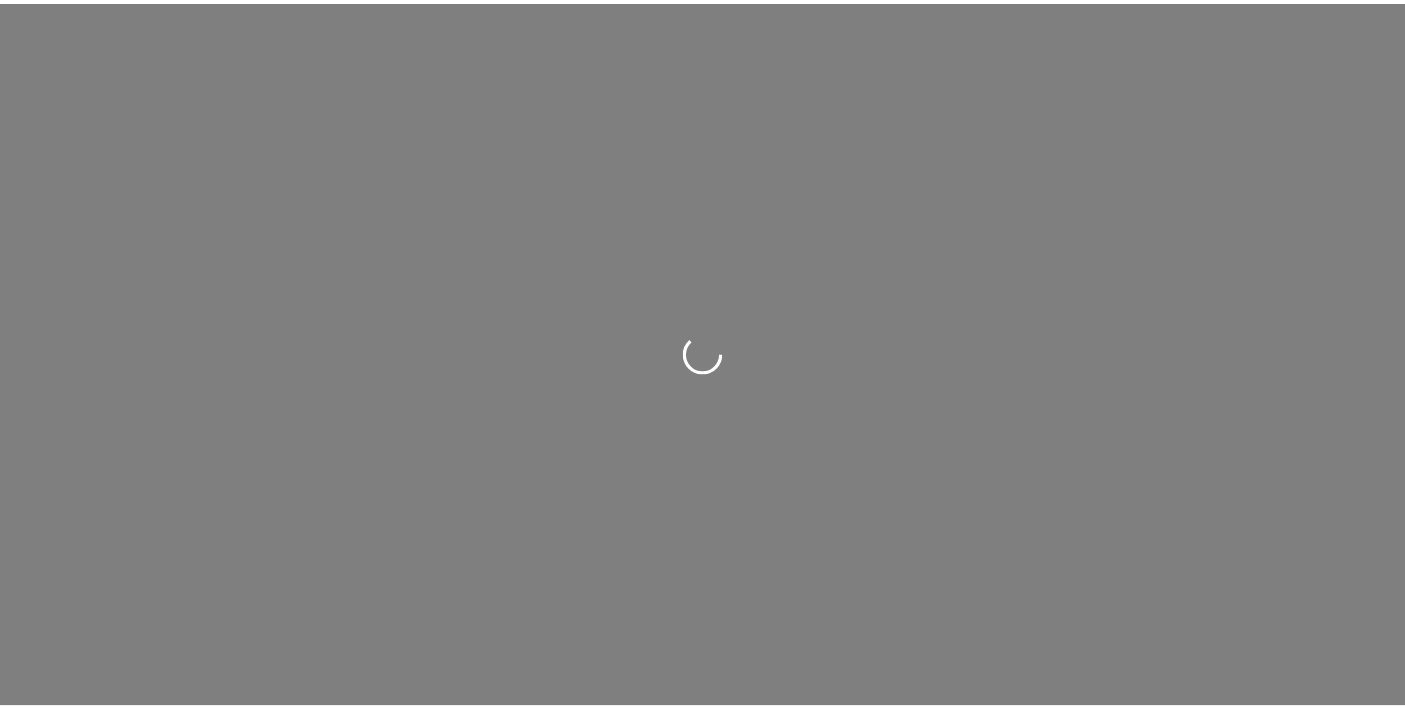 scroll, scrollTop: 0, scrollLeft: 0, axis: both 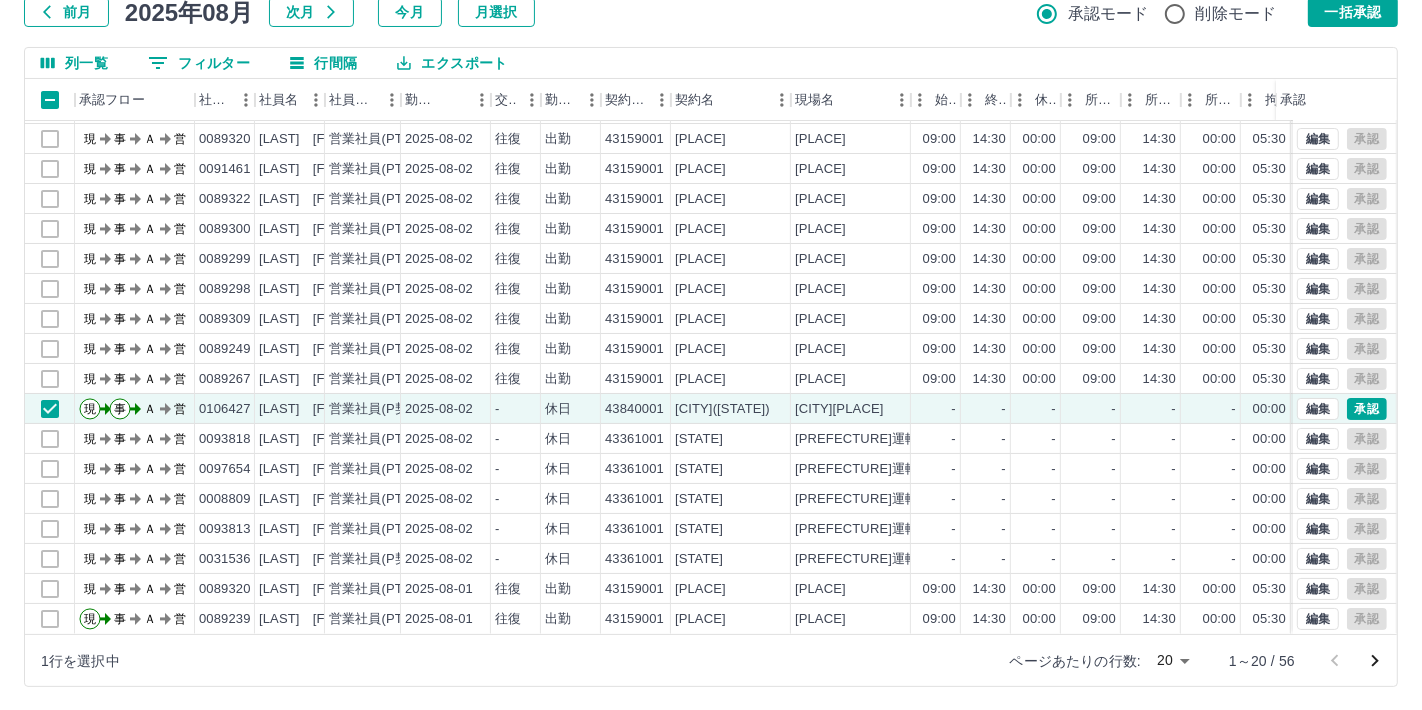 click on "SDH勤怠 村山　裕樹 勤務実績承認 前月 2025年08月 次月 今月 月選択 承認モード 削除モード 一括承認 列一覧 0 フィルター 行間隔 エクスポート 承認フロー 社員番号 社員名 社員区分 勤務日 交通費 勤務区分 契約コード 契約名 現場名 始業 終業 休憩 所定開始 所定終業 所定休憩 拘束 勤務 遅刻等 コメント ステータス 承認 現 事 Ａ 営 0089240 守屋　とも子 営業社員(PT契約) 2025-08-02 往復 出勤 43159001 カラカミリゾート ホテル瑞鳳 09:00 14:30 00:00 09:00 14:30 00:00 05:30 05:30 00:00 現場責任者承認待 現 事 Ａ 営 0089248 菅野　エヴェリン 営業社員(PT契約) 2025-08-02 往復 出勤 43159001 カラカミリゾート ホテル瑞鳳 09:00 14:30 00:00 09:00 14:30 00:00 05:30 05:30 00:00 現場責任者承認待 現 事 Ａ 営 0089320 佐藤　世津子 営業社員(PT契約) 2025-08-02 往復 出勤 43159001 カラカミリゾート ホテル瑞鳳 09:00" at bounding box center (711, 288) 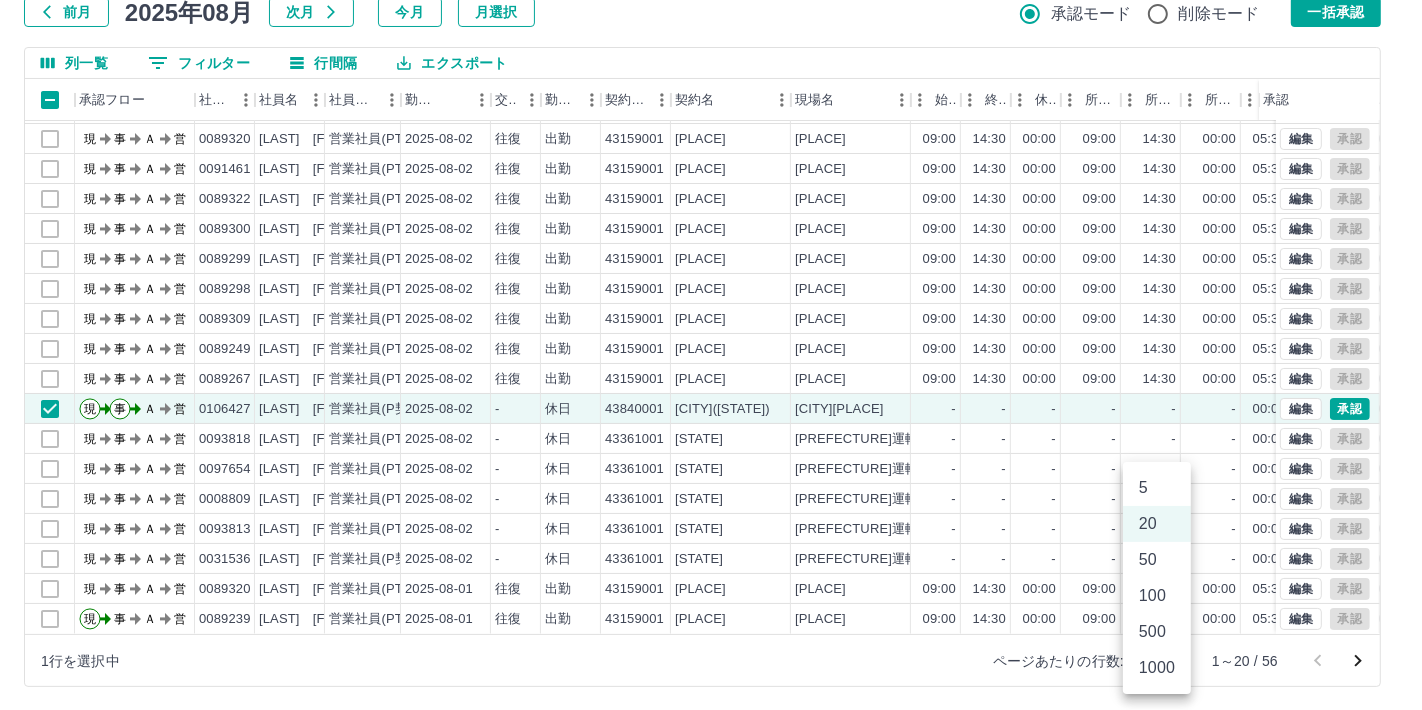 click on "1000" at bounding box center (1157, 668) 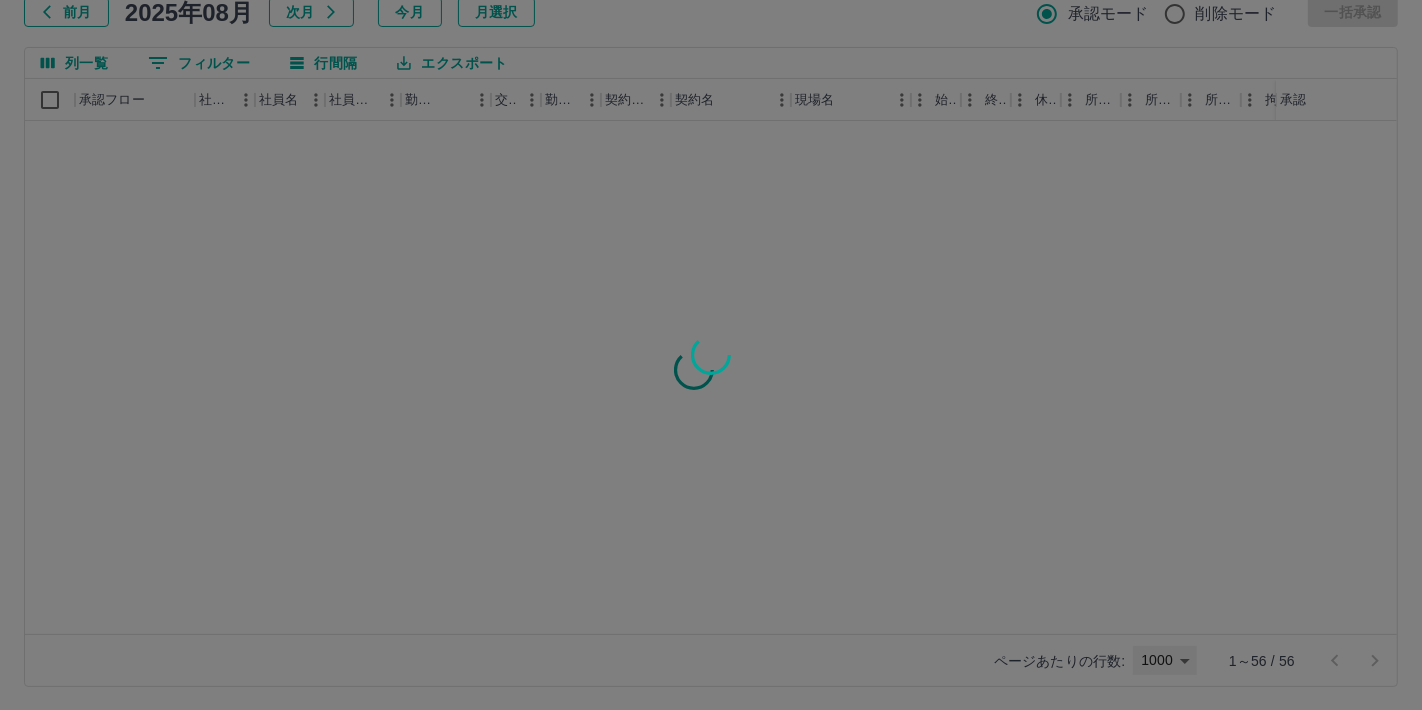 type on "****" 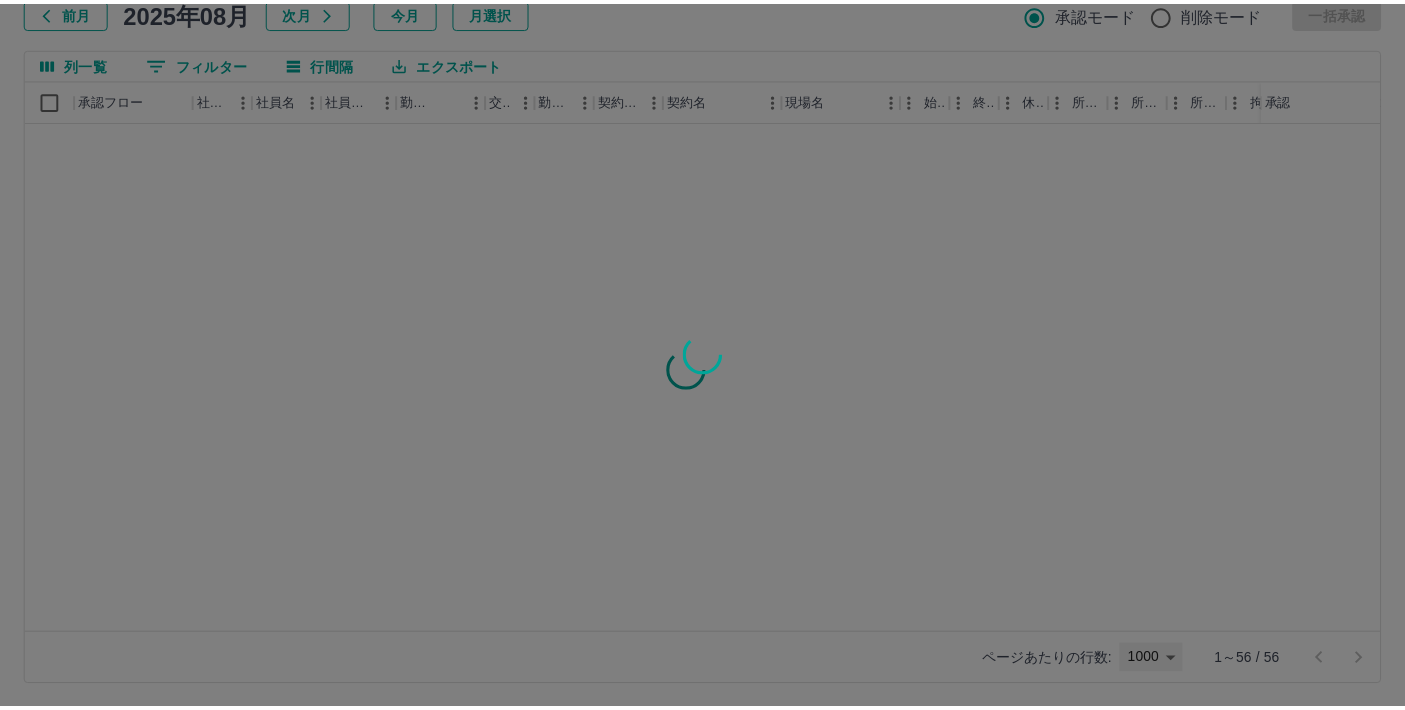 scroll, scrollTop: 0, scrollLeft: 0, axis: both 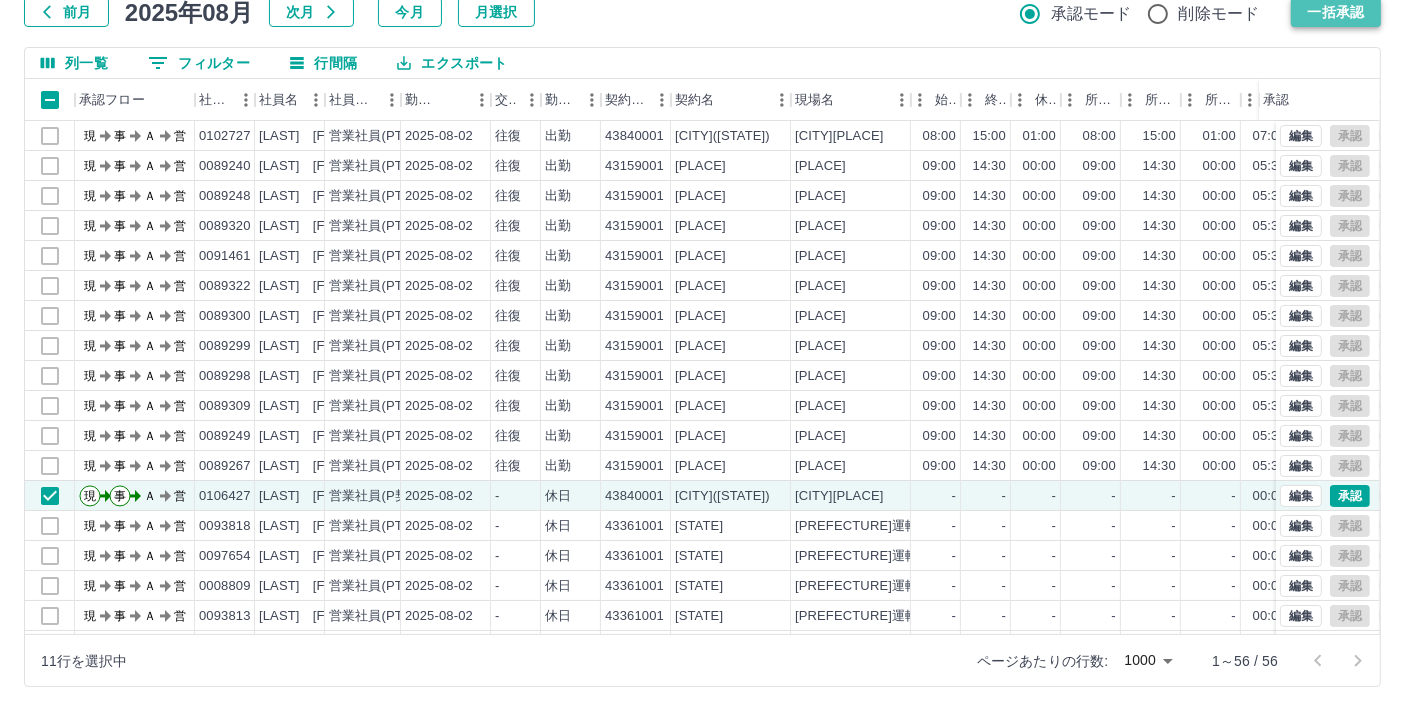 click on "一括承認" at bounding box center [1336, 12] 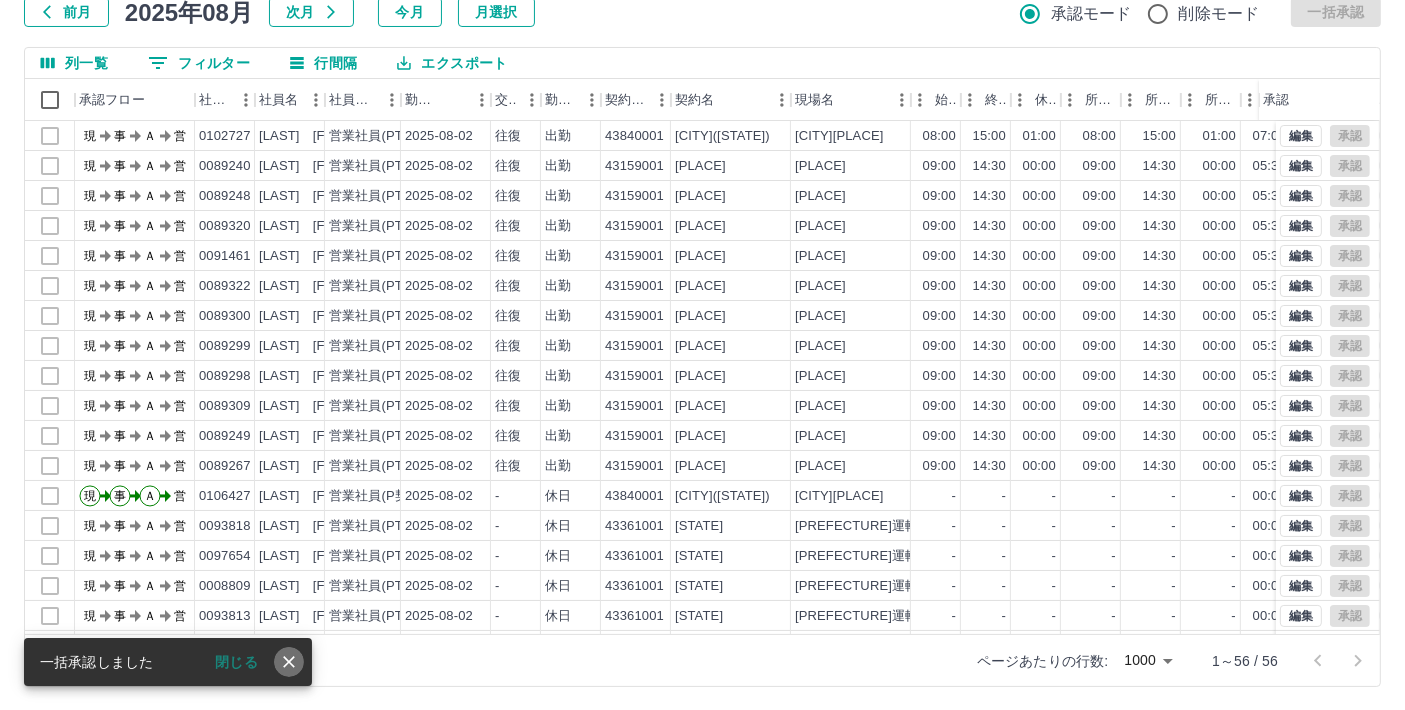 click 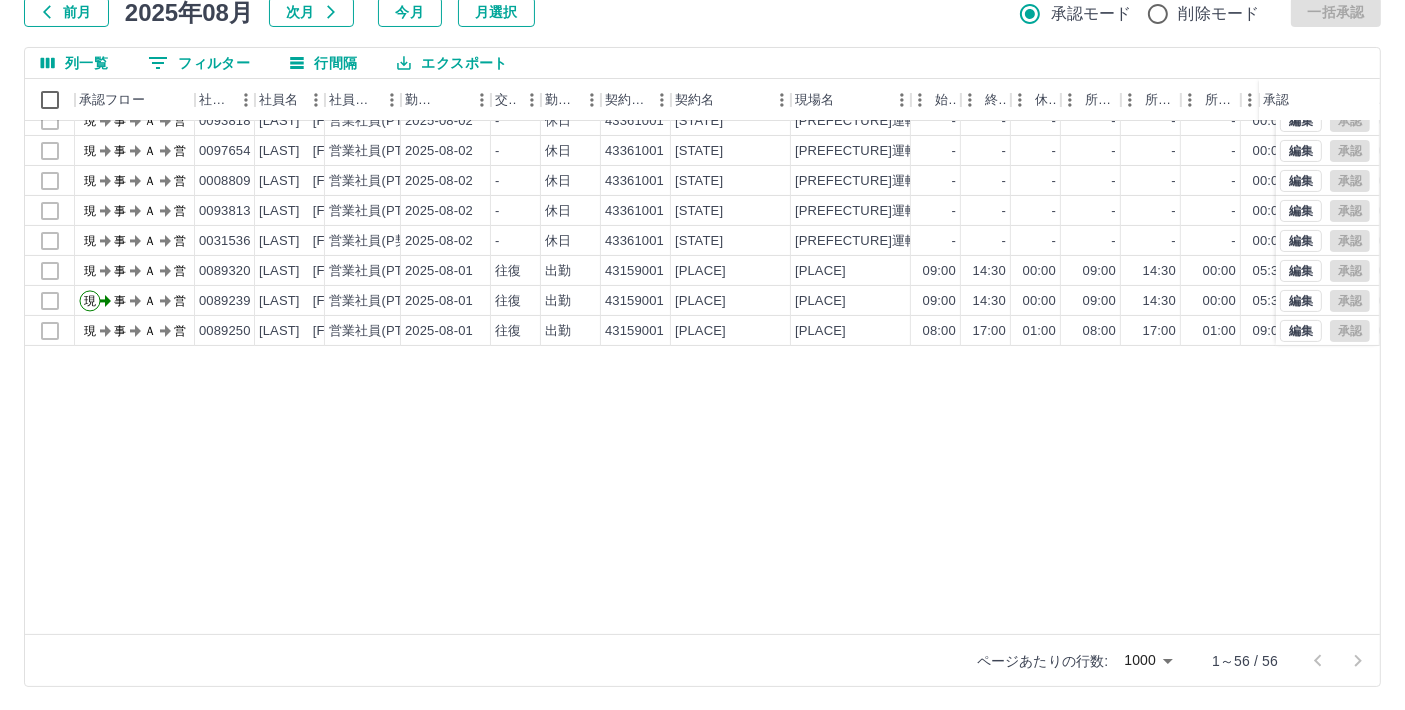 scroll, scrollTop: 0, scrollLeft: 0, axis: both 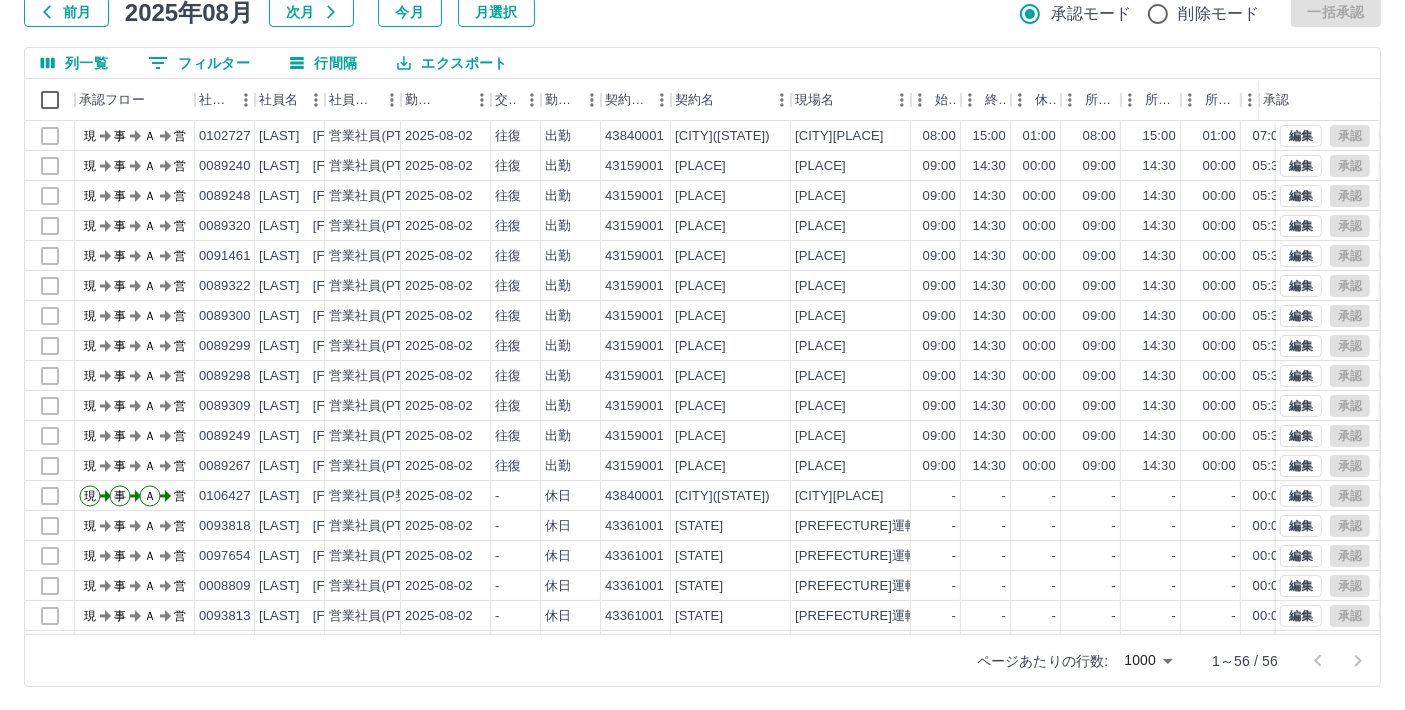 click on "前月" at bounding box center [66, 12] 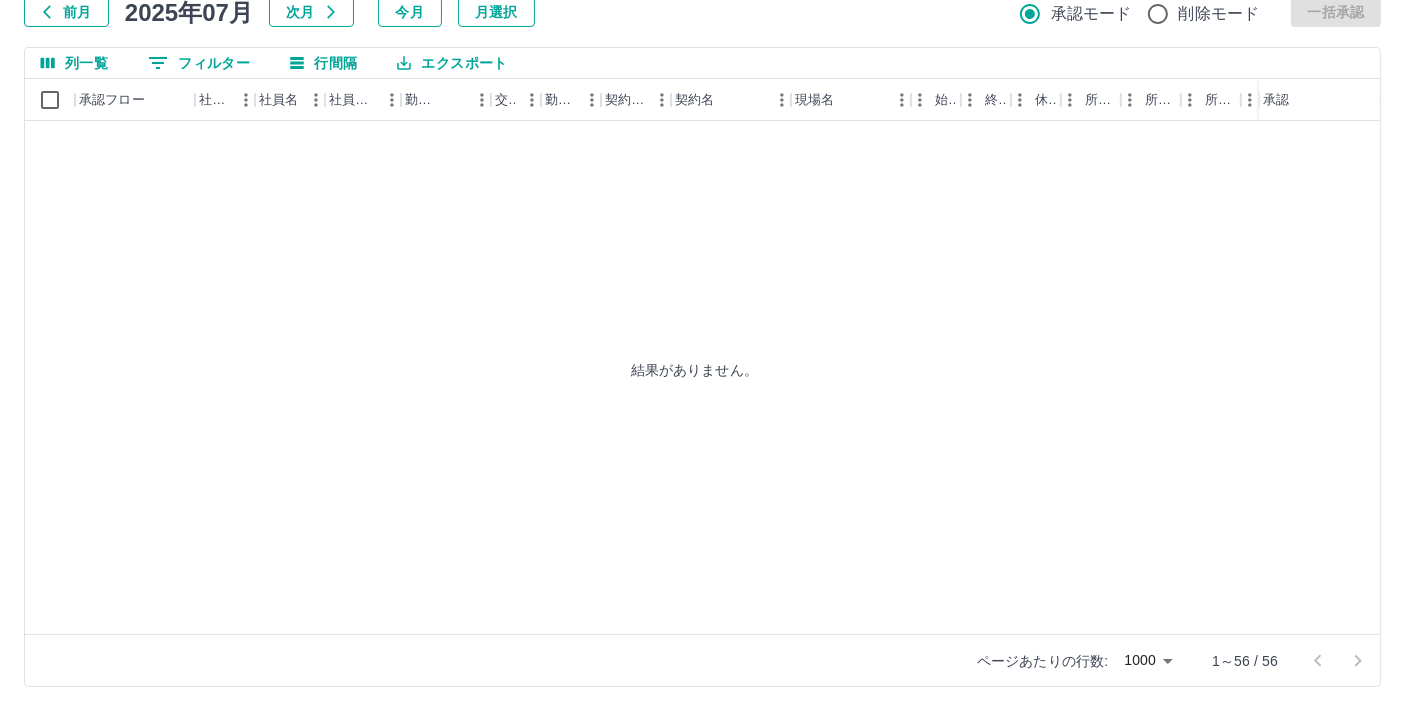 scroll, scrollTop: 0, scrollLeft: 0, axis: both 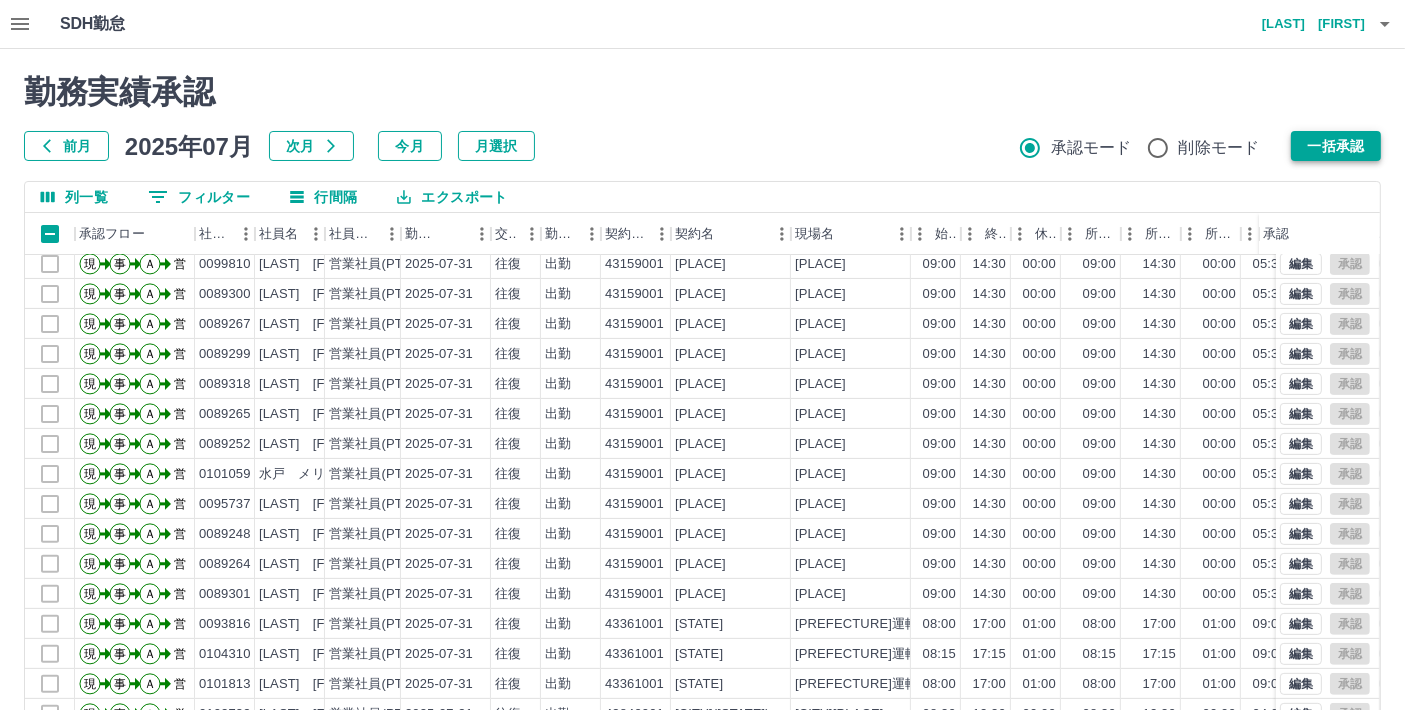 click on "一括承認" at bounding box center [1336, 146] 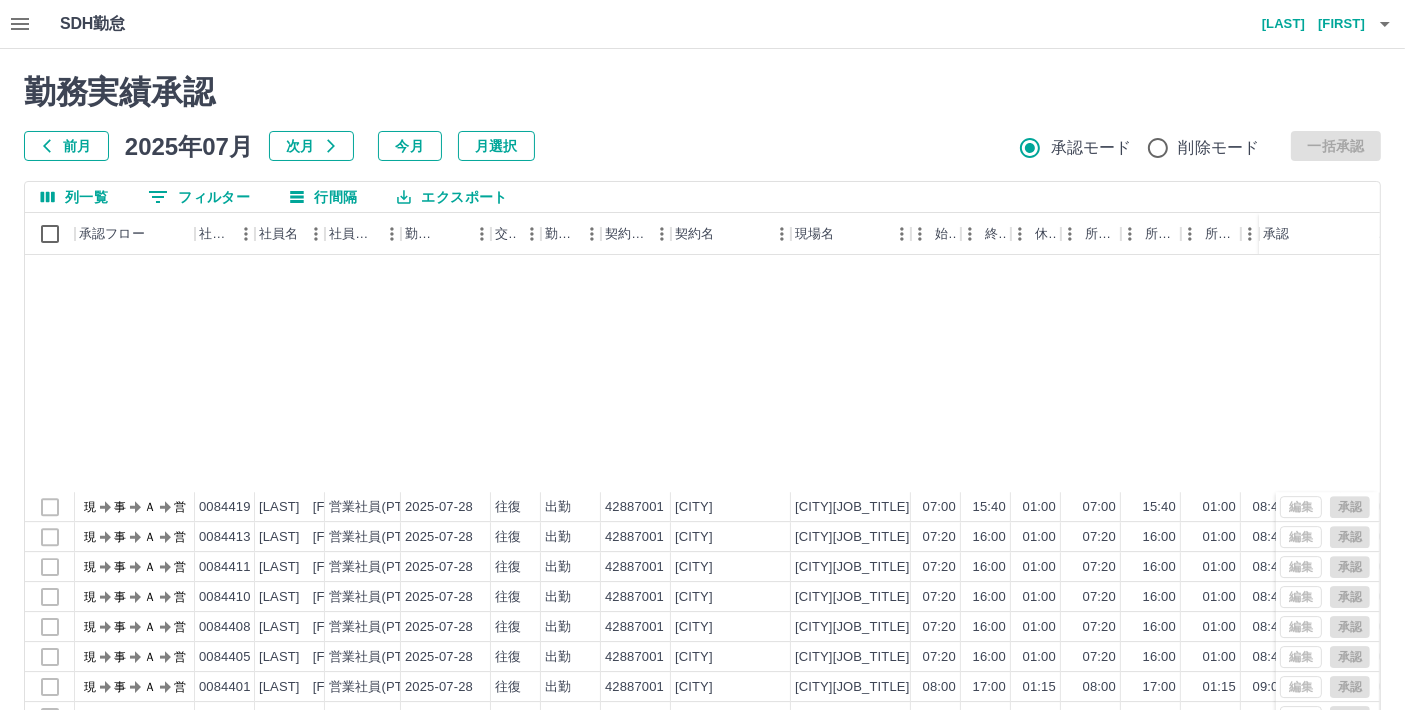 scroll, scrollTop: 6666, scrollLeft: 0, axis: vertical 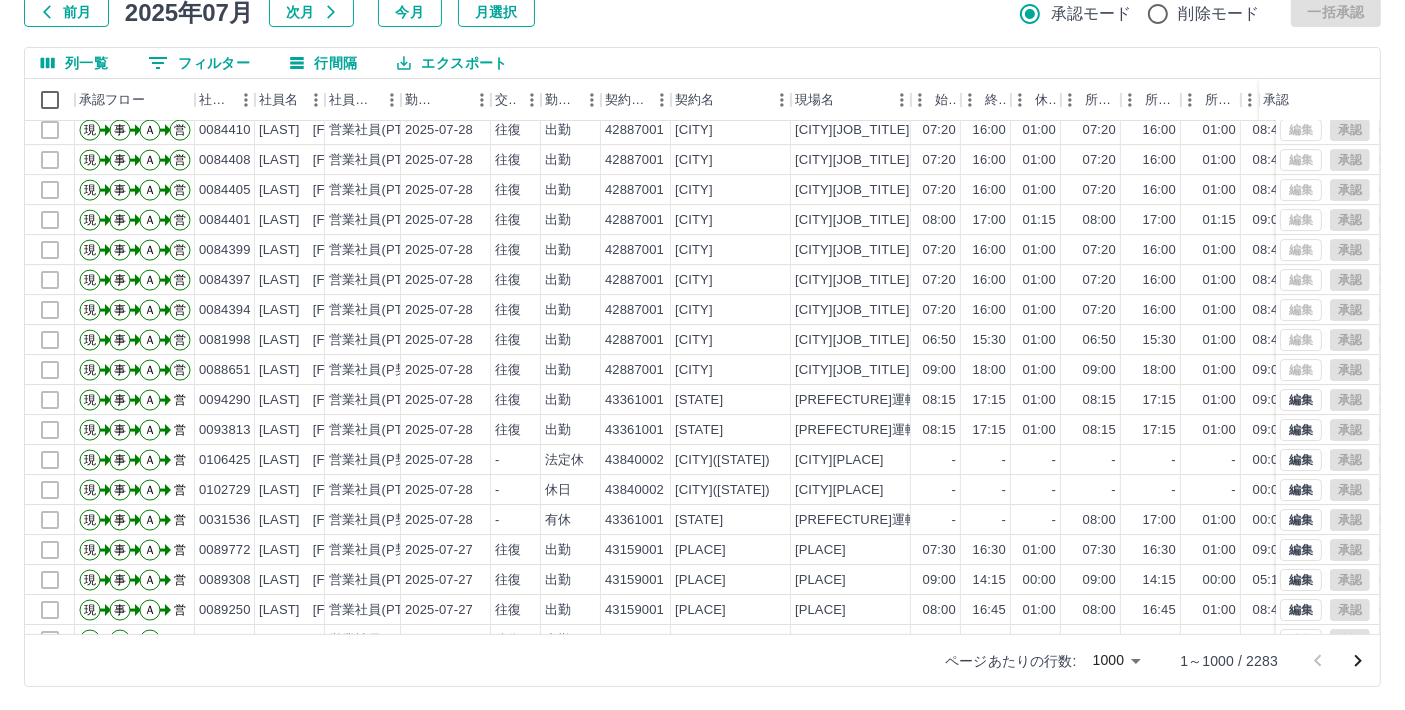 click 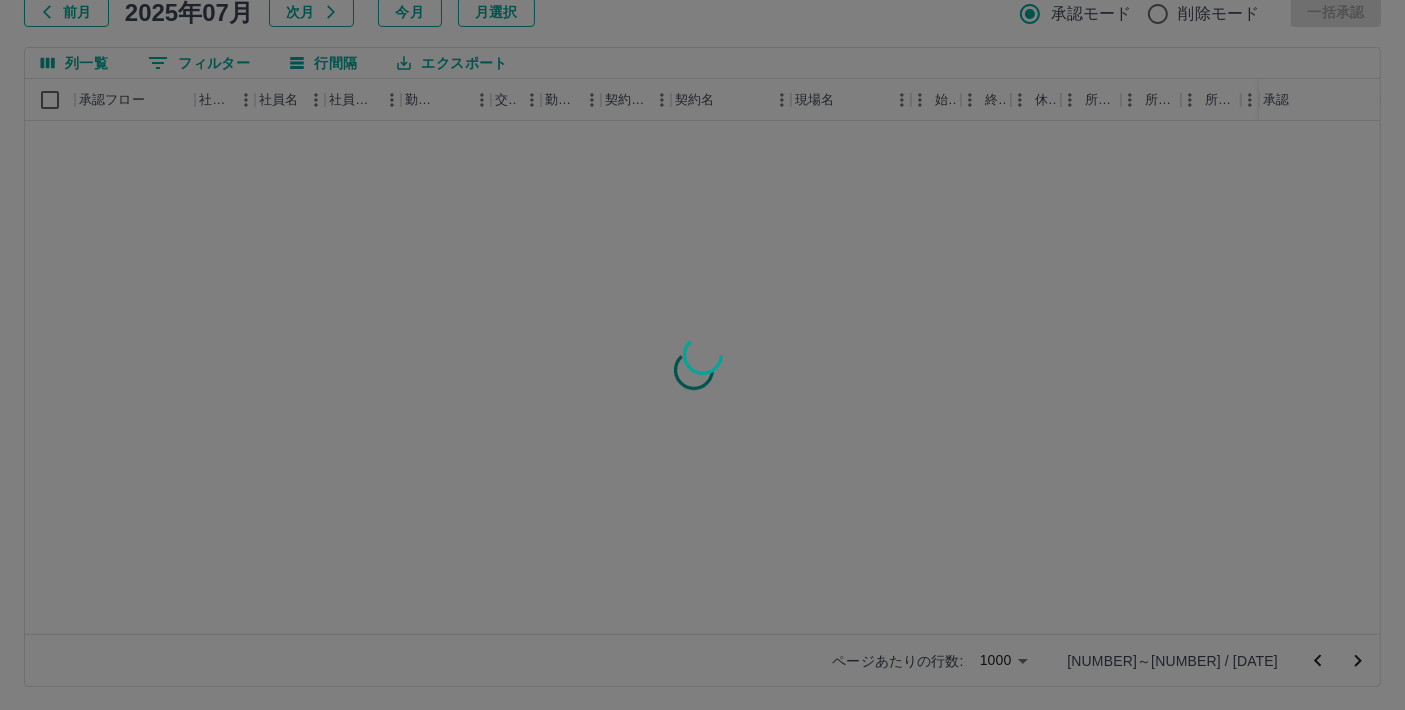 scroll, scrollTop: 0, scrollLeft: 0, axis: both 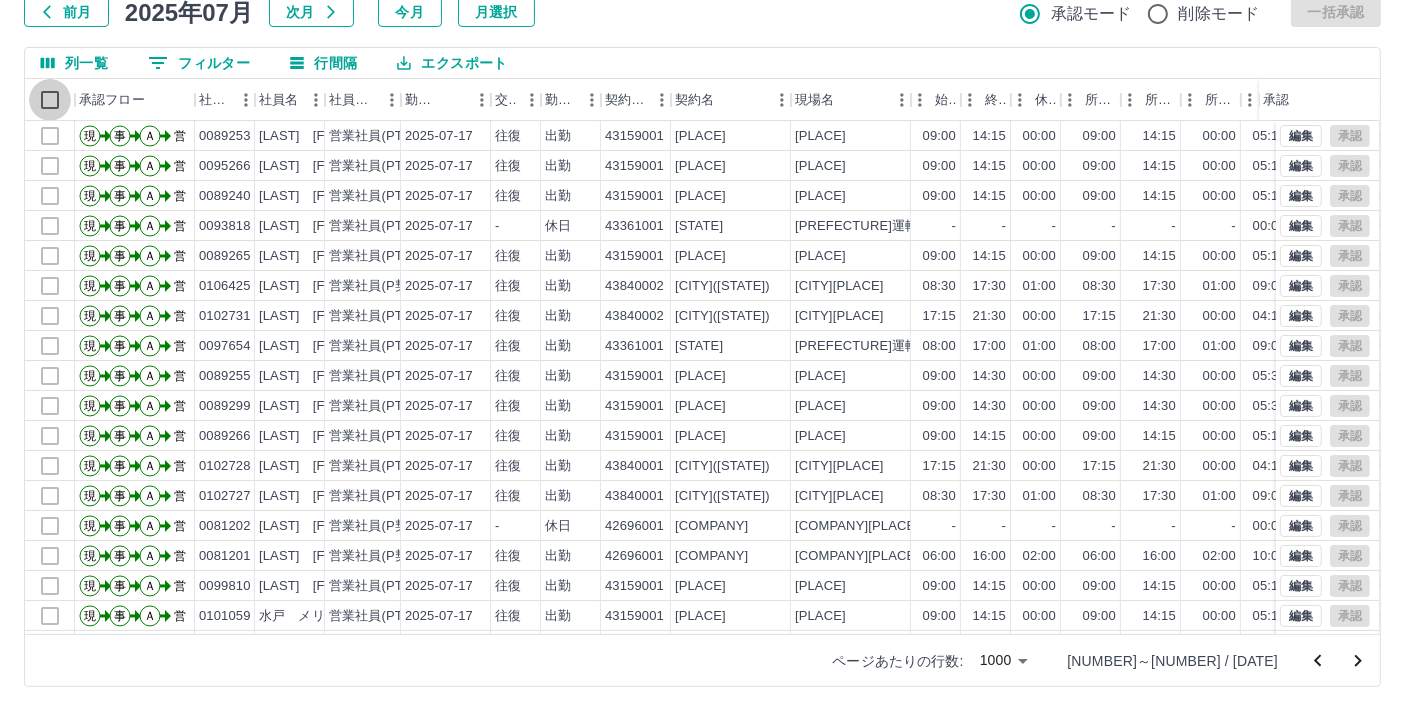 click 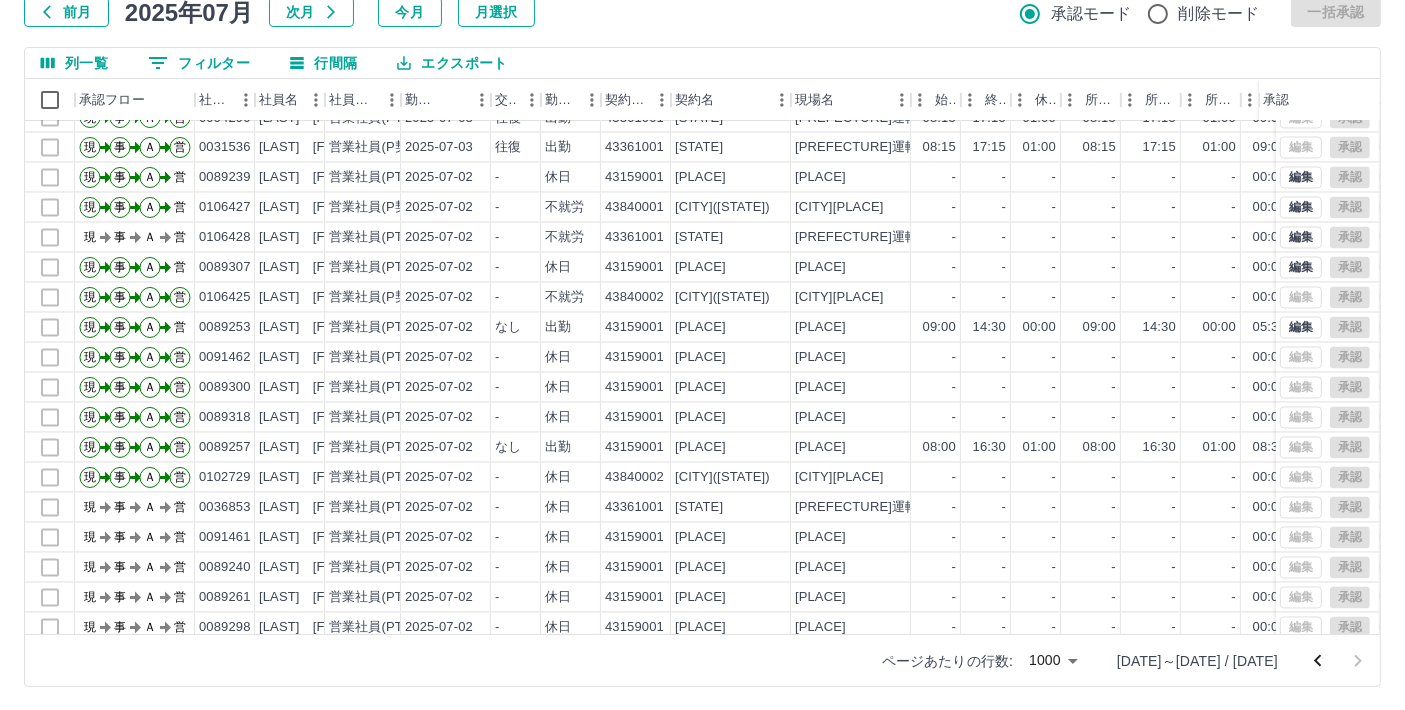 scroll, scrollTop: 3859, scrollLeft: 0, axis: vertical 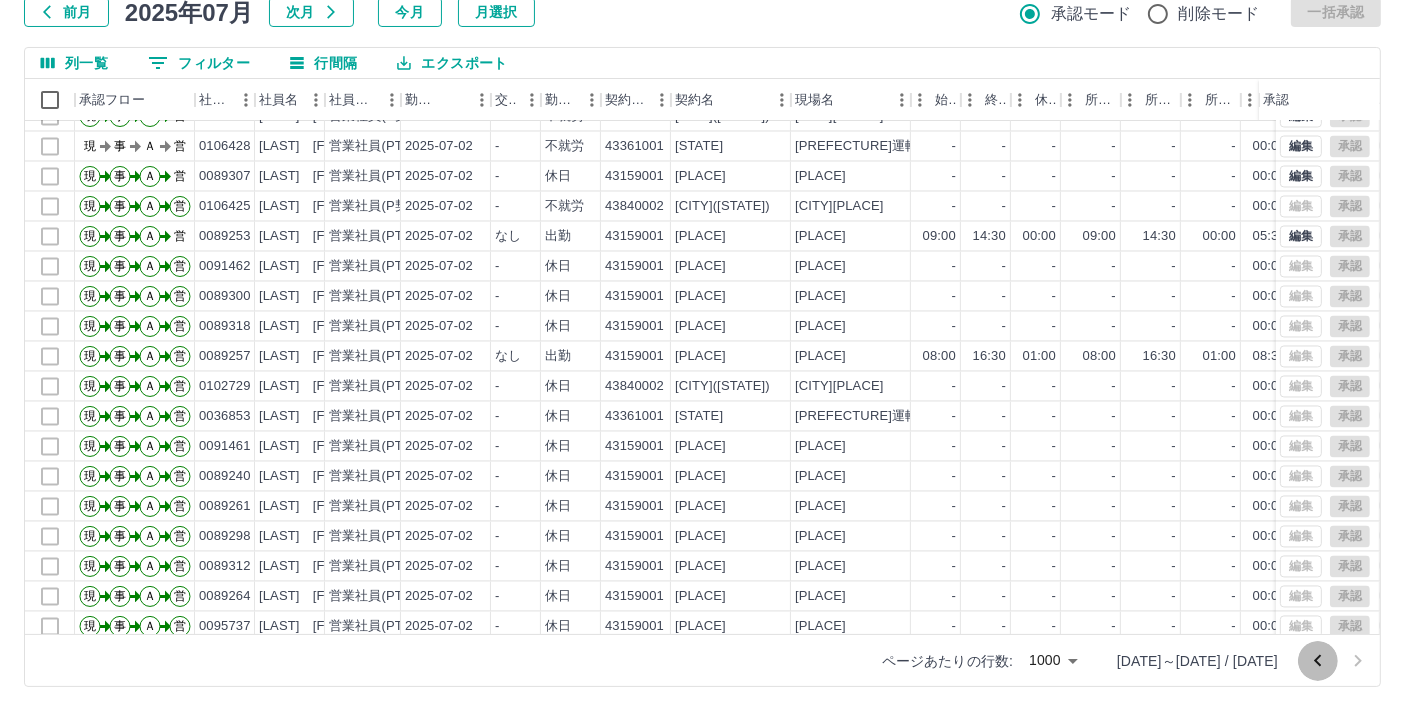 click 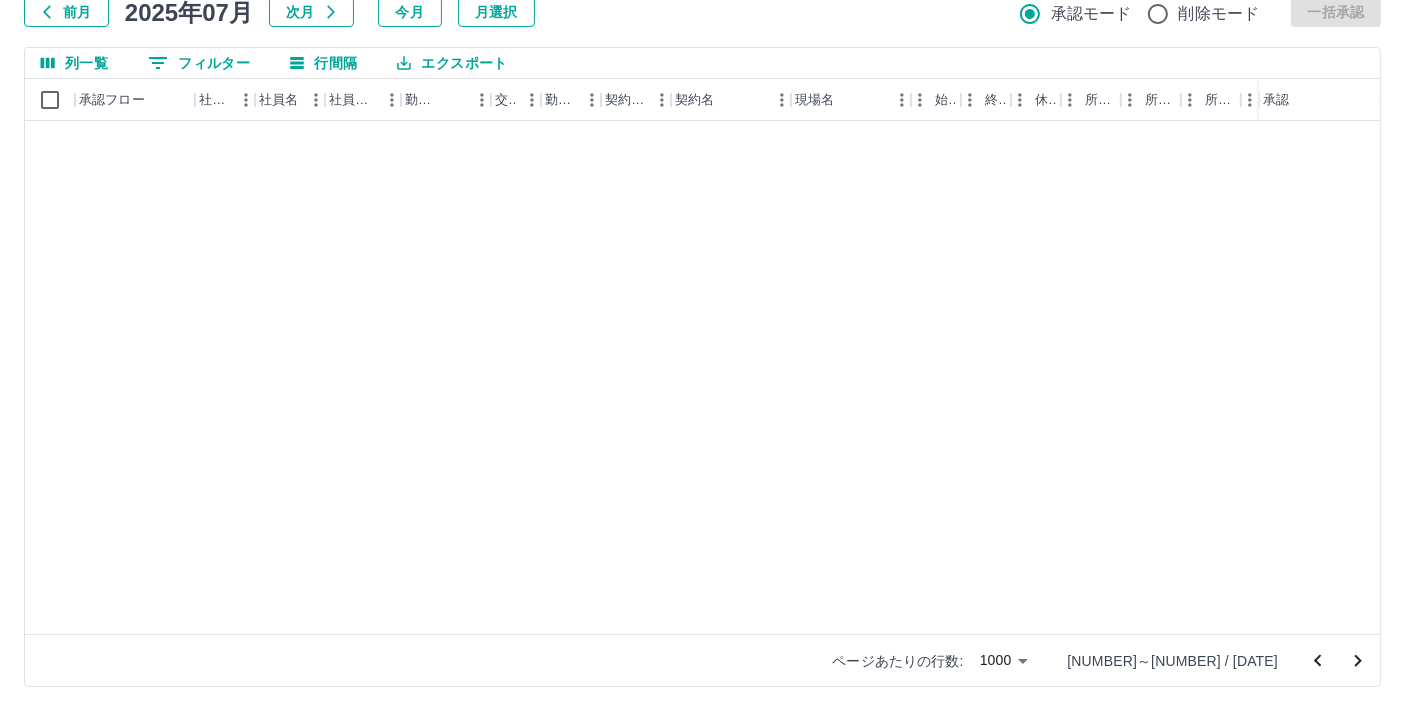 click 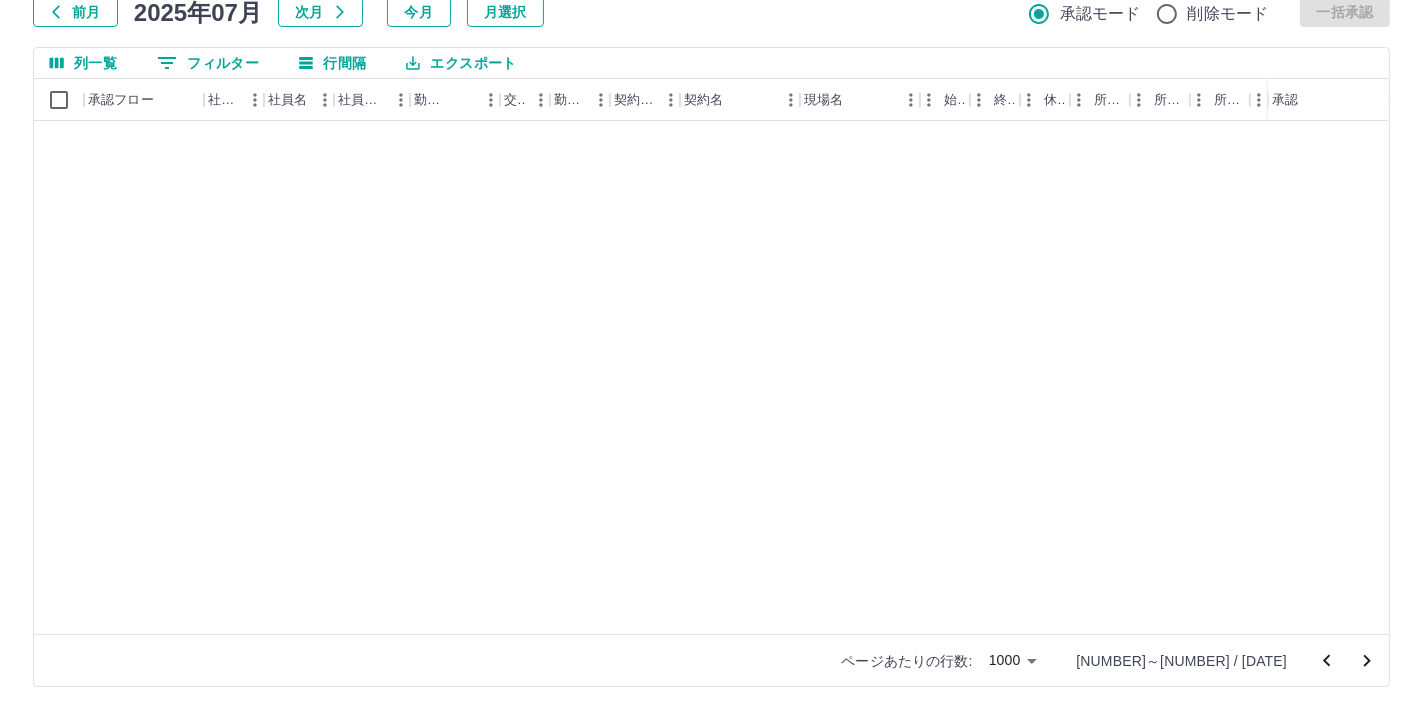 scroll, scrollTop: 0, scrollLeft: 0, axis: both 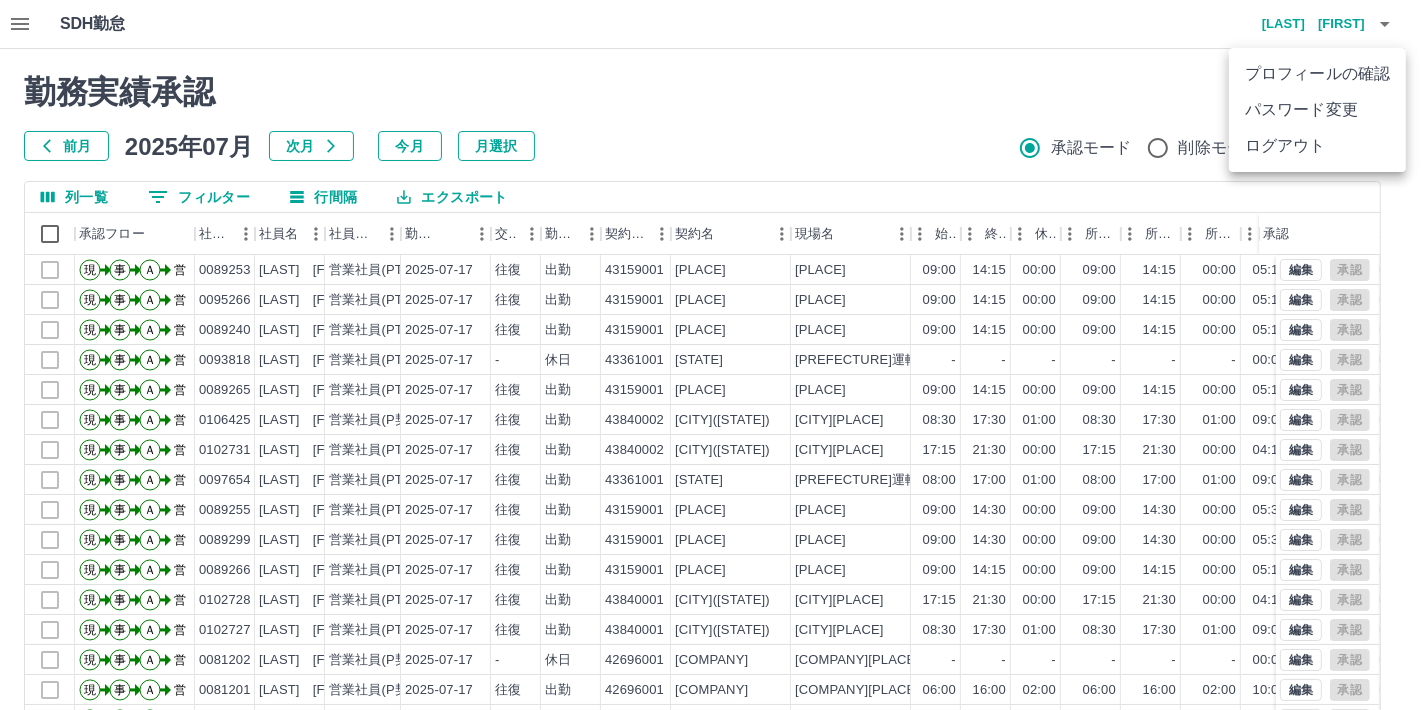 click on "ログアウト" at bounding box center [1317, 146] 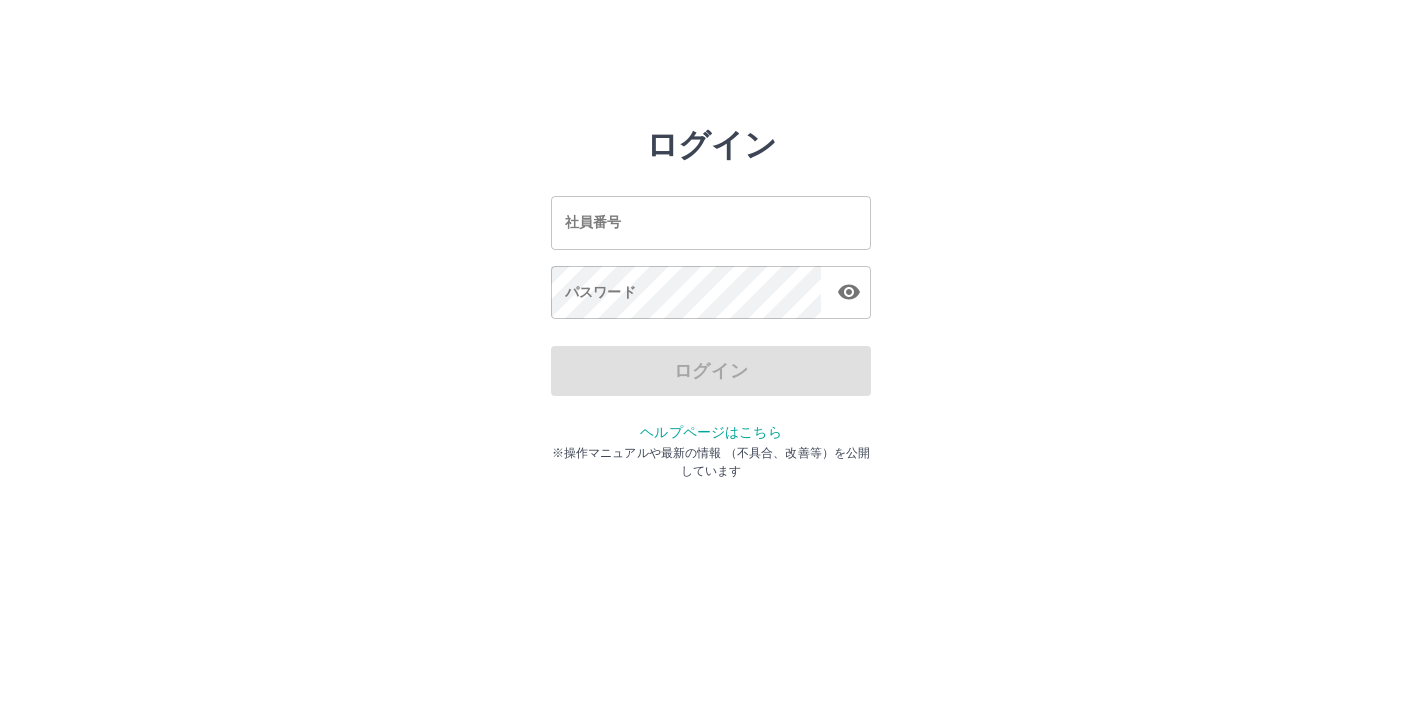 scroll, scrollTop: 0, scrollLeft: 0, axis: both 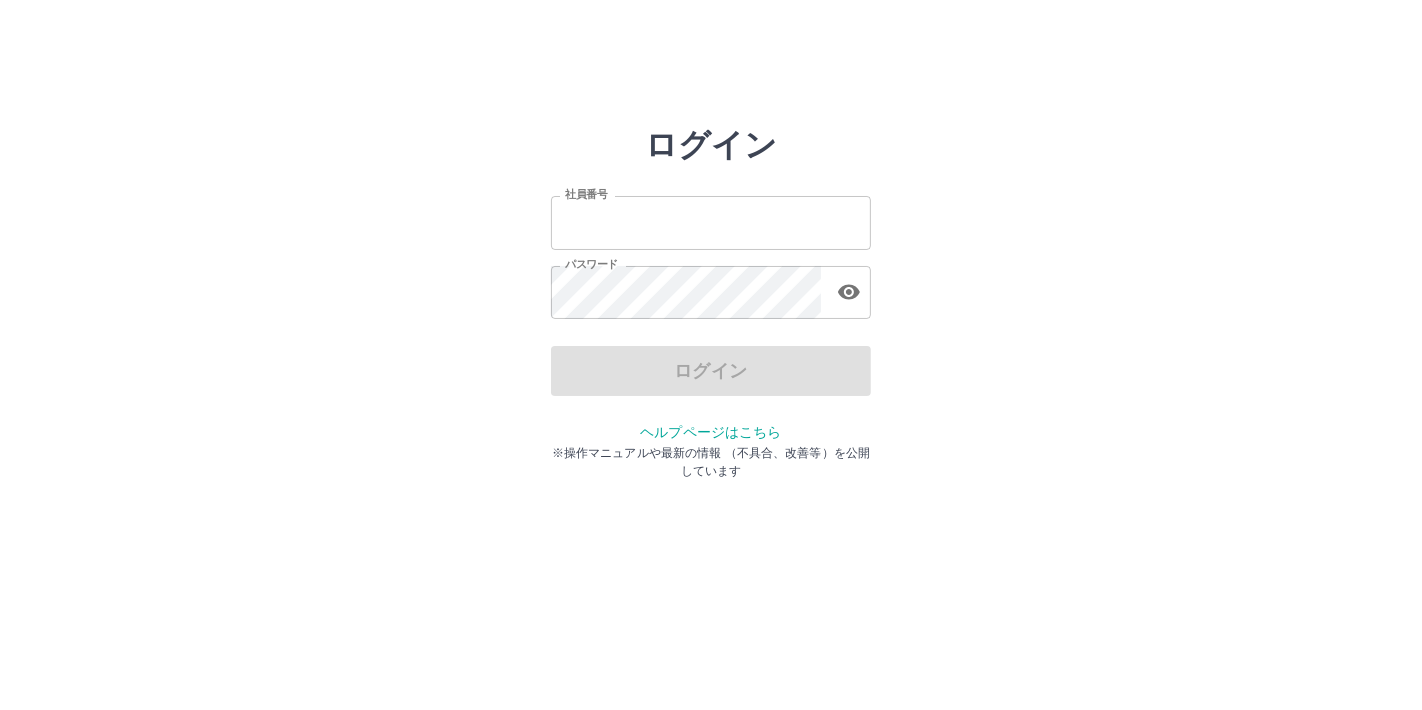 type on "*******" 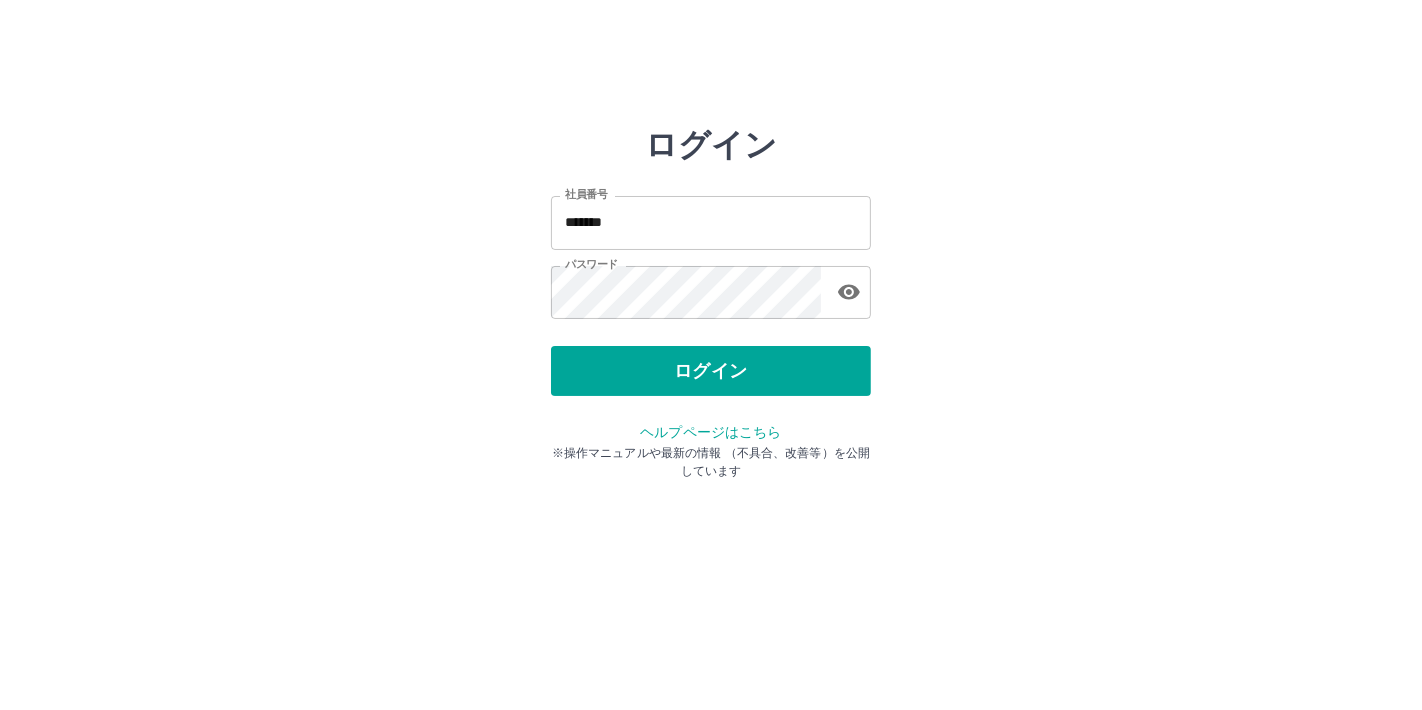 click on "ログイン" at bounding box center [711, 371] 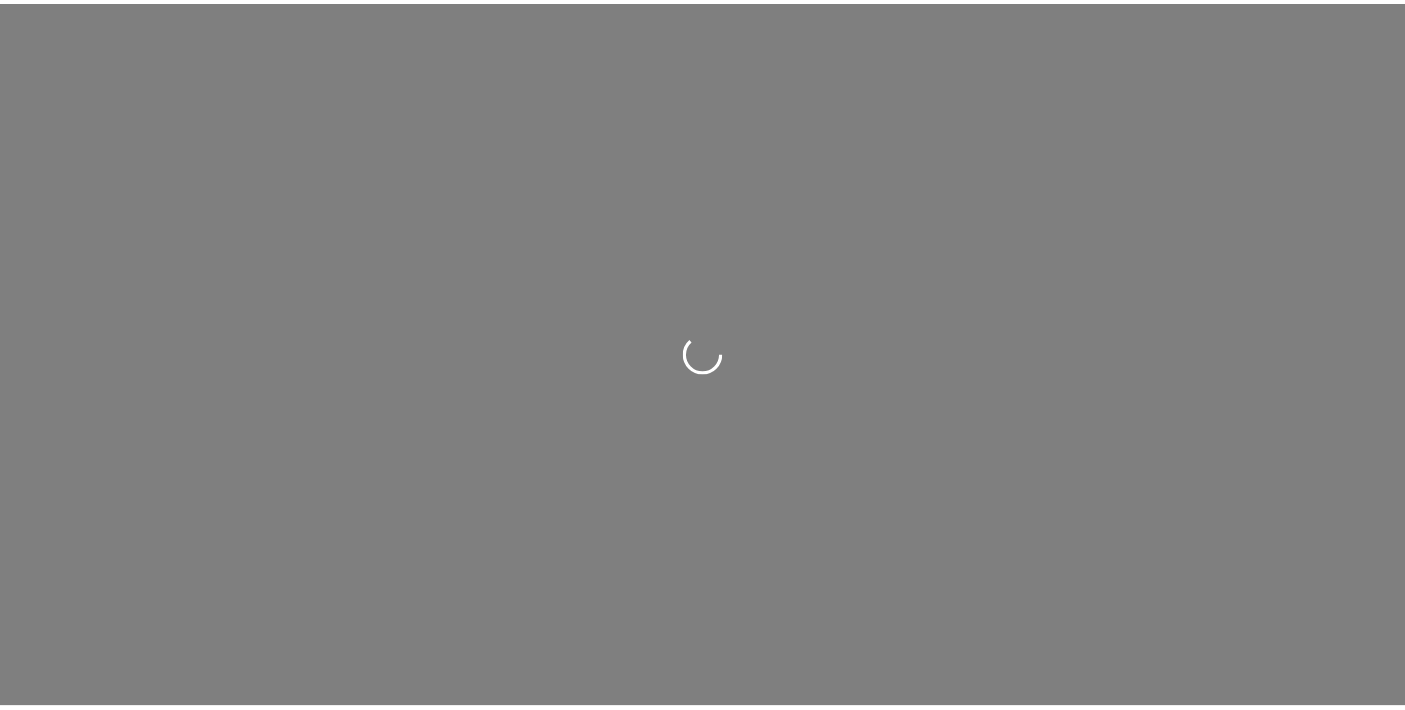 scroll, scrollTop: 0, scrollLeft: 0, axis: both 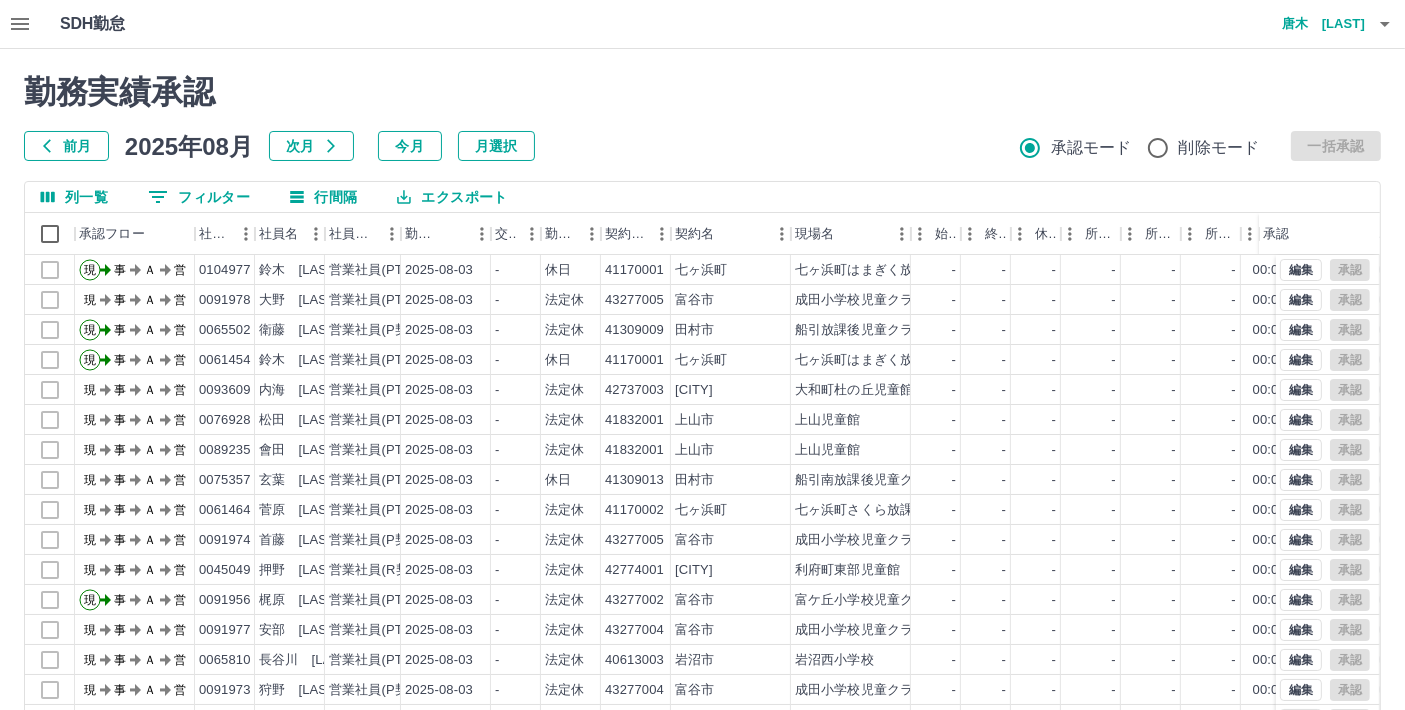 click on "前月" at bounding box center (66, 146) 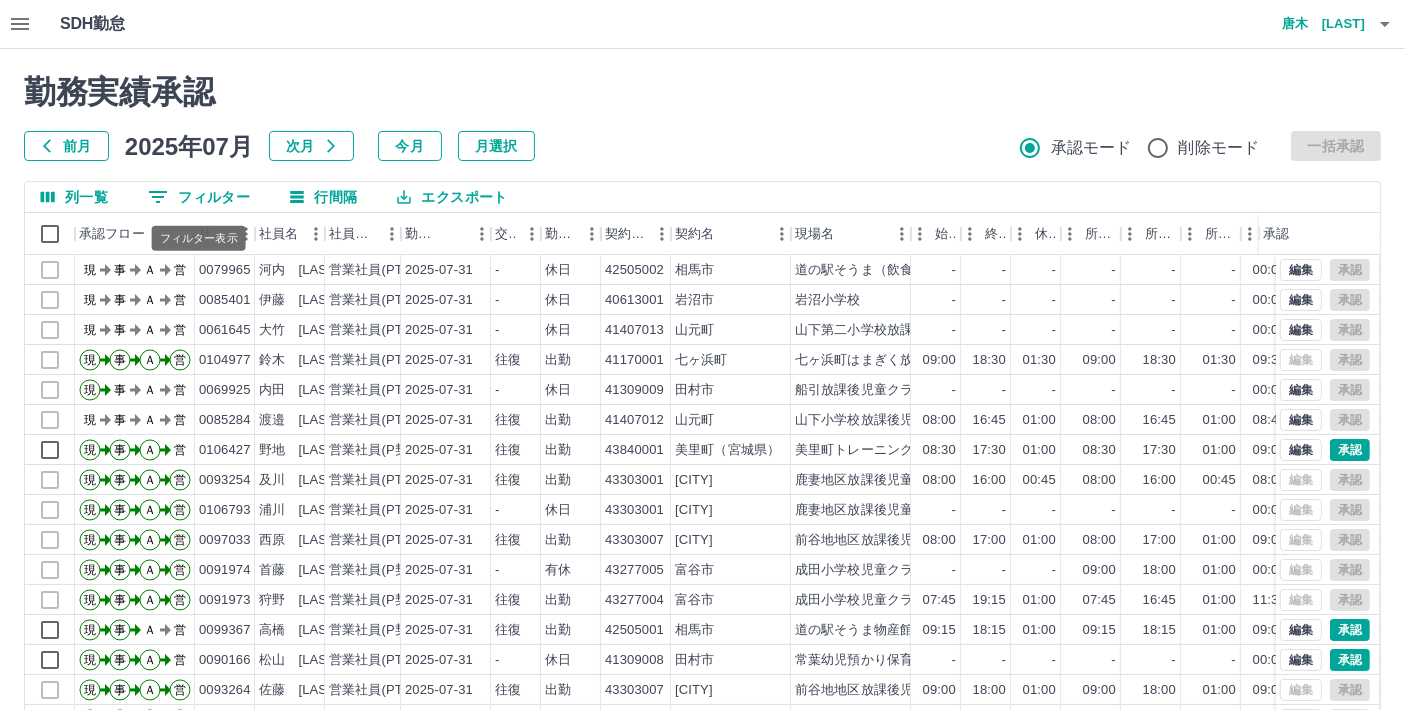 click on "0 フィルター" at bounding box center (199, 197) 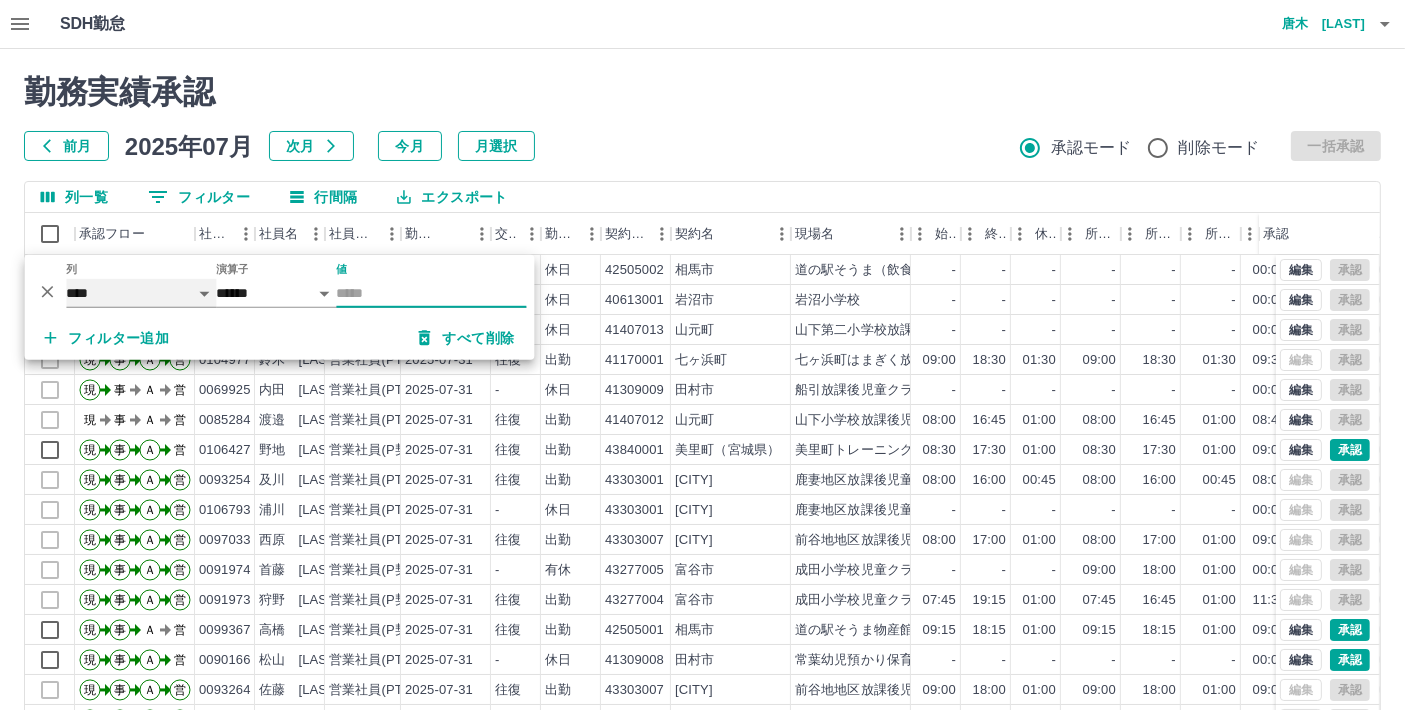 click on "**** *** **** *** *** **** ***** *** *** ** ** ** **** **** **** ** ** *** **** *****" at bounding box center [141, 293] 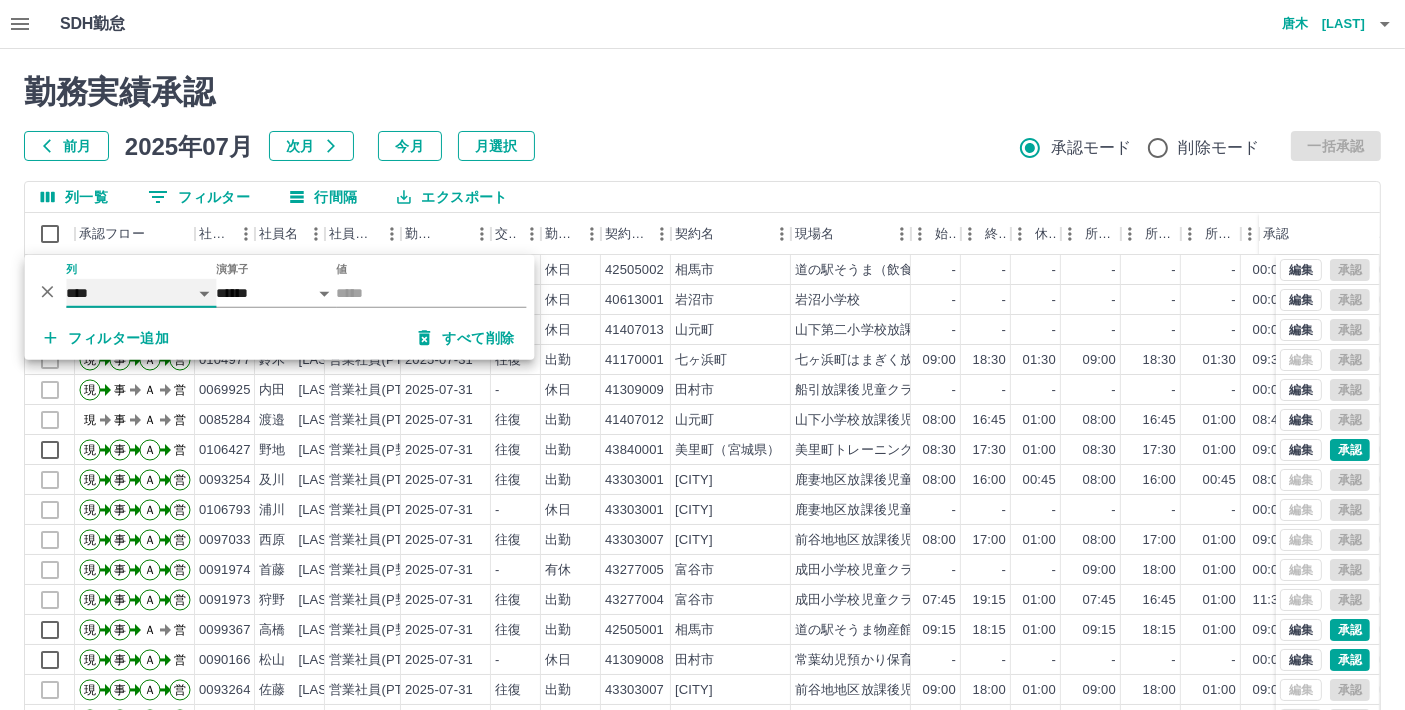 click on "**** *** **** *** *** **** ***** *** *** ** ** ** **** **** **** ** ** *** **** *****" at bounding box center (141, 293) 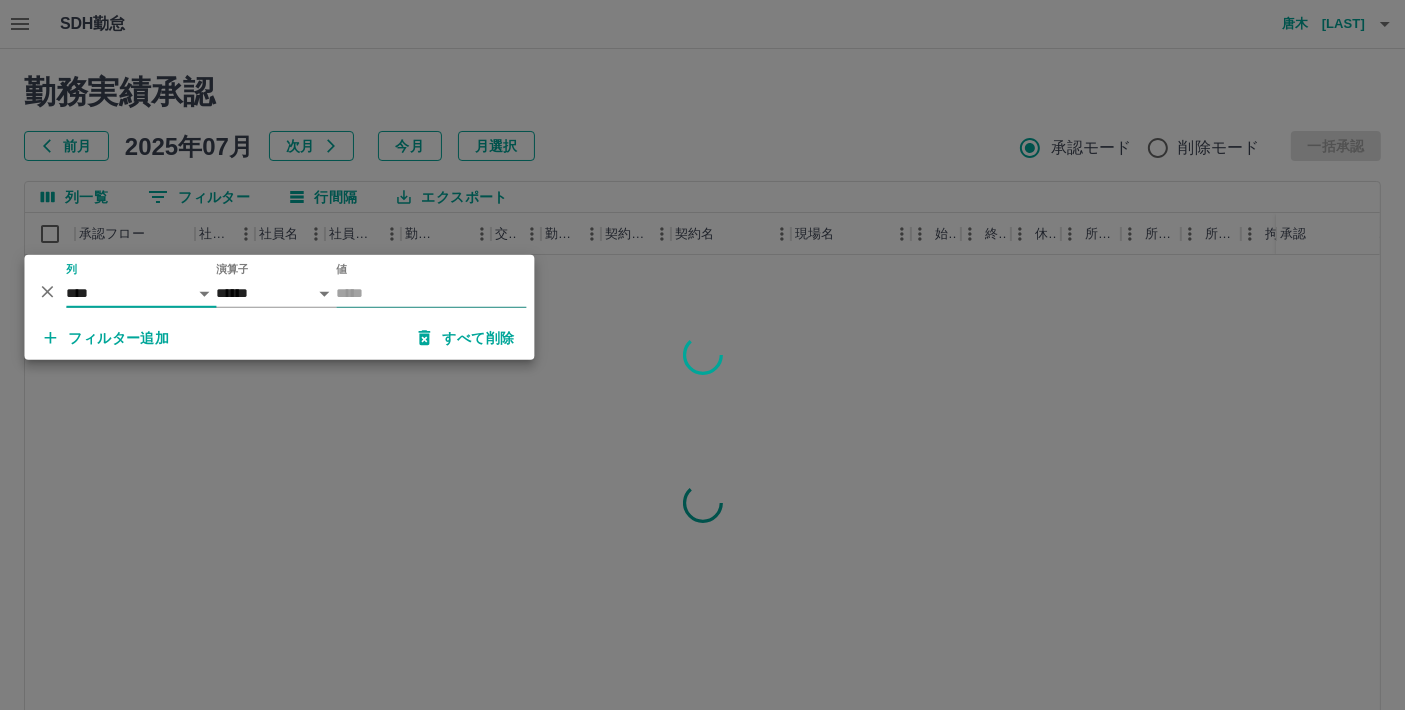 click on "値" at bounding box center [431, 293] 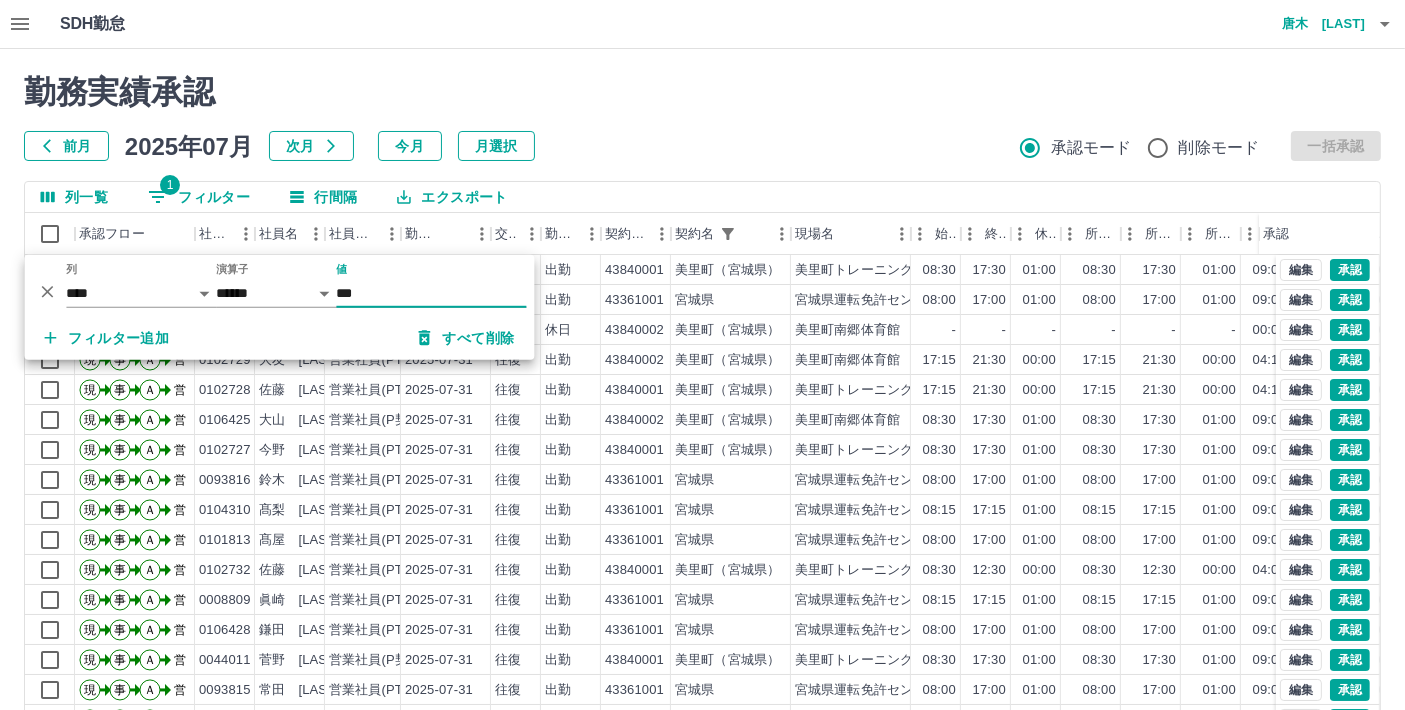 type on "***" 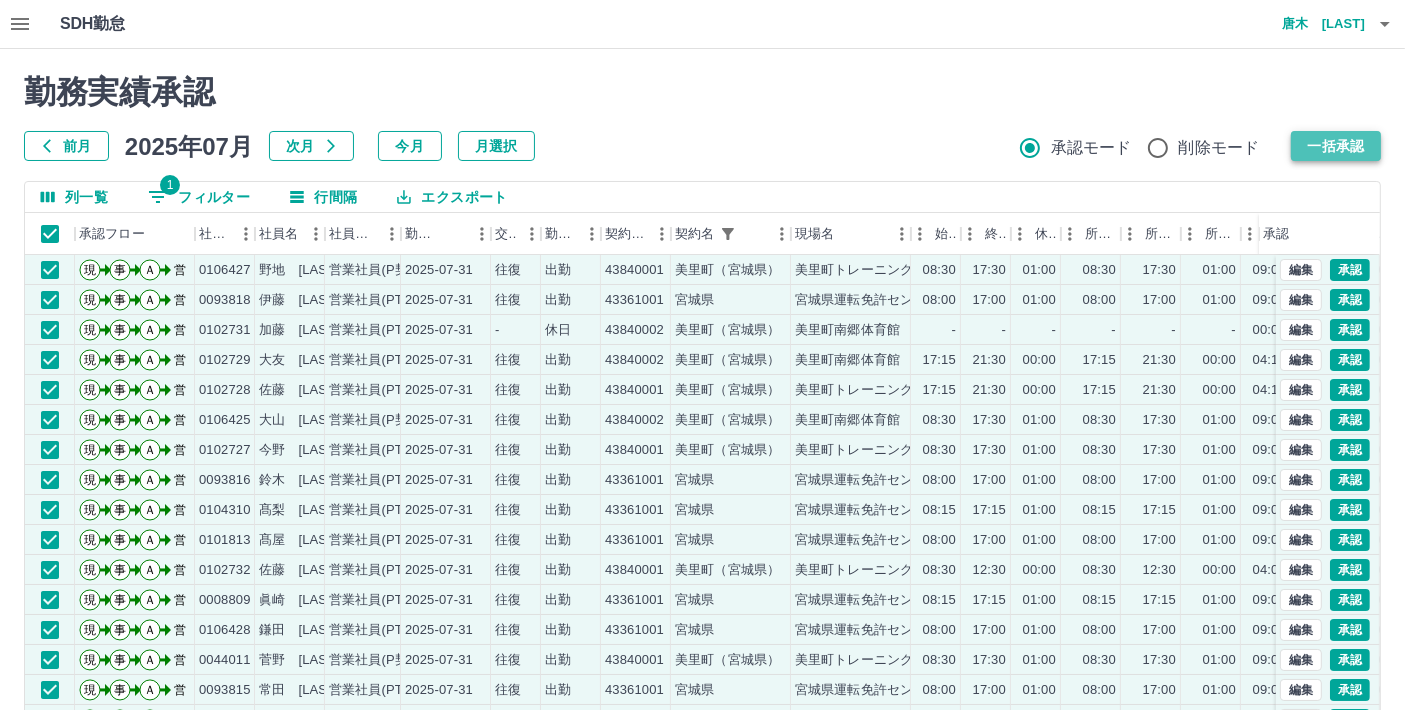 click on "一括承認" at bounding box center (1336, 146) 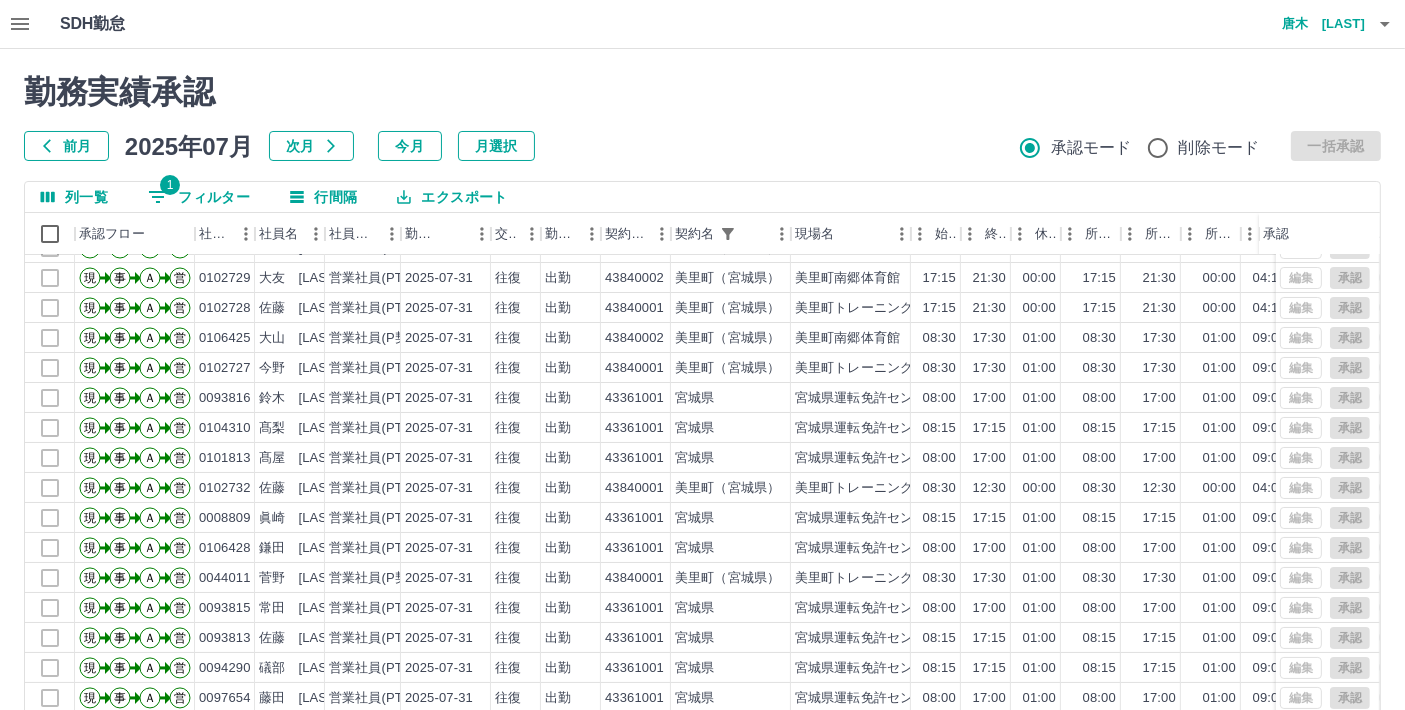 scroll, scrollTop: 102, scrollLeft: 0, axis: vertical 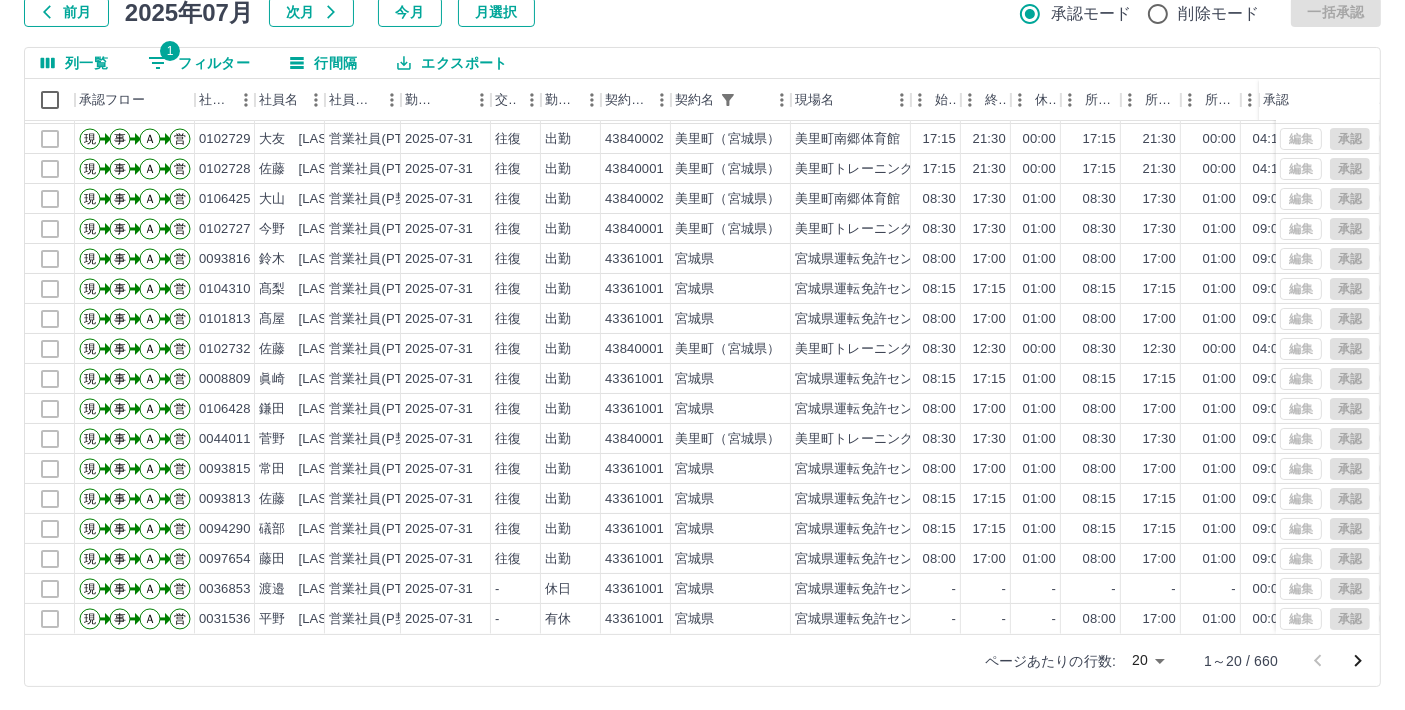 click on "SDH勤怠 唐木　俊一 勤務実績承認 前月 2025年07月 次月 今月 月選択 承認モード 削除モード 一括承認 列一覧 1 フィルター 行間隔 エクスポート 承認フロー 社員番号 社員名 社員区分 勤務日 交通費 勤務区分 契約コード 契約名 現場名 始業 終業 休憩 所定開始 所定終業 所定休憩 拘束 勤務 遅刻等 コメント ステータス 承認 現 事 Ａ 営 0093818 伊藤　智子 営業社員(PT契約) 2025-07-31 往復 出勤 43361001 宮城県 宮城県運転免許センター 08:00 17:00 01:00 08:00 17:00 01:00 09:00 08:00 00:00 全承認済 現 事 Ａ 営 0102731 加藤　晃好 営業社員(PT契約) 2025-07-31  -  休日 43840002 美里町（宮城県） 美里町南郷体育館 - - - - - - 00:00 00:00 00:00 全承認済 現 事 Ａ 営 0102729 大友　敏正 営業社員(PT契約) 2025-07-31 往復 出勤 43840002 美里町（宮城県） 美里町南郷体育館 17:15 21:30 00:00 17:15 21:30 00:00 04:15 04:15 -" at bounding box center [702, 288] 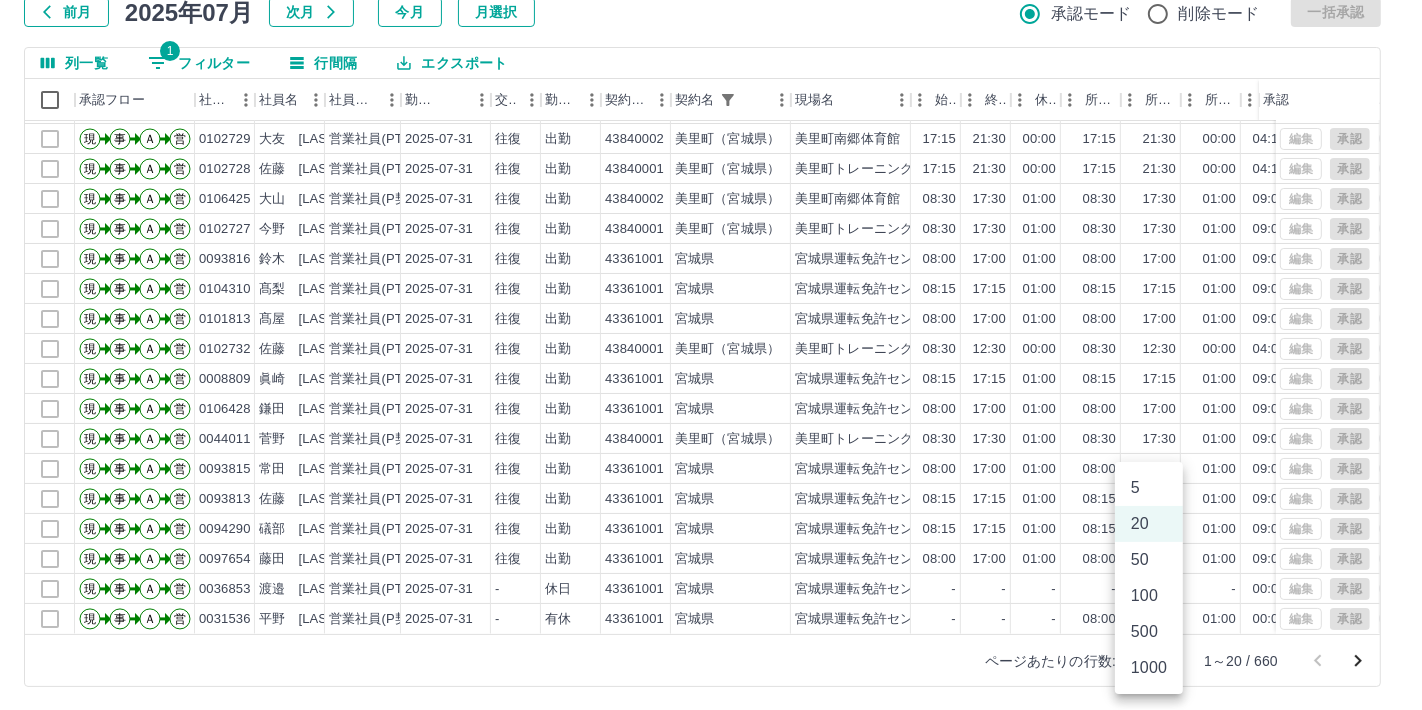 click on "1000" at bounding box center [1149, 668] 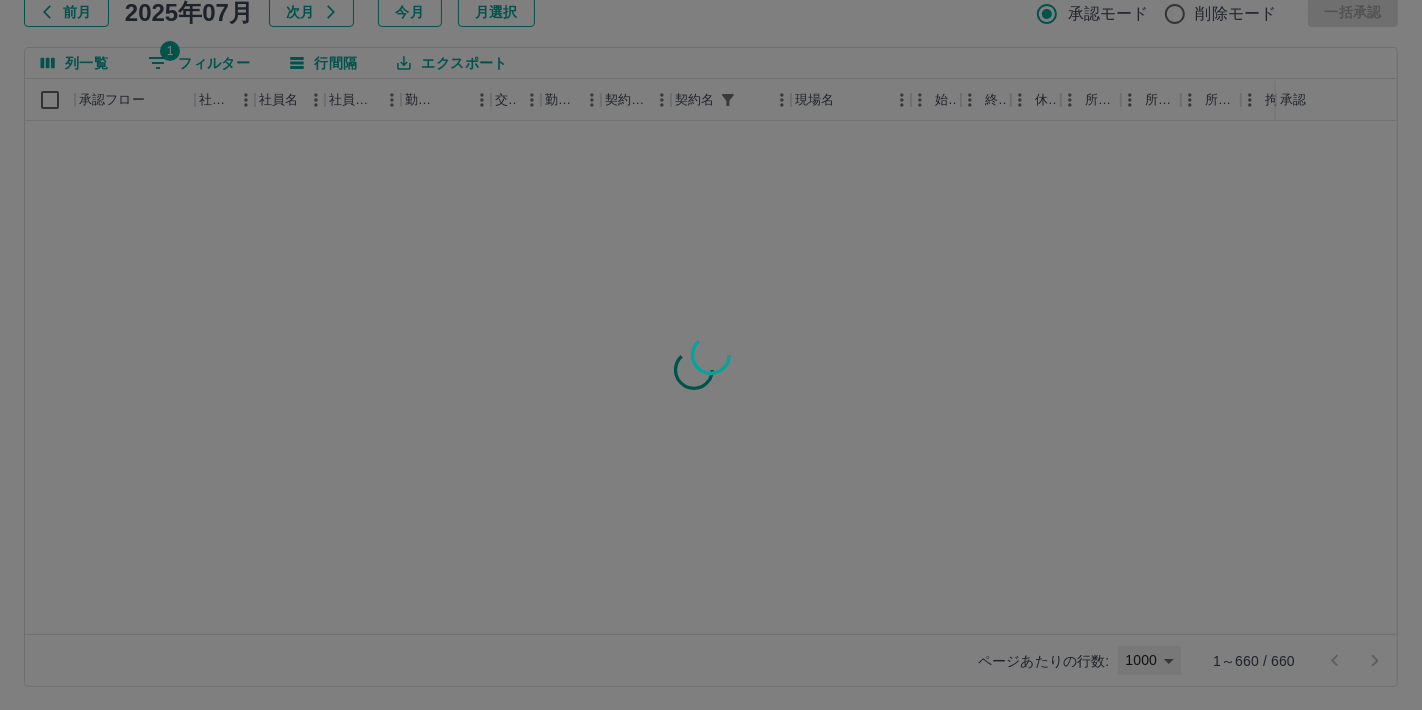 type on "****" 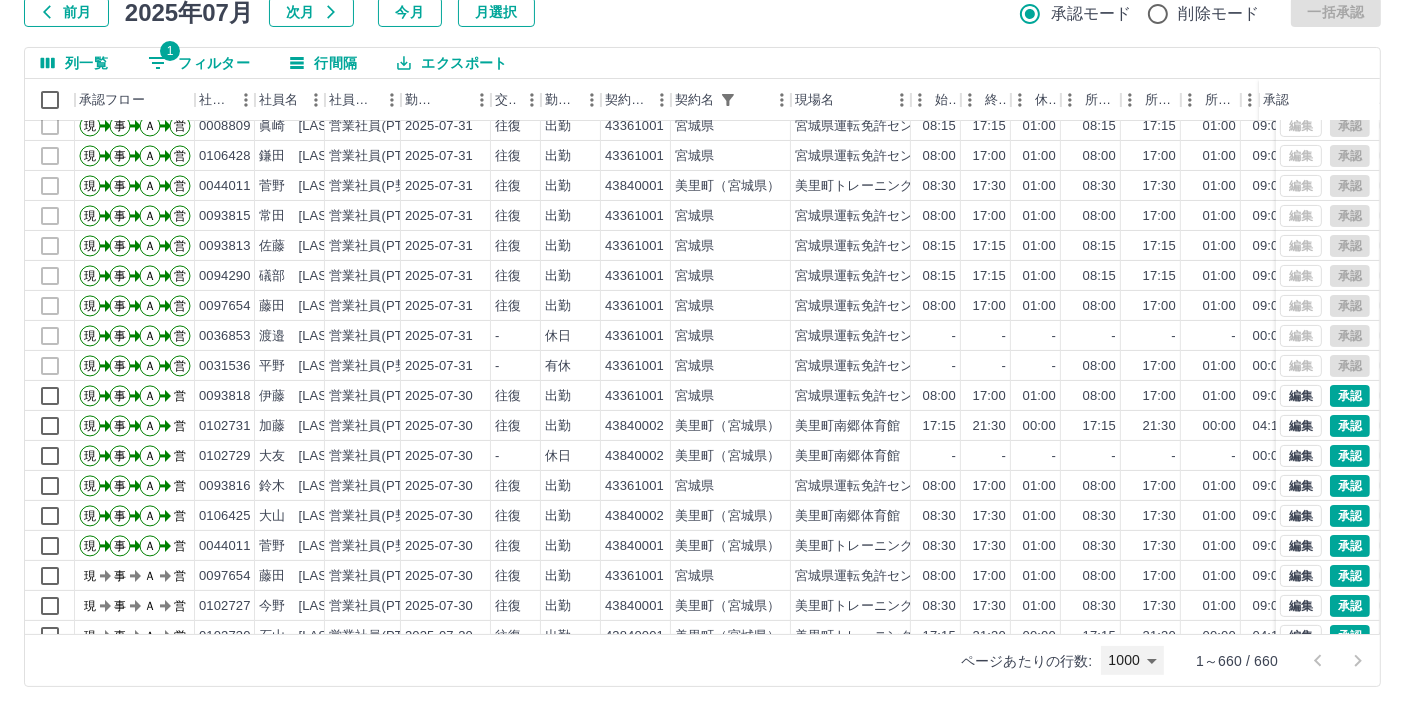 scroll, scrollTop: 1111, scrollLeft: 0, axis: vertical 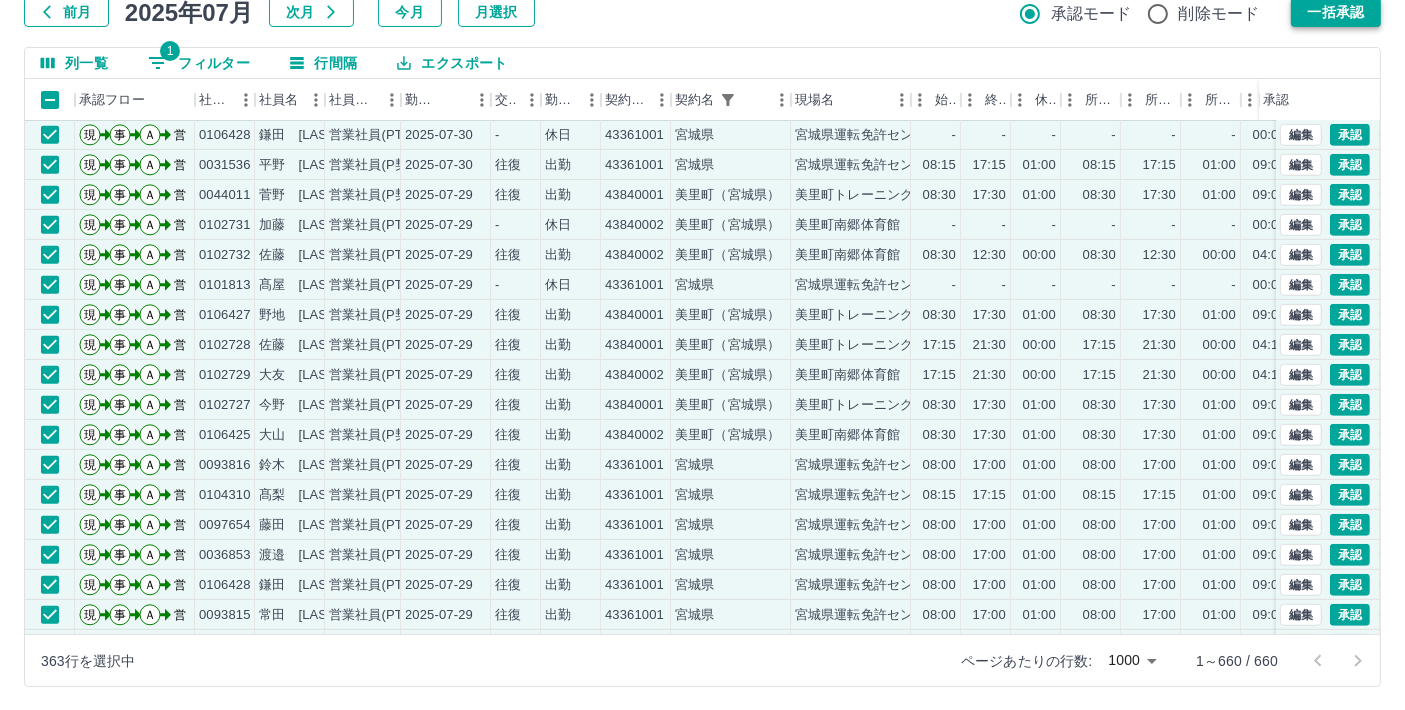 click on "一括承認" at bounding box center [1336, 12] 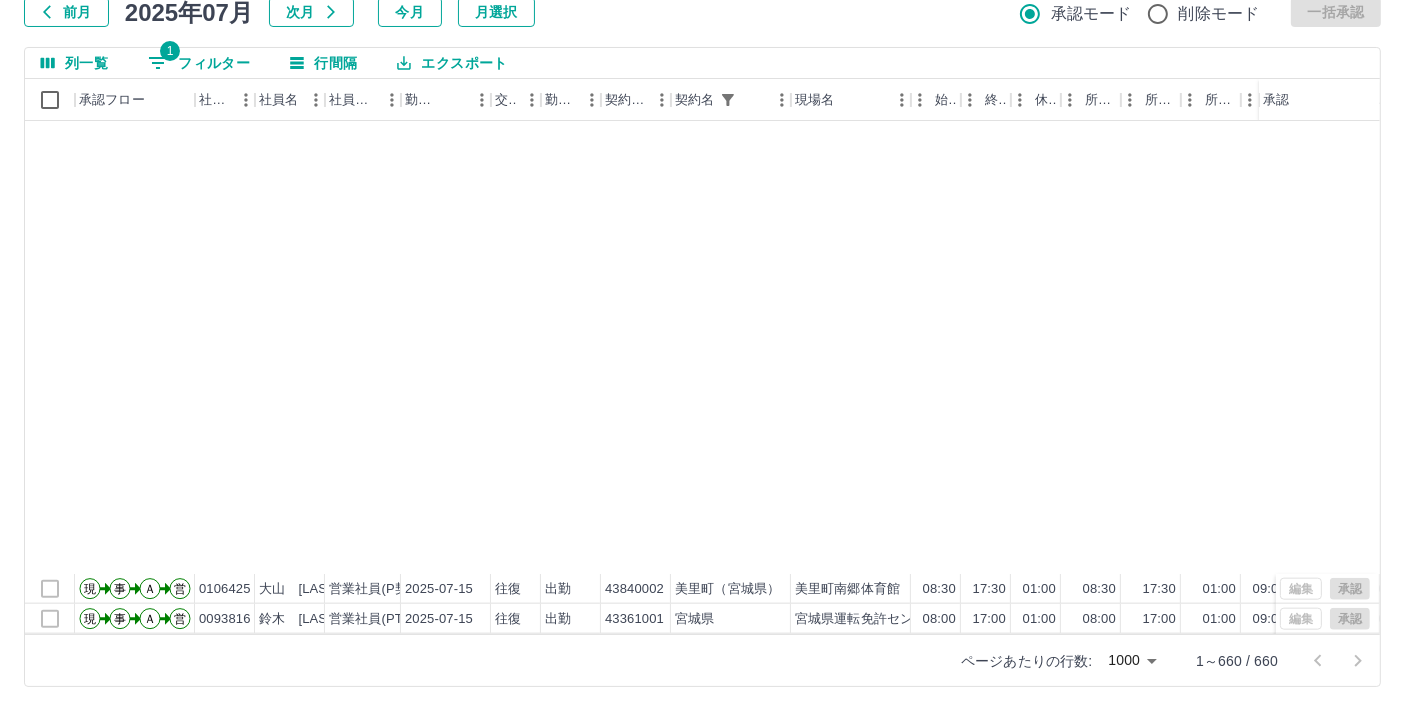 scroll, scrollTop: 10444, scrollLeft: 0, axis: vertical 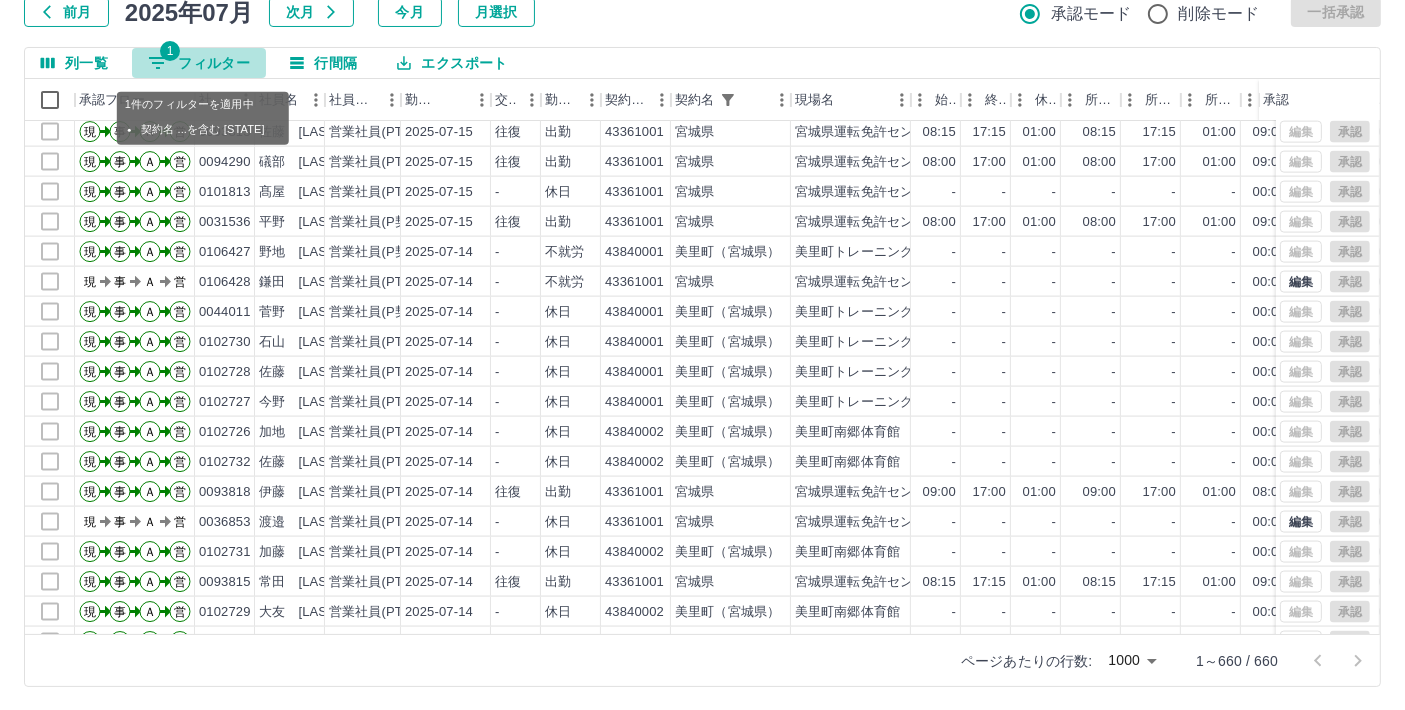 click on "1 フィルター" at bounding box center [199, 63] 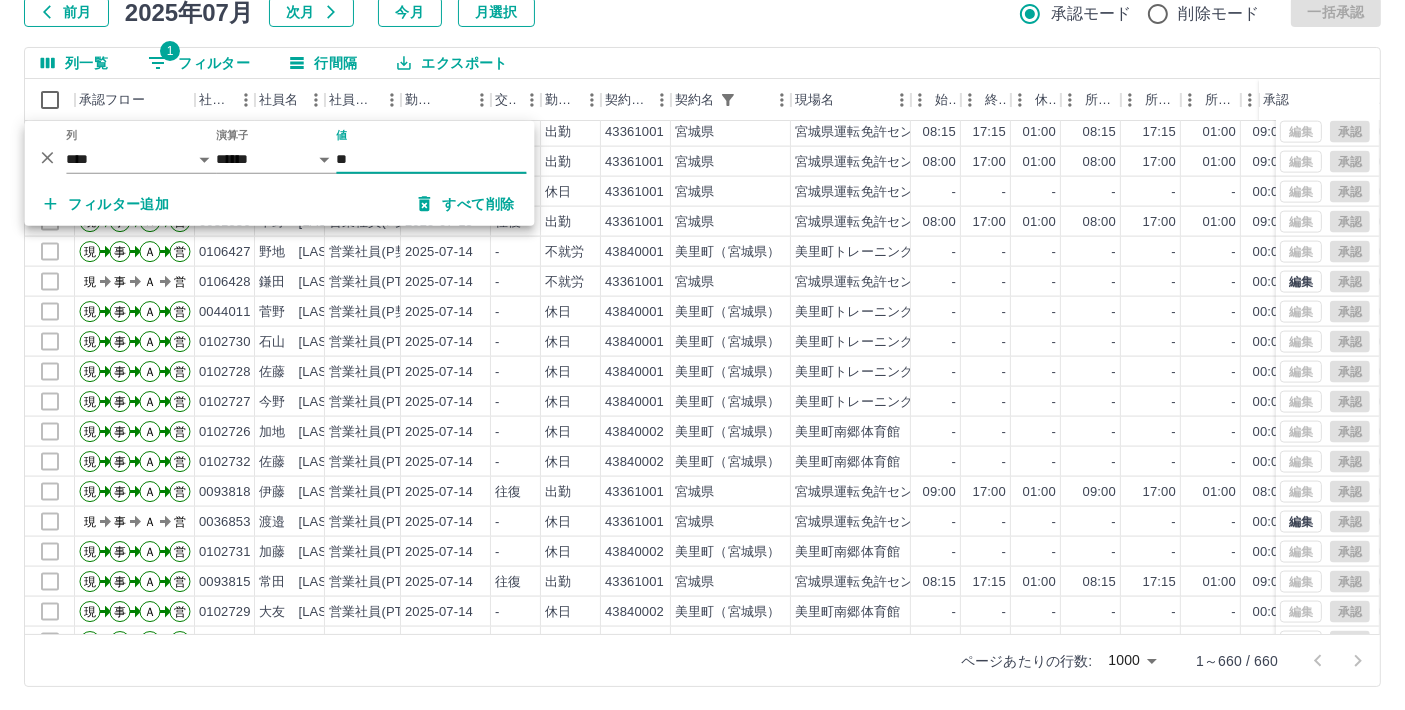 type on "*" 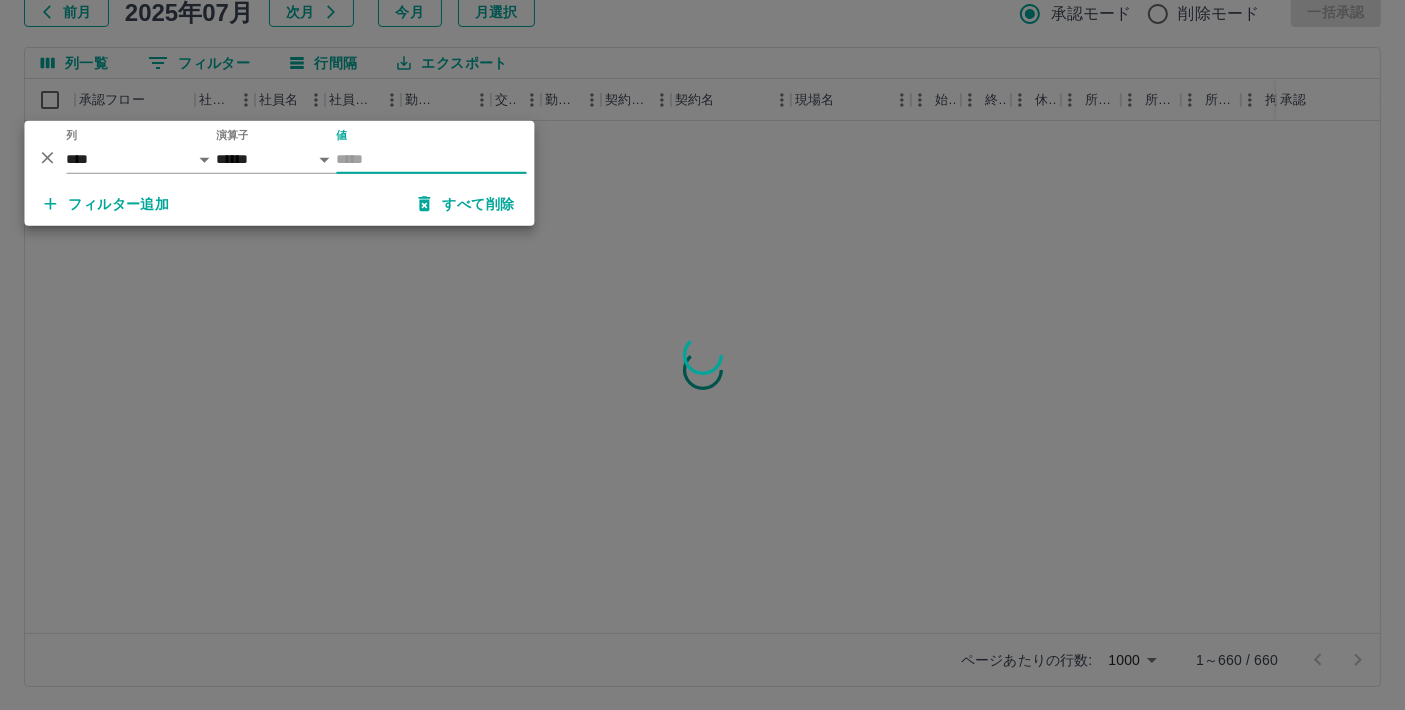 scroll, scrollTop: 0, scrollLeft: 0, axis: both 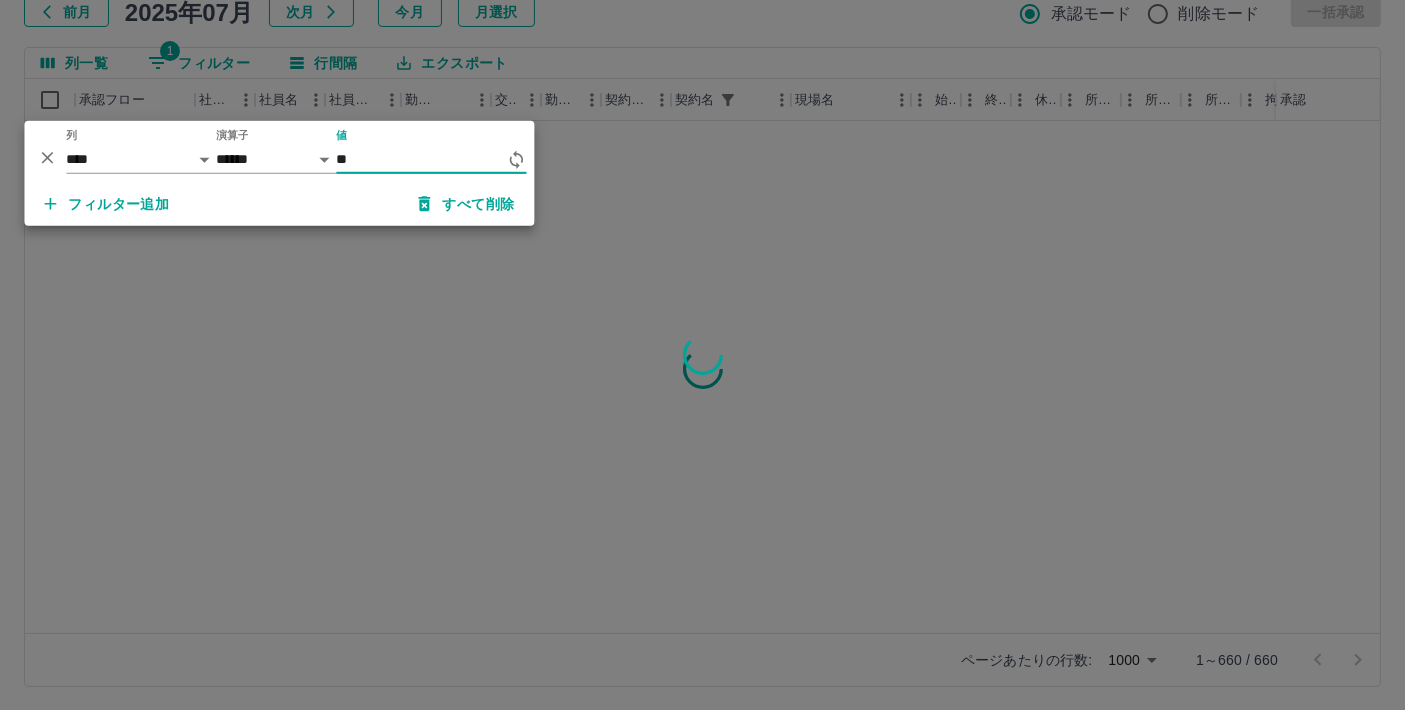 type on "*" 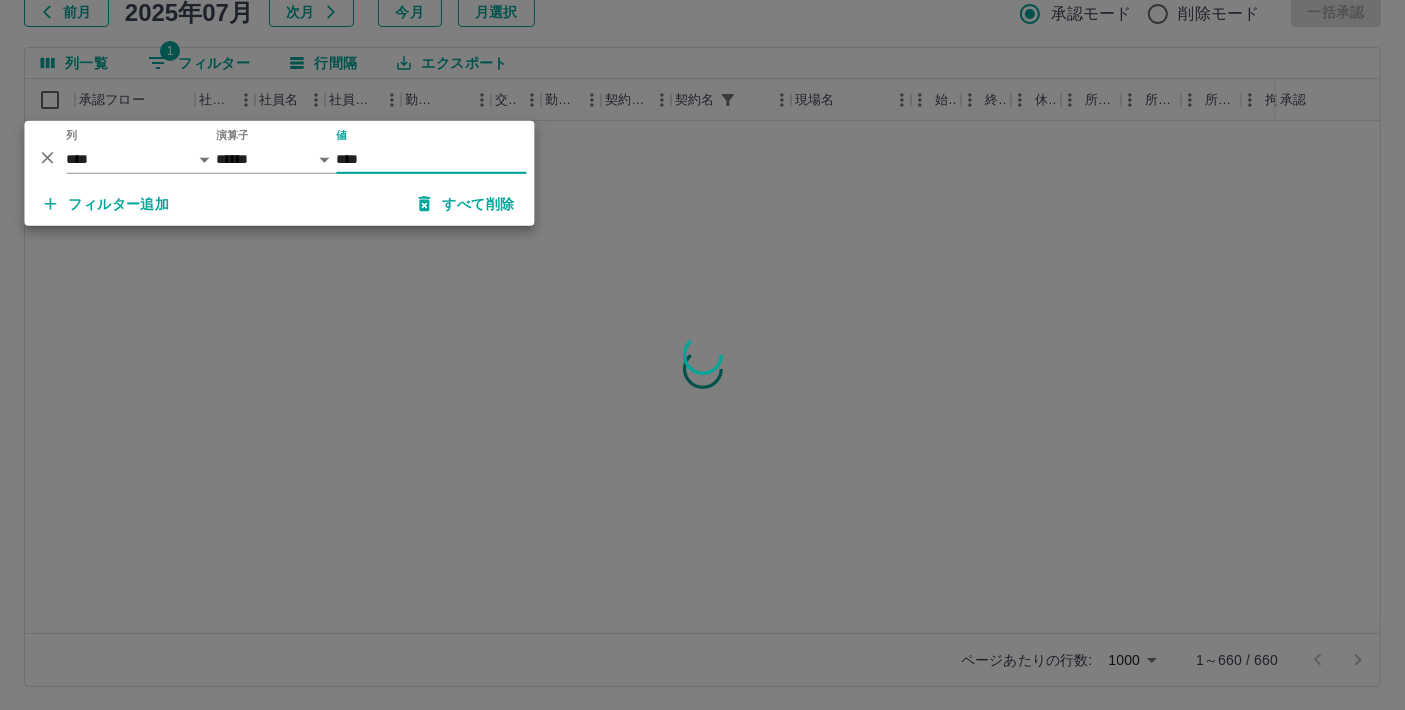 type on "****" 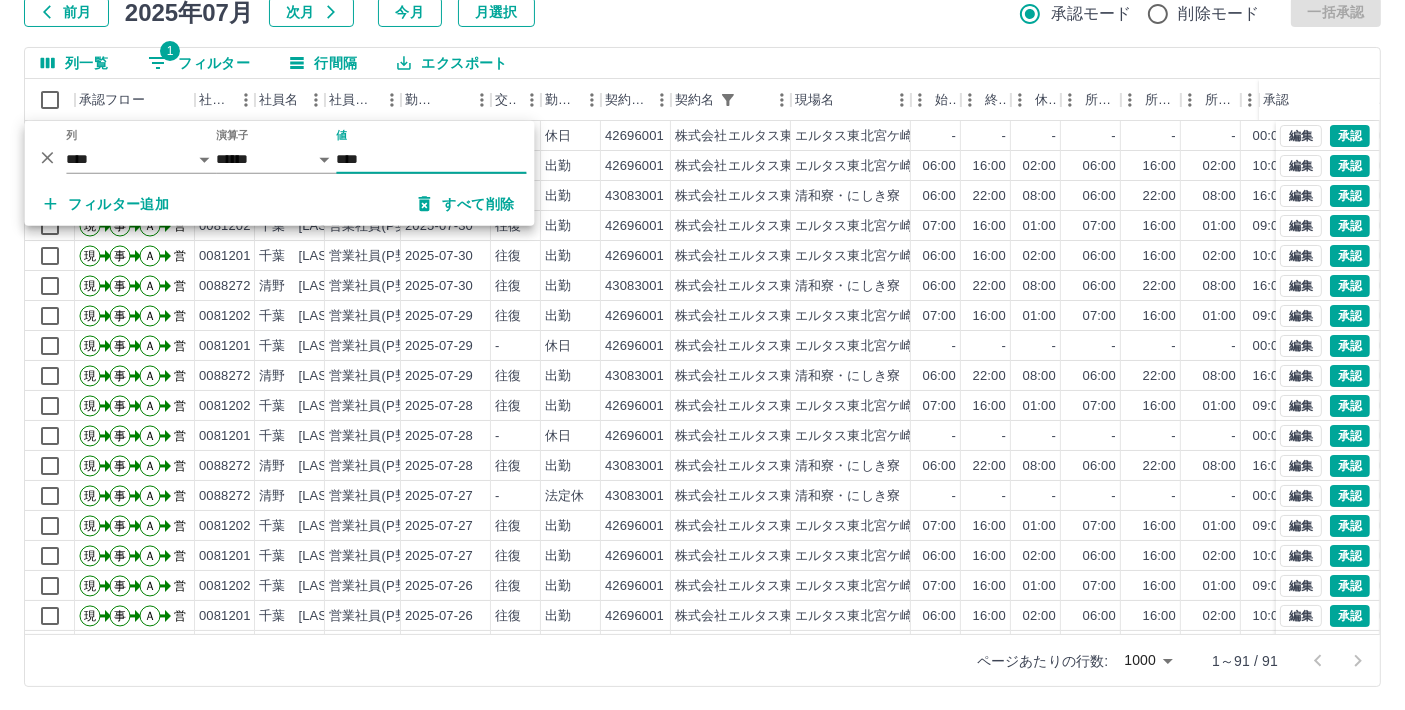 click on "前月 2025年07月 次月 今月 月選択 承認モード 削除モード 一括承認" at bounding box center (702, 12) 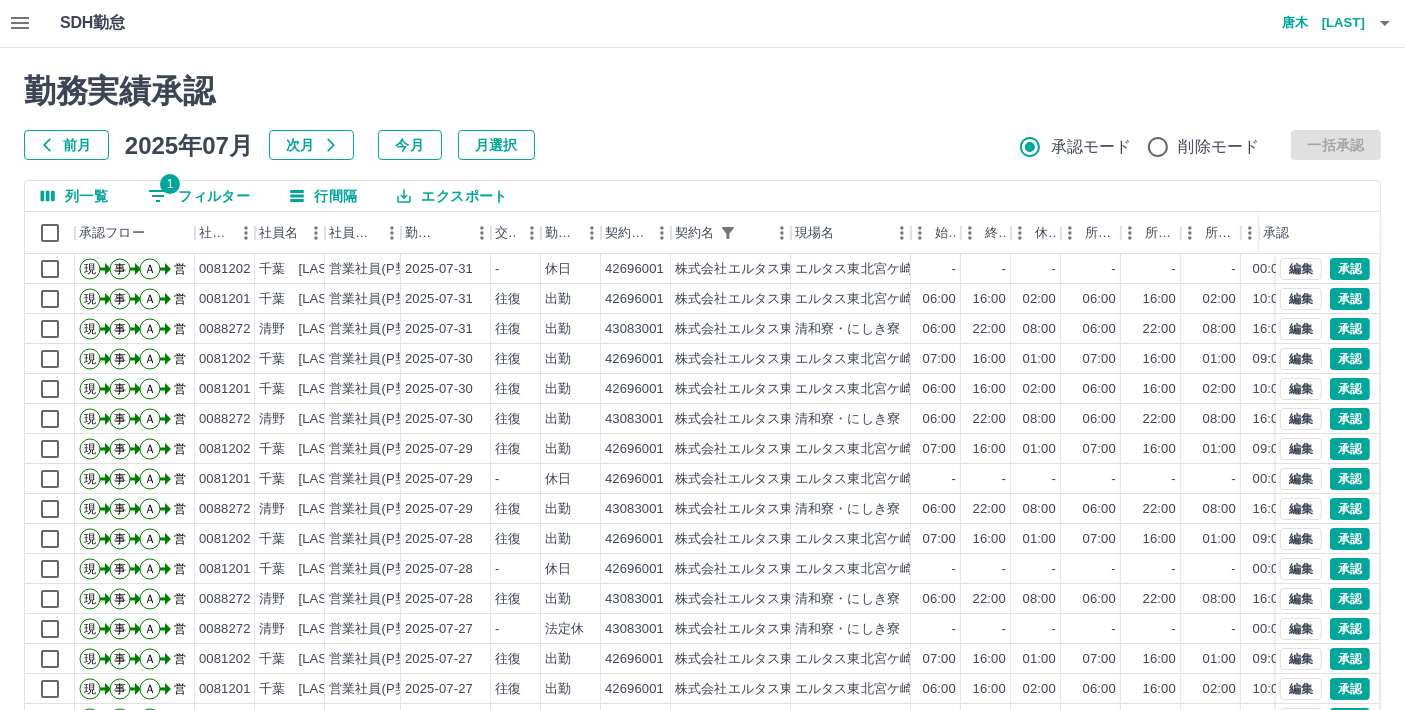 scroll, scrollTop: 0, scrollLeft: 0, axis: both 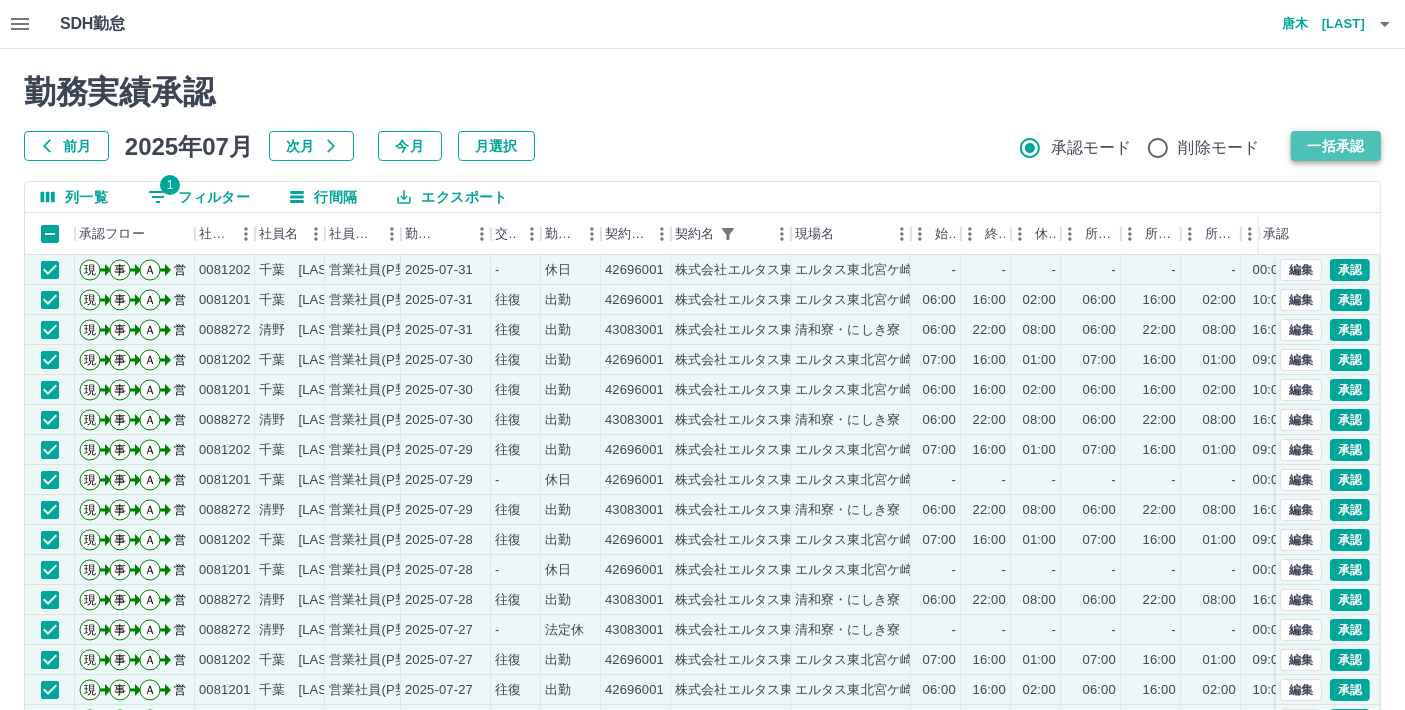 click on "一括承認" at bounding box center [1336, 146] 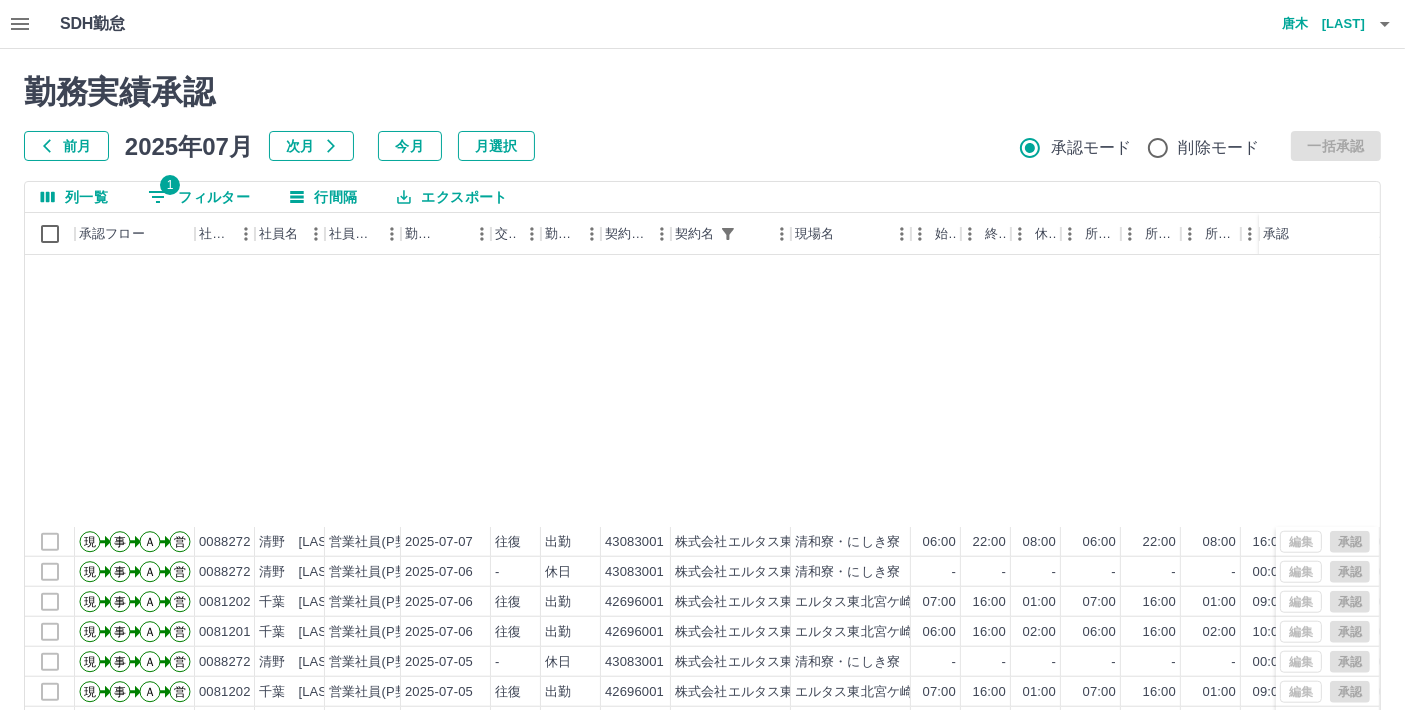 scroll, scrollTop: 2232, scrollLeft: 0, axis: vertical 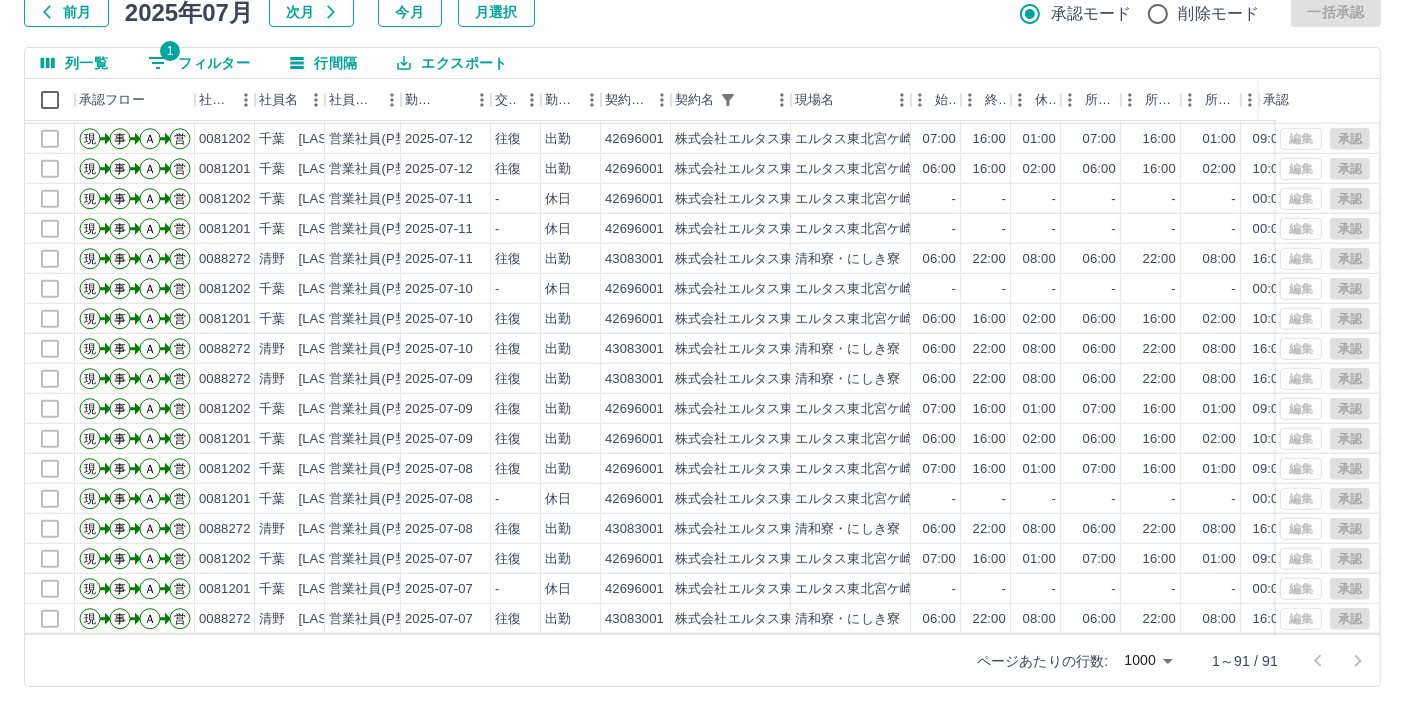 click on "1 フィルター" at bounding box center [199, 63] 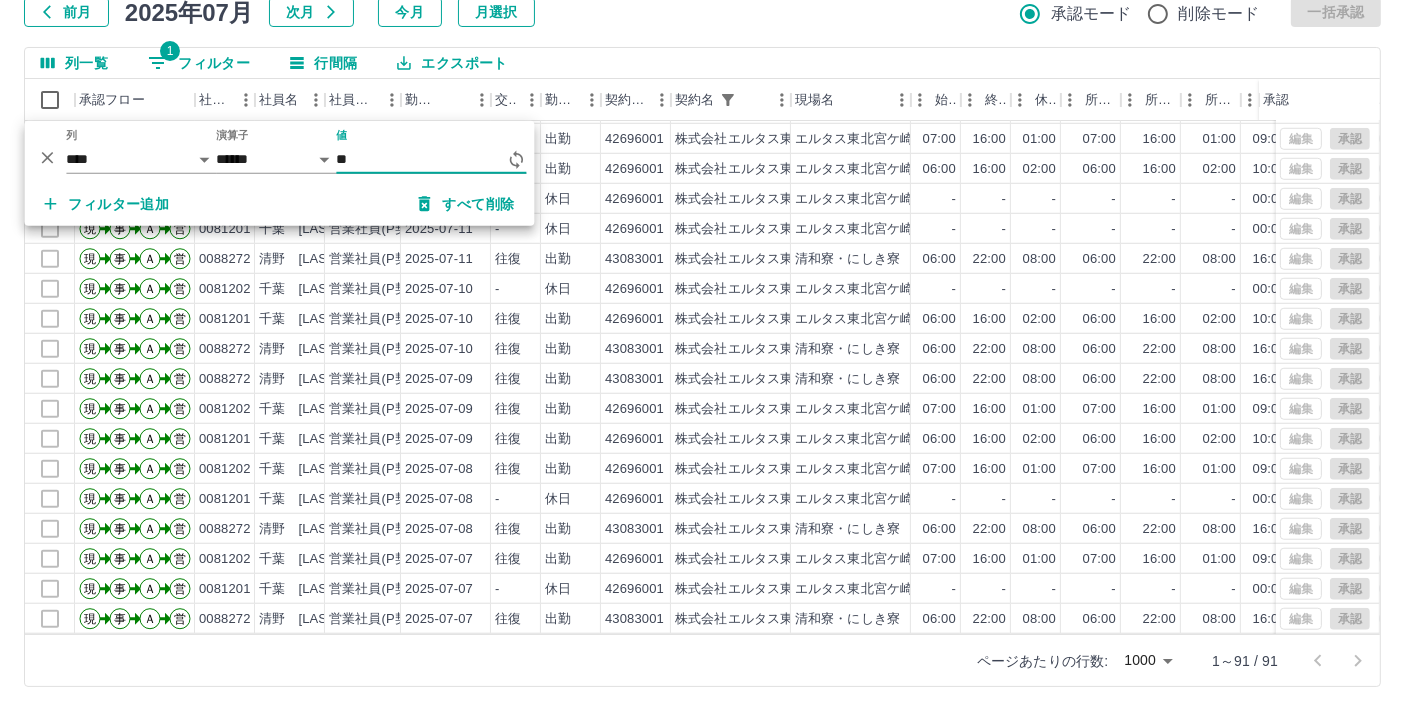 type on "*" 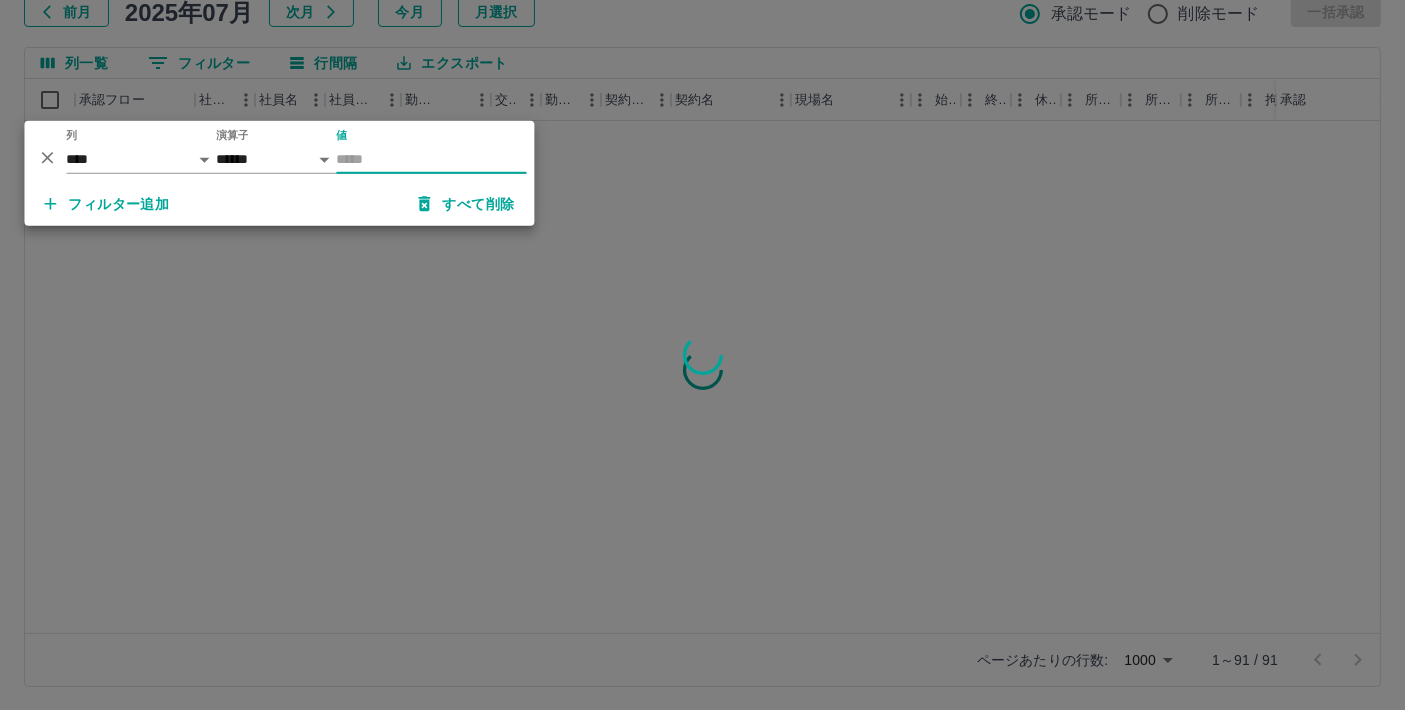 scroll, scrollTop: 0, scrollLeft: 0, axis: both 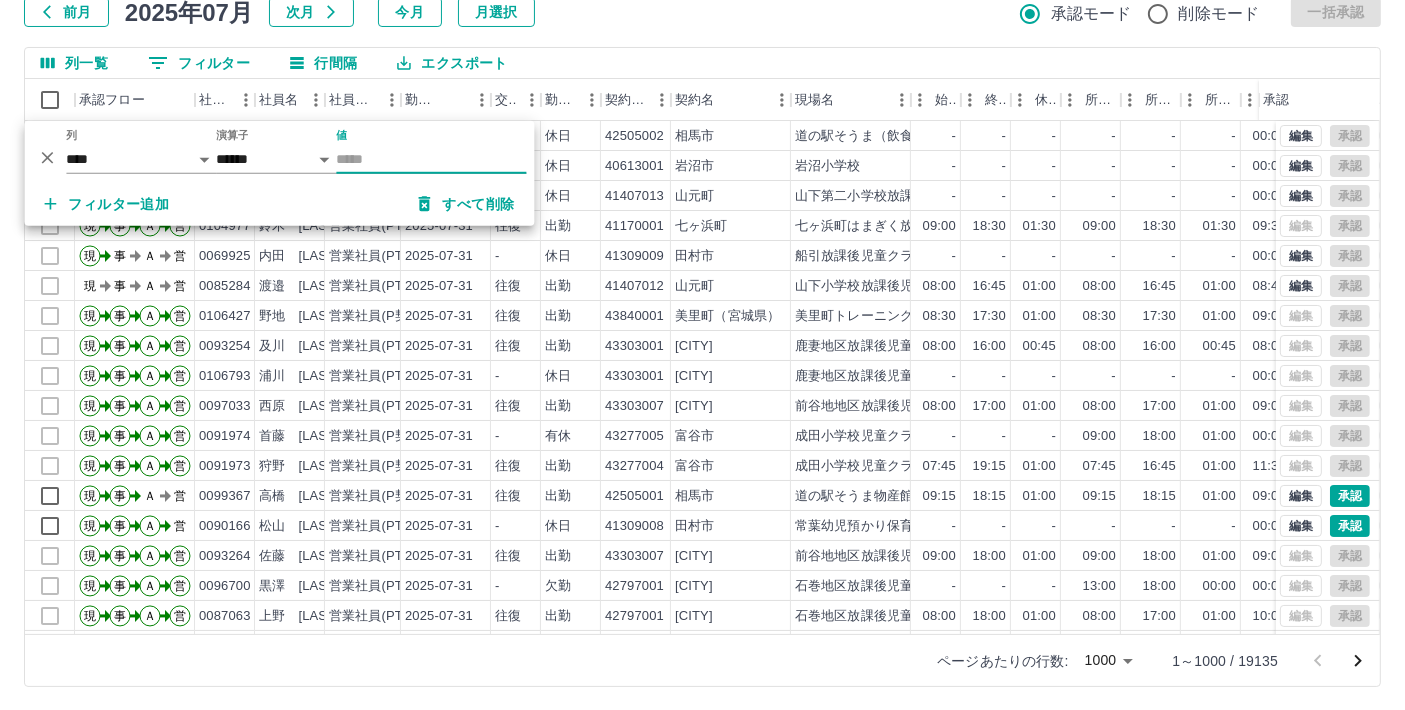 type on "*" 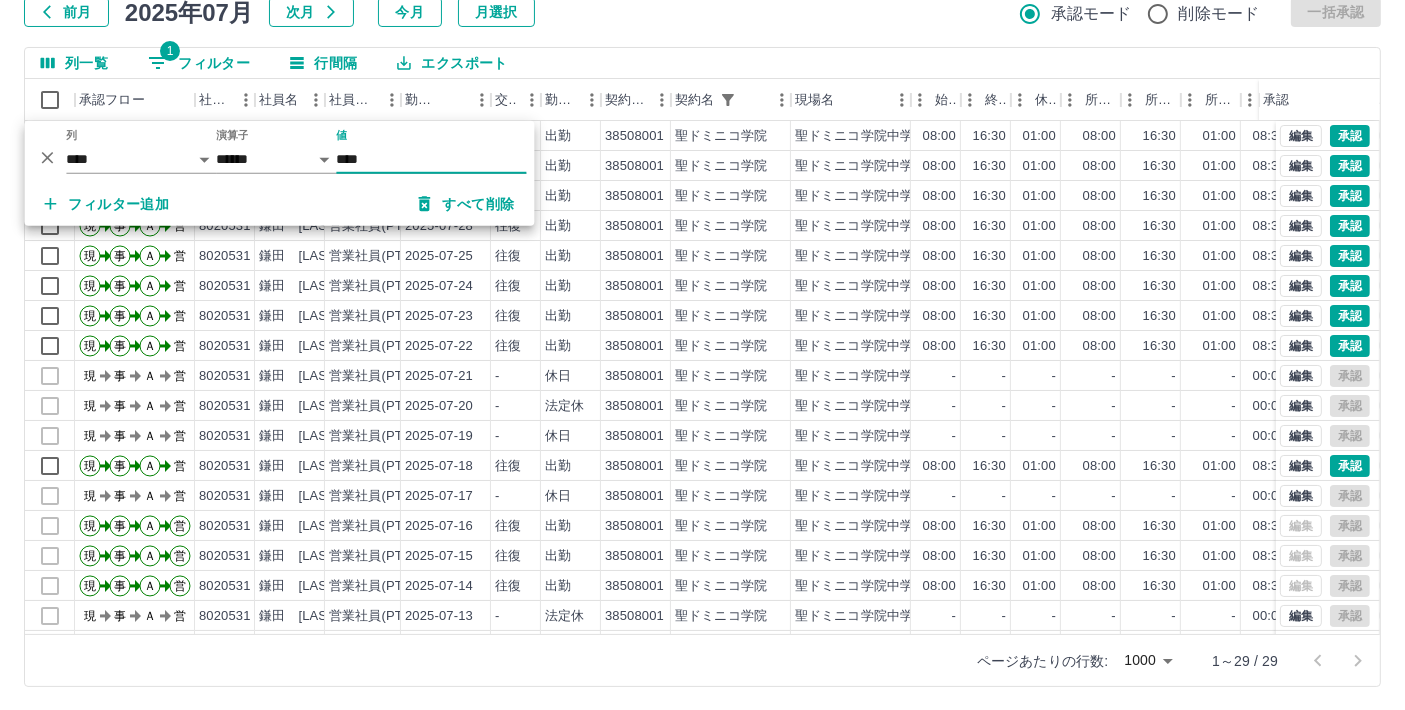 type on "****" 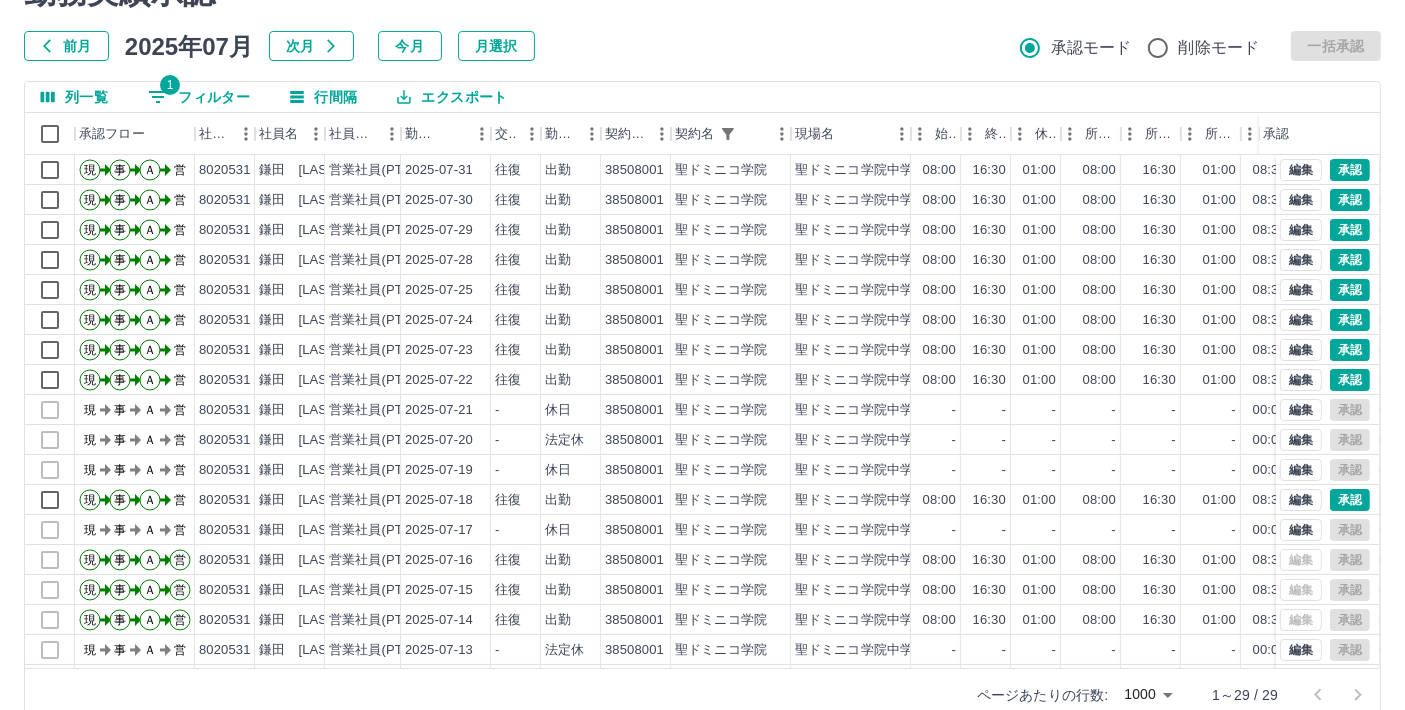 scroll, scrollTop: 134, scrollLeft: 0, axis: vertical 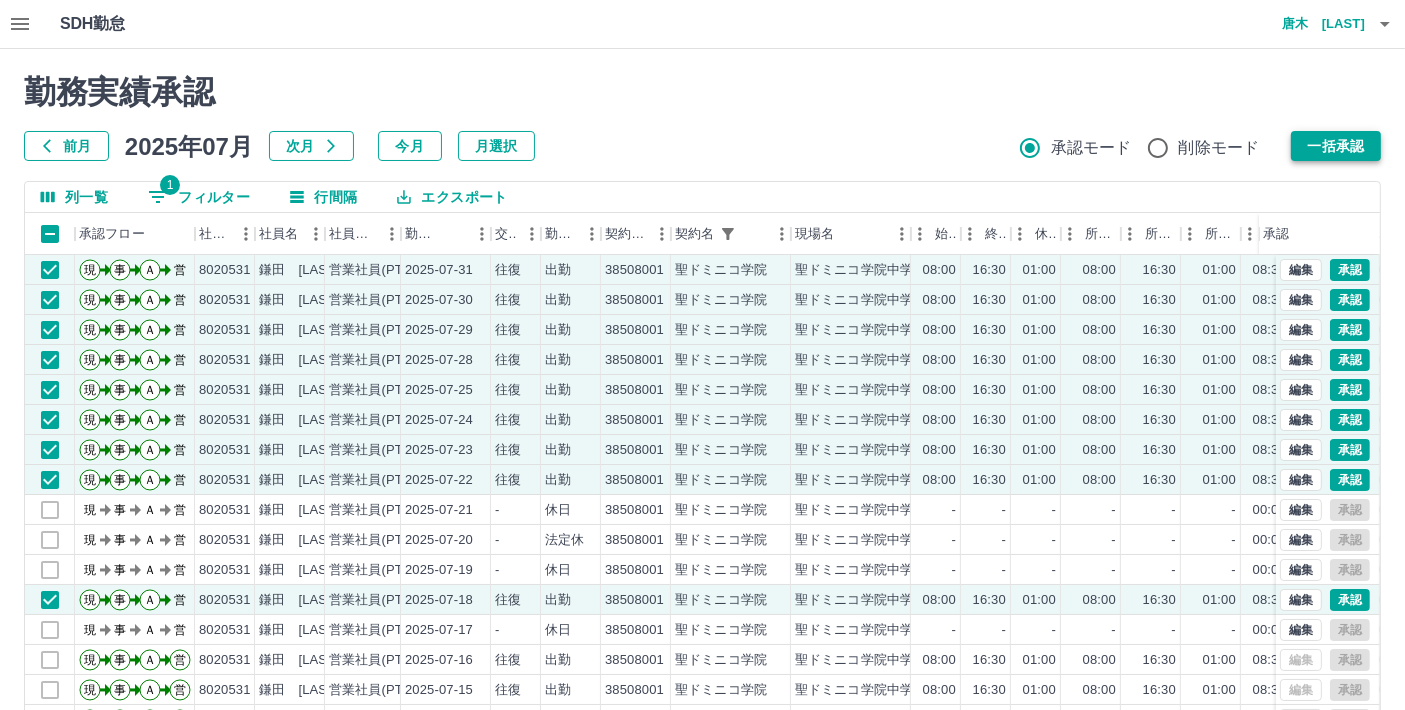 click on "一括承認" at bounding box center (1336, 146) 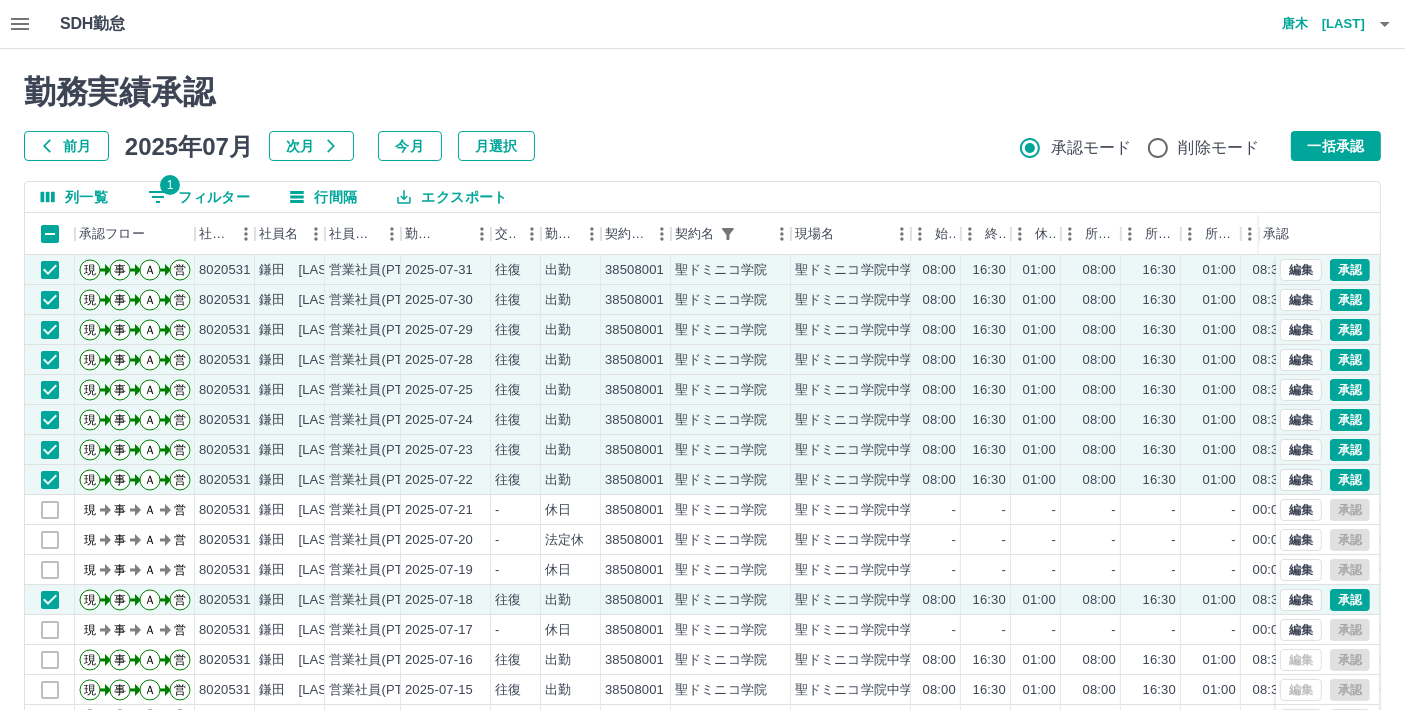 scroll, scrollTop: 372, scrollLeft: 0, axis: vertical 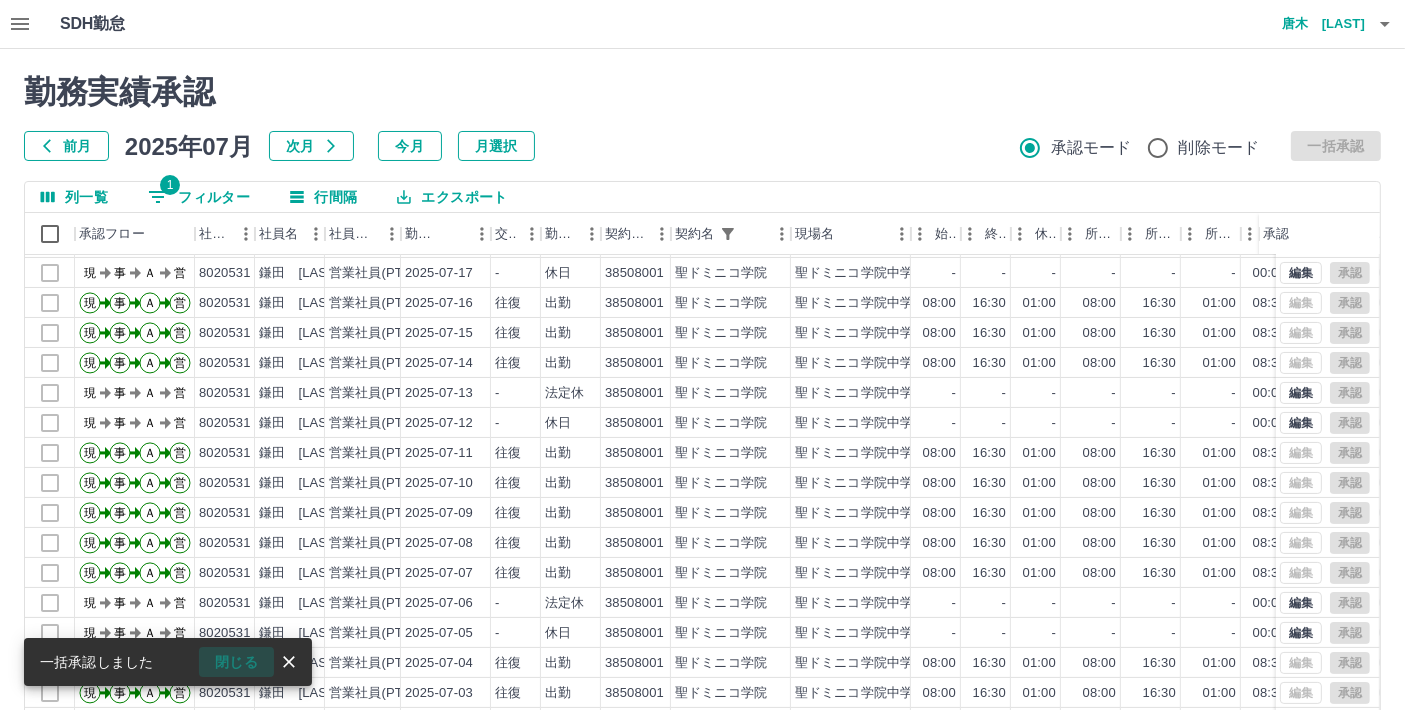 click on "閉じる" at bounding box center (236, 662) 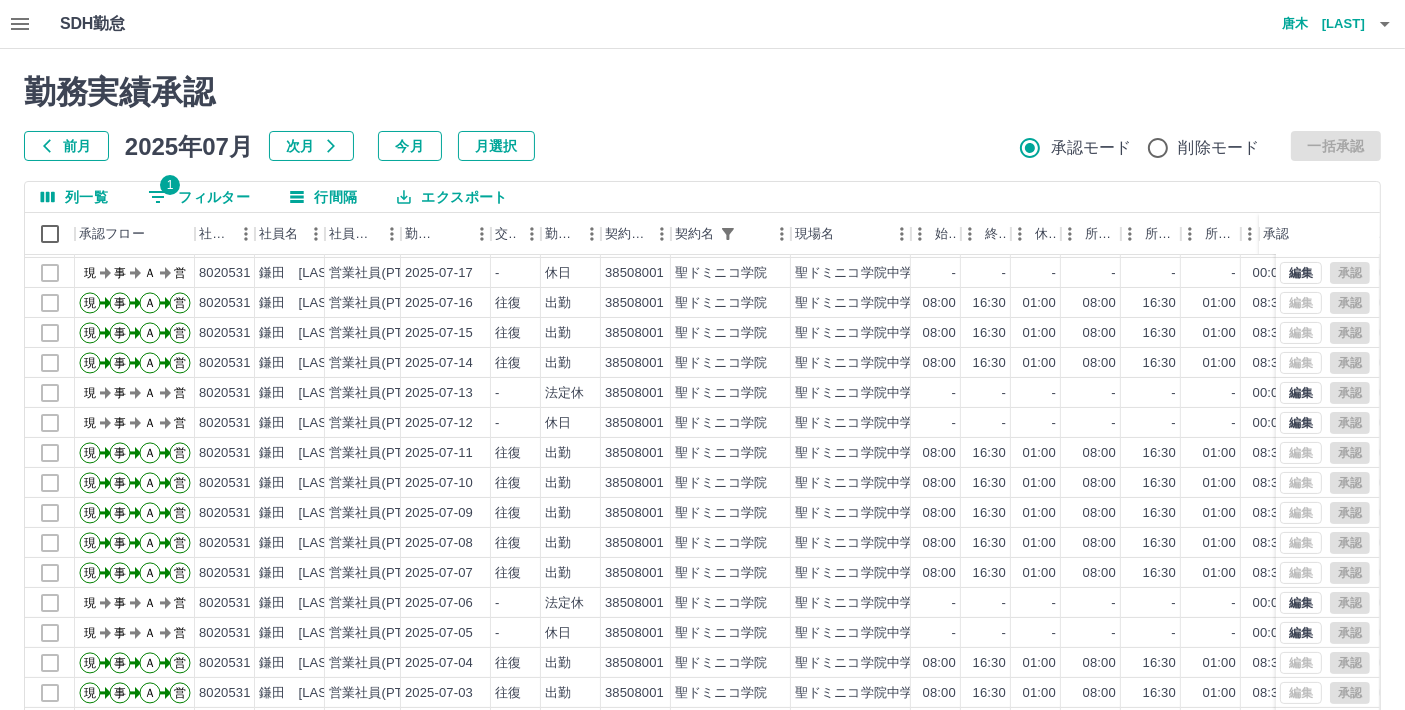 click on "1 フィルター" at bounding box center [199, 197] 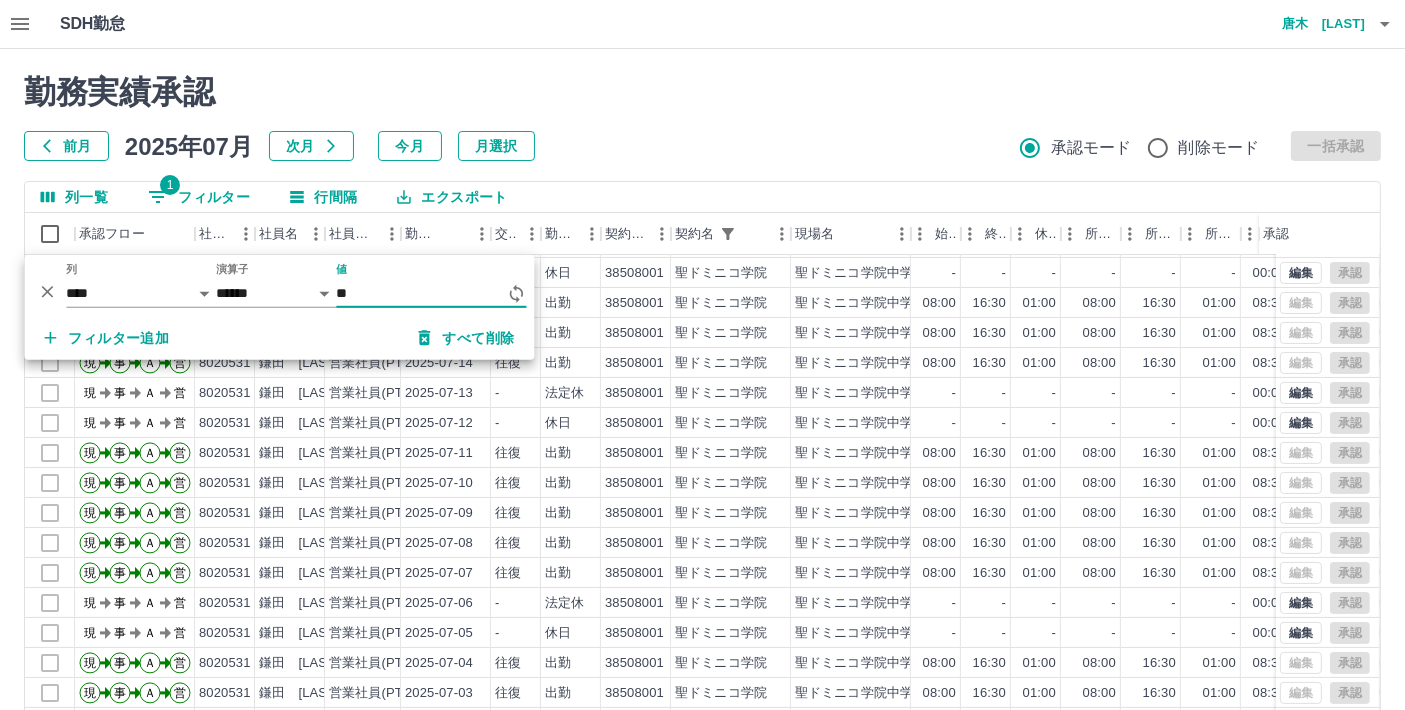 type on "*" 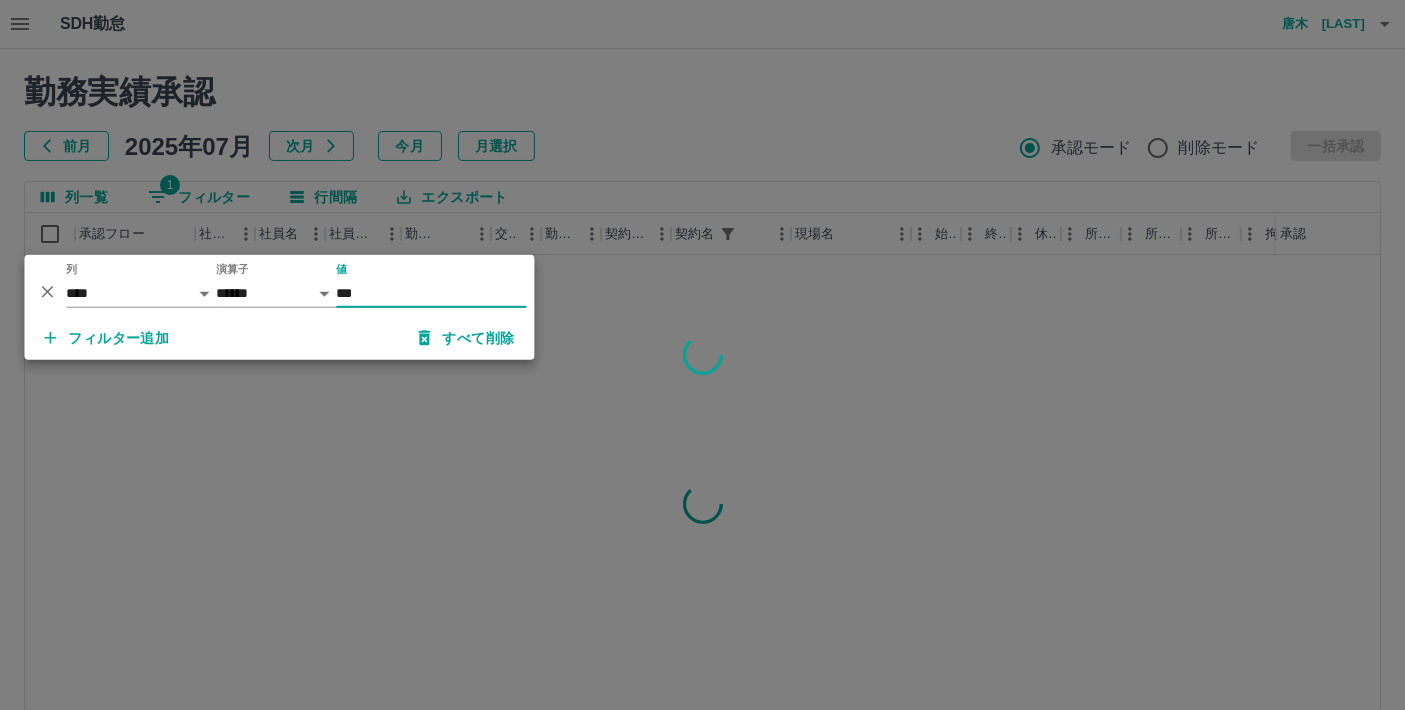 scroll, scrollTop: 0, scrollLeft: 0, axis: both 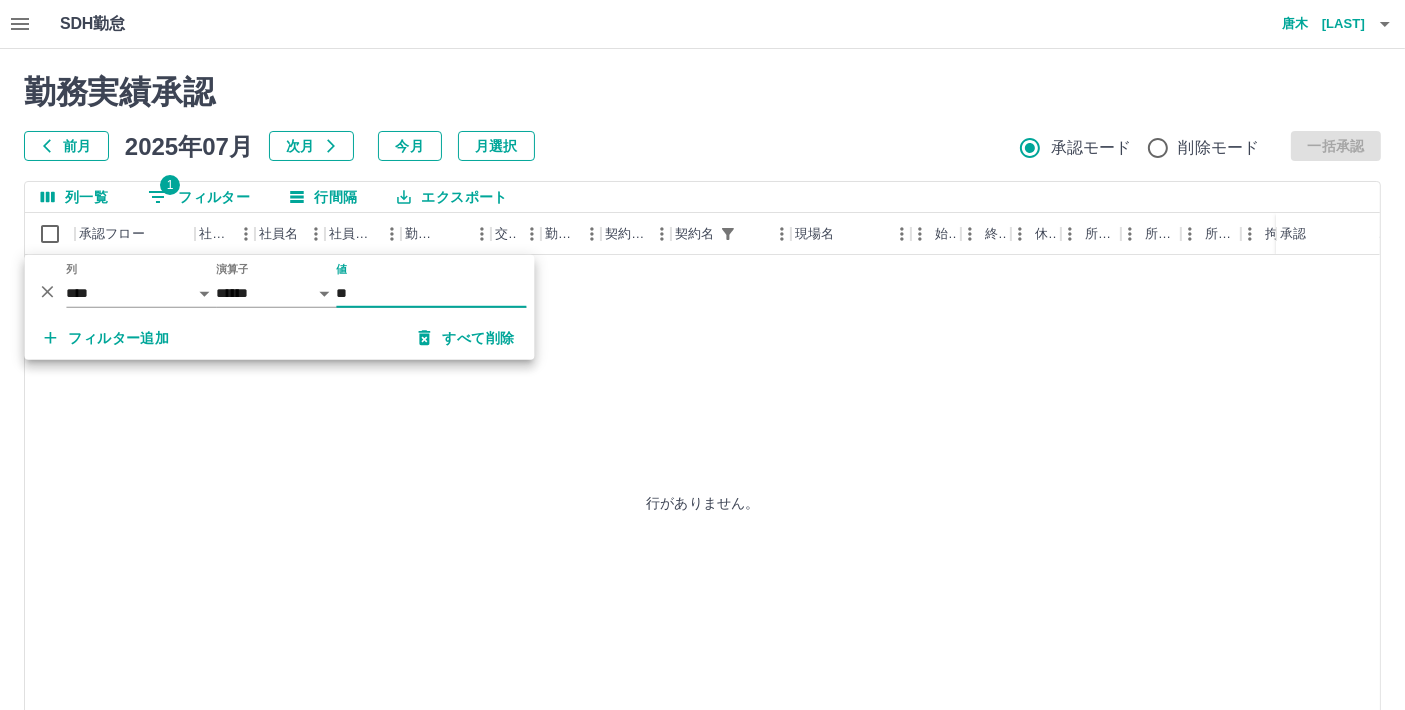 type on "*" 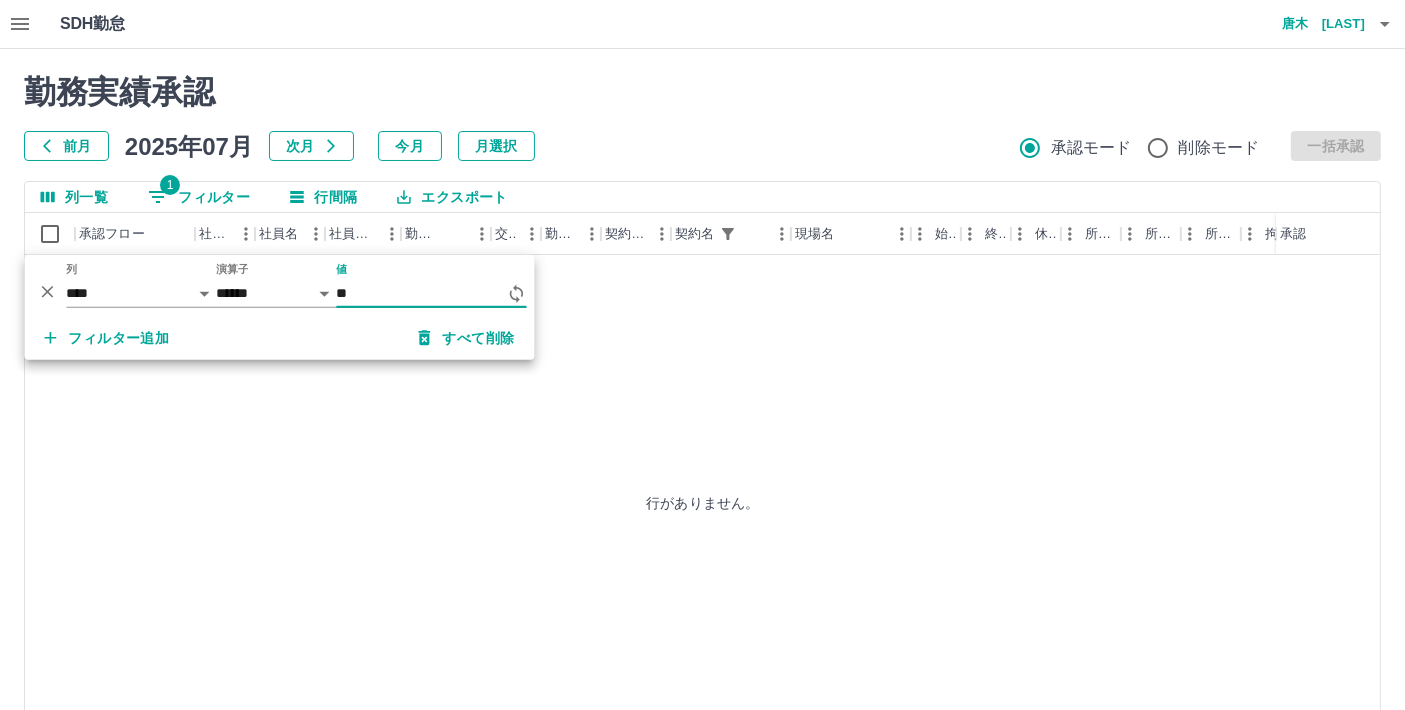 type on "*" 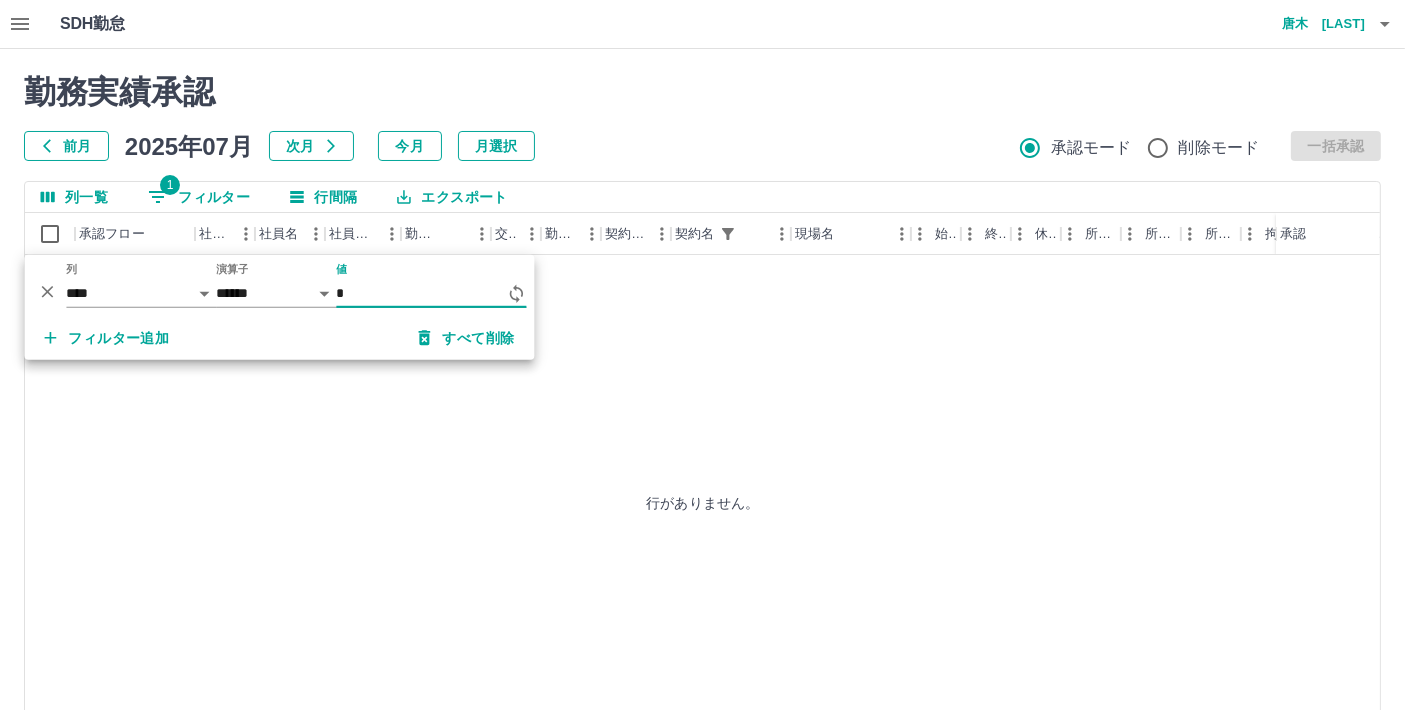 type 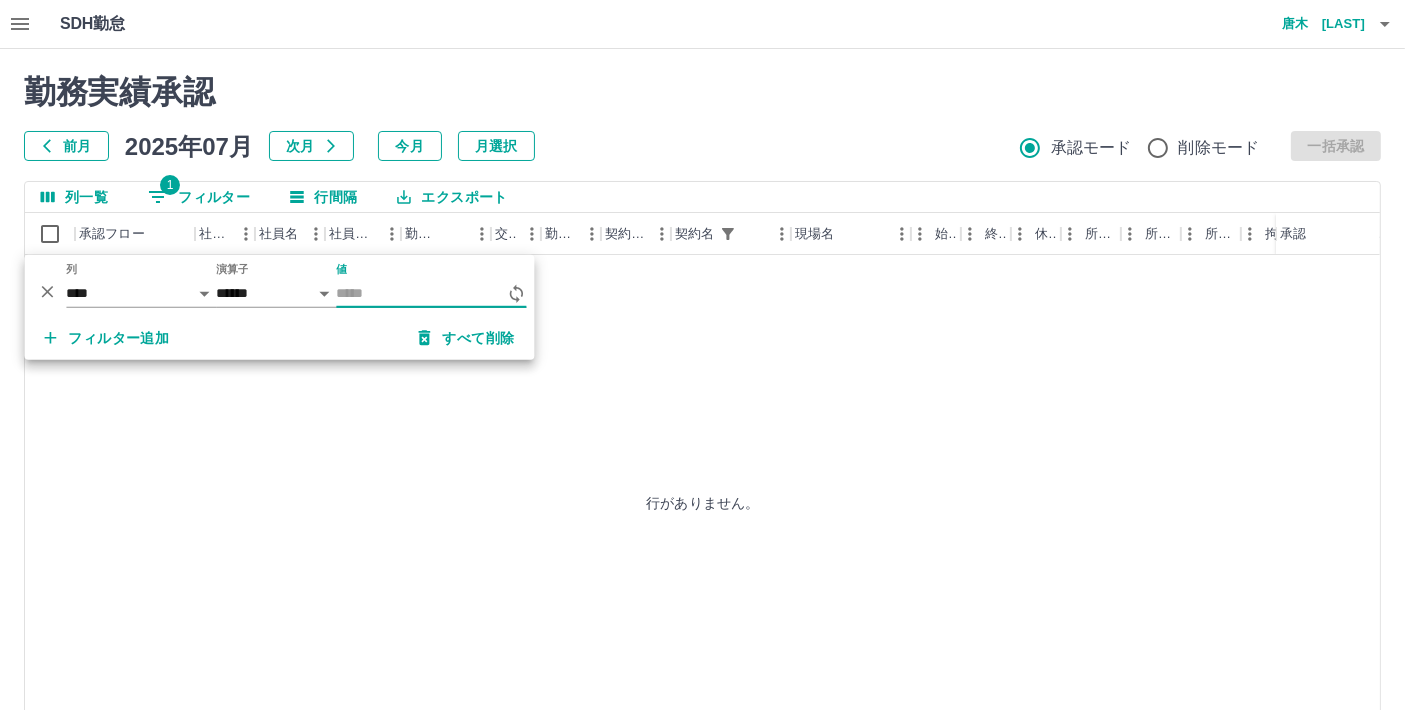click on "値" at bounding box center (421, 293) 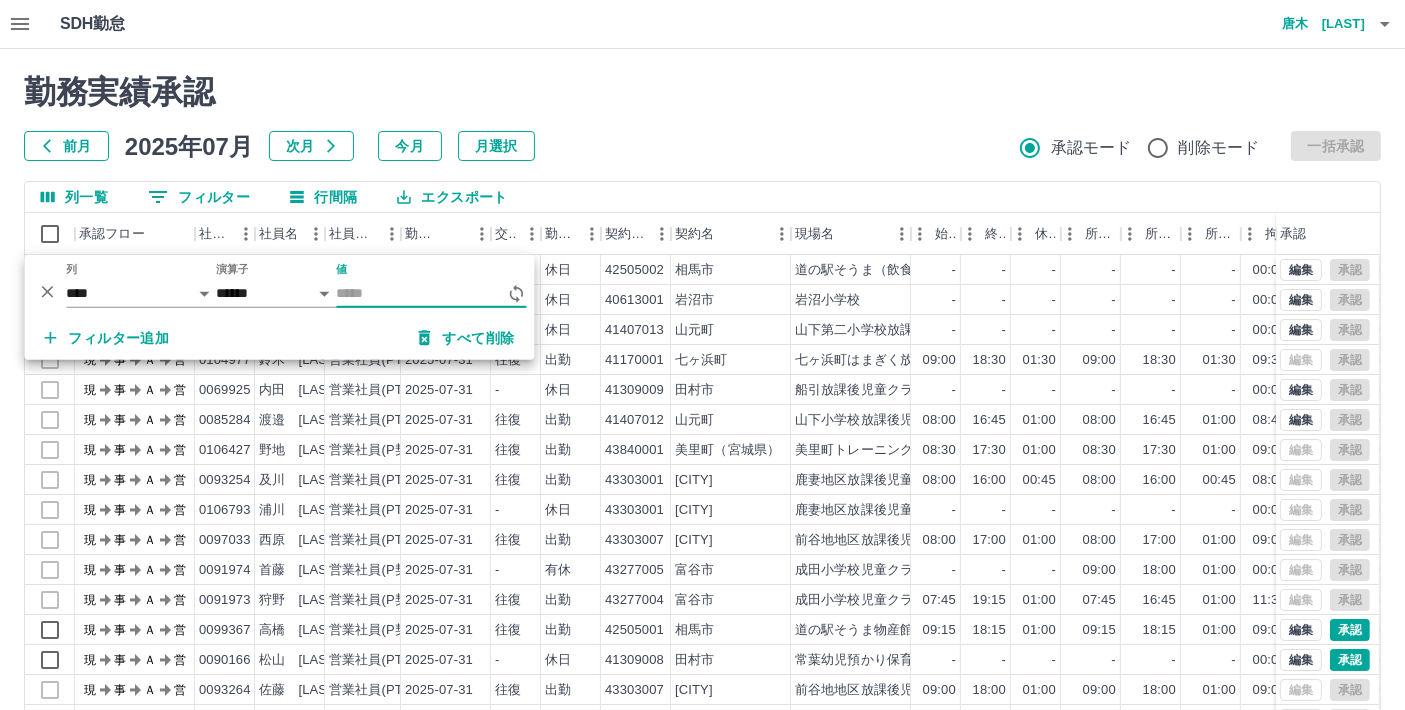 click on "勤務実績承認 前月 2025年07月 次月 今月 月選択 承認モード 削除モード 一括承認" at bounding box center (702, 117) 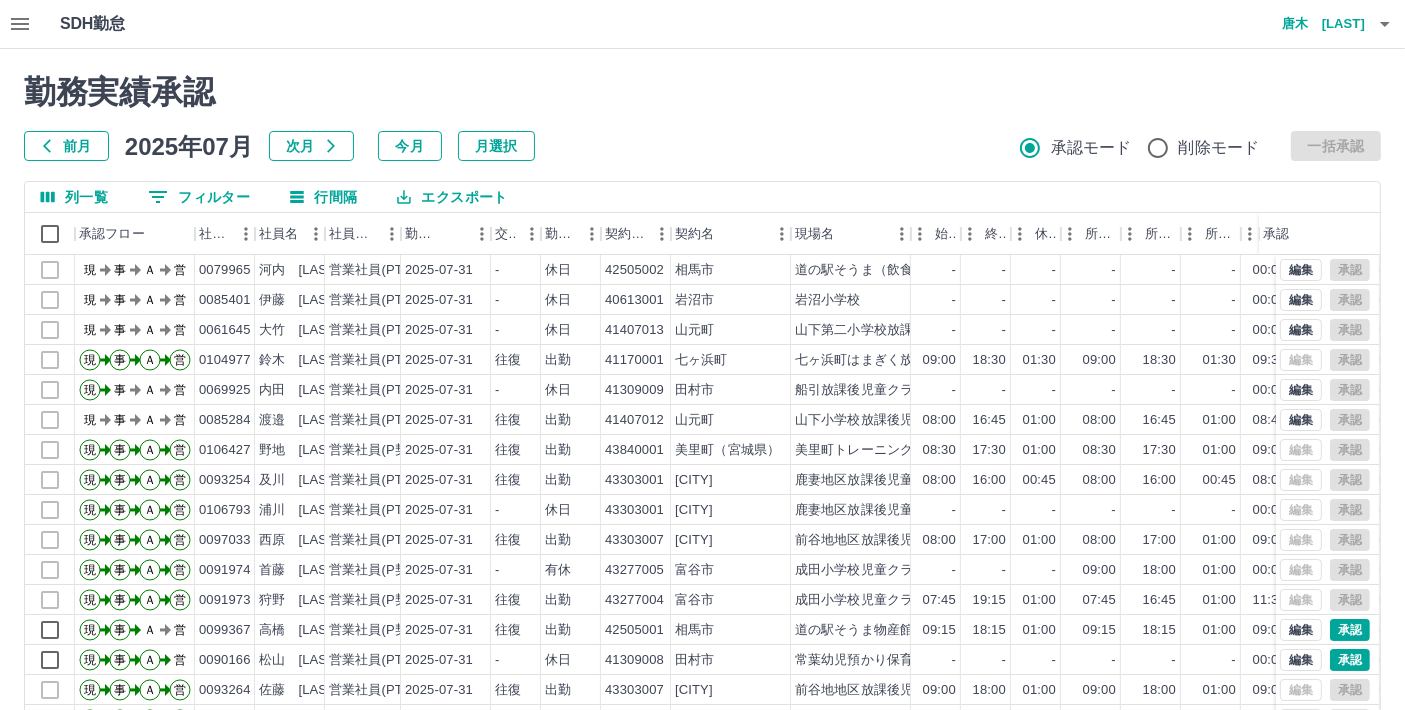 click on "0 フィルター" at bounding box center [199, 197] 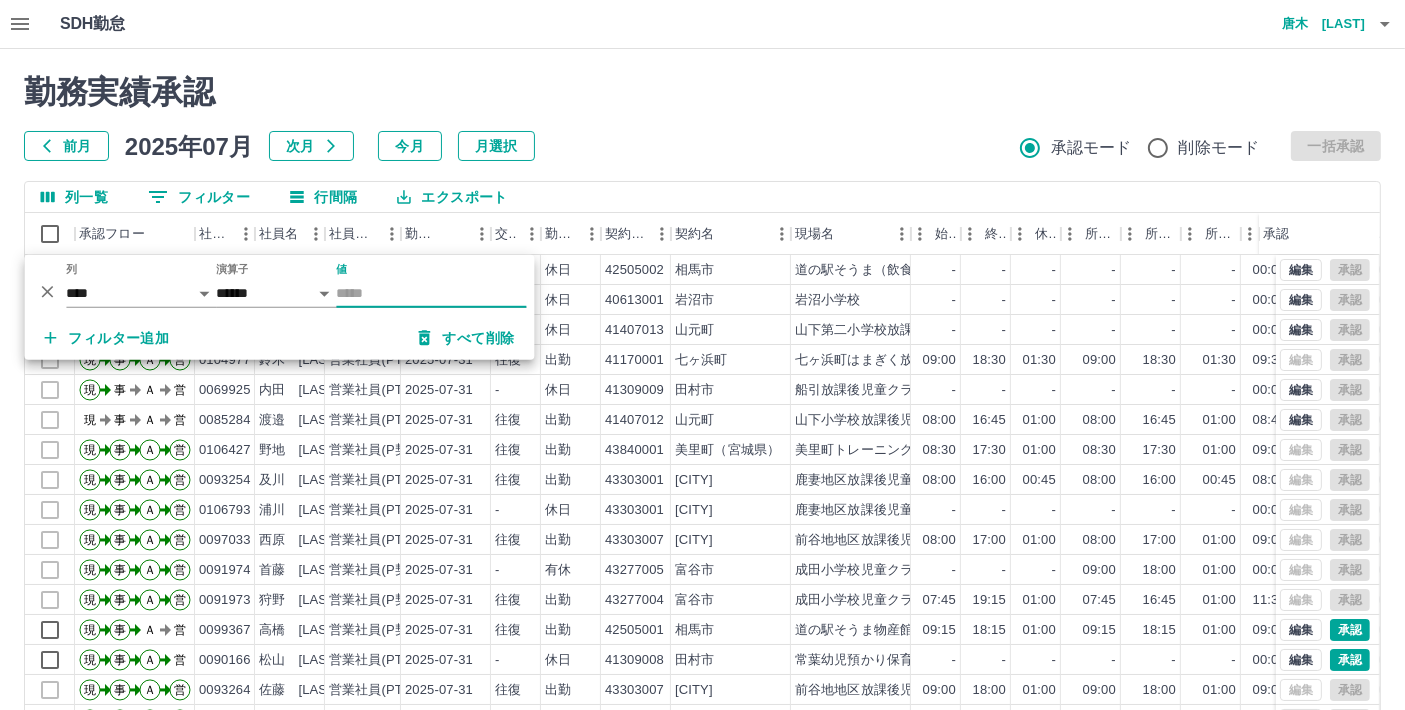 click on "*** ** 列 **** *** **** *** *** **** ***** *** *** ** ** ** **** **** **** ** ** *** **** ***** 演算子 ****** ******* 値" at bounding box center [279, 285] 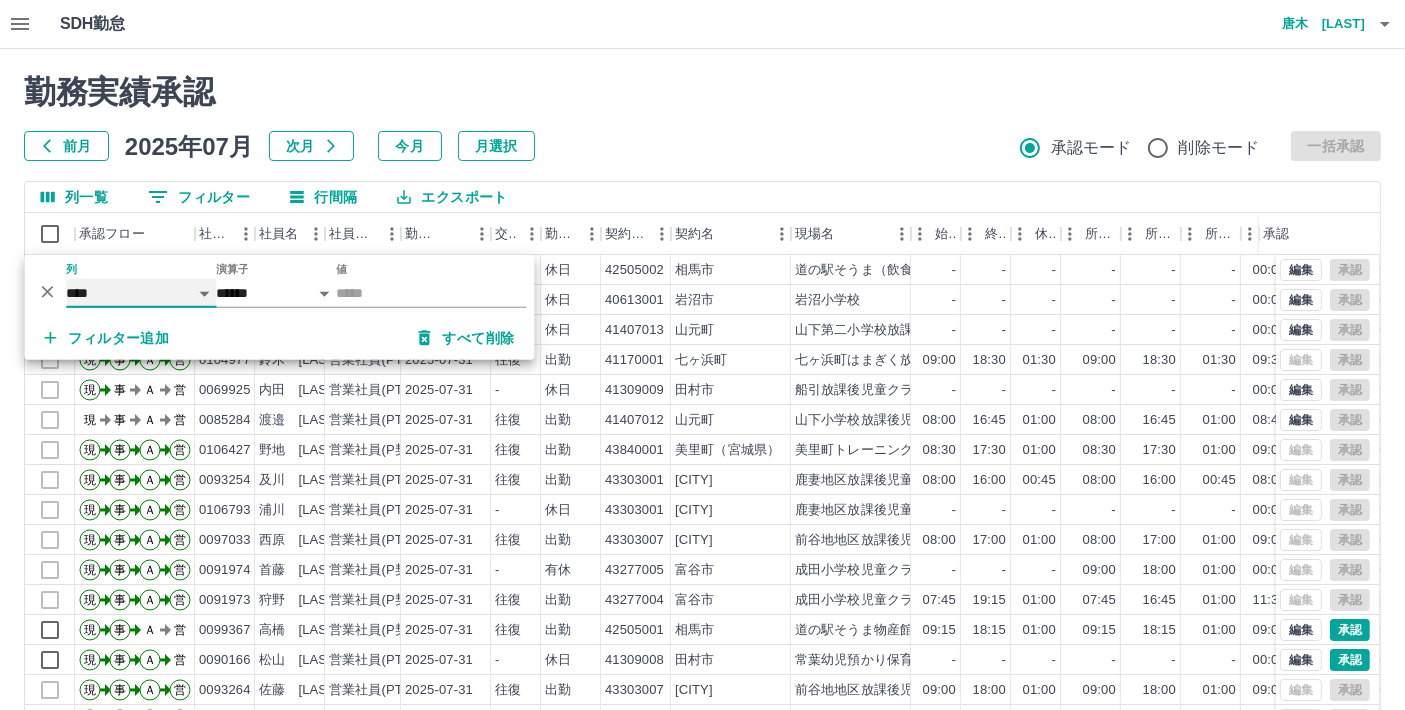 click on "**** *** **** *** *** **** ***** *** *** ** ** ** **** **** **** ** ** *** **** *****" at bounding box center [141, 293] 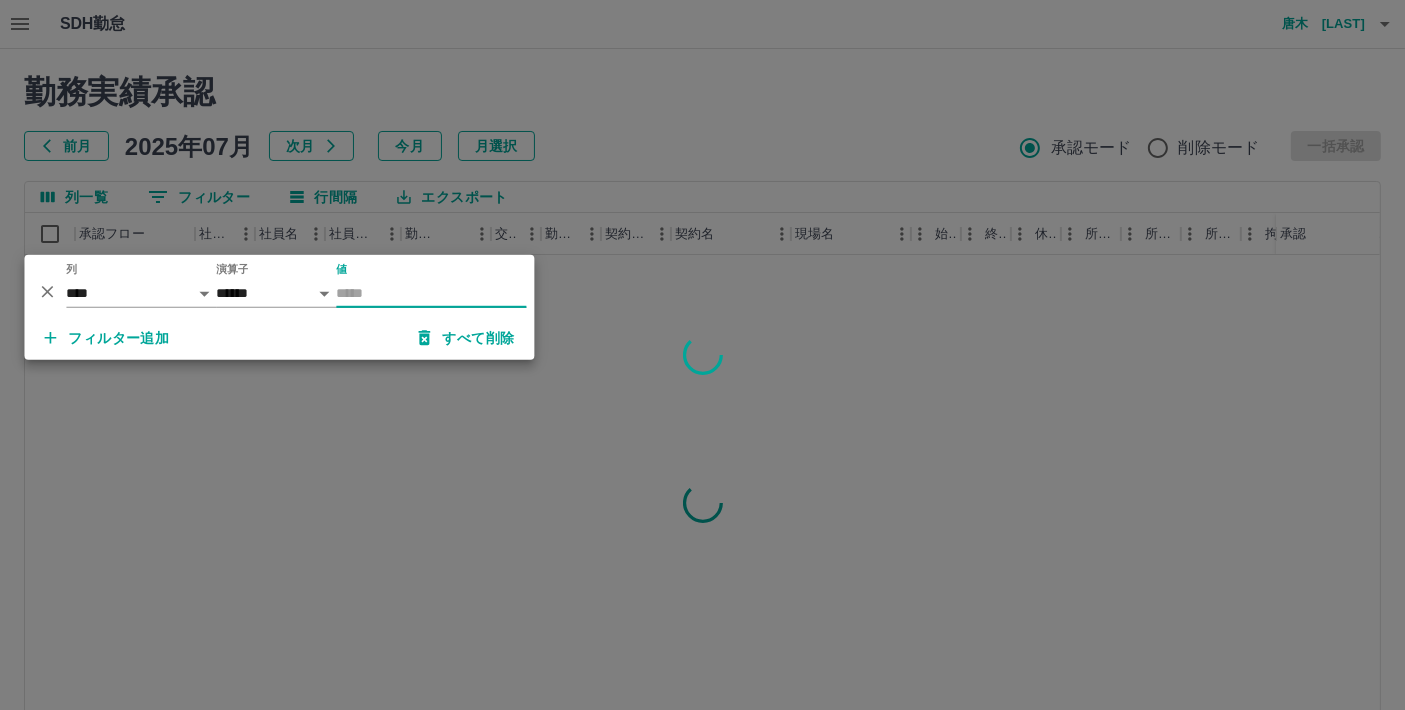 click on "値" at bounding box center [431, 293] 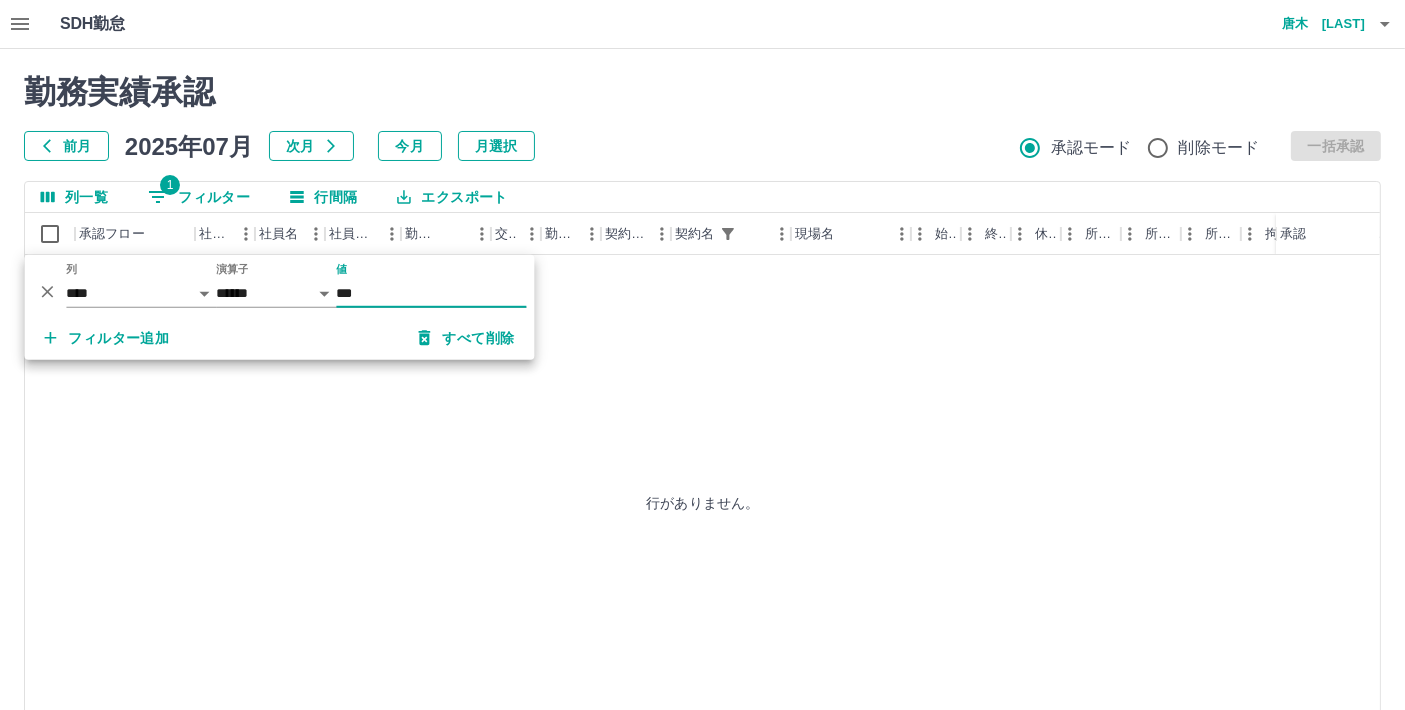 type on "***" 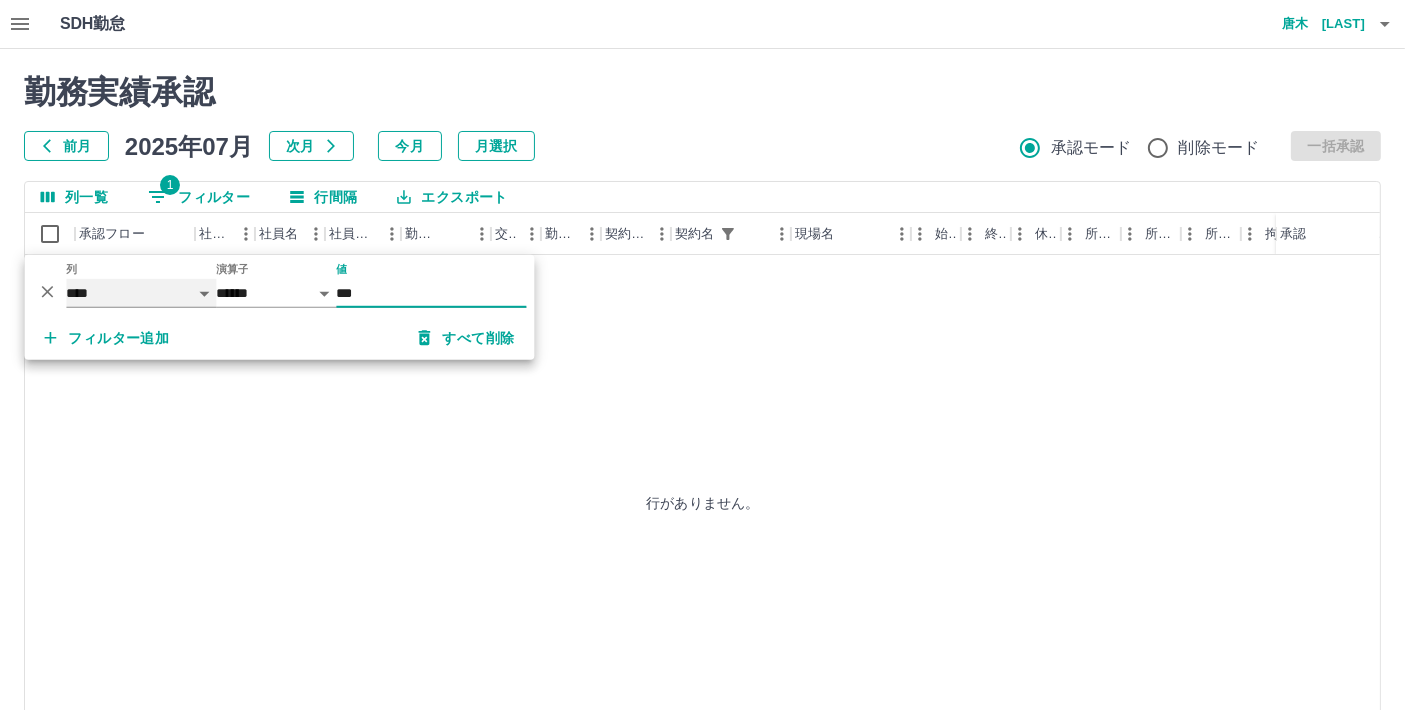click on "**** *** **** *** *** **** ***** *** *** ** ** ** **** **** **** ** ** *** **** *****" at bounding box center (141, 293) 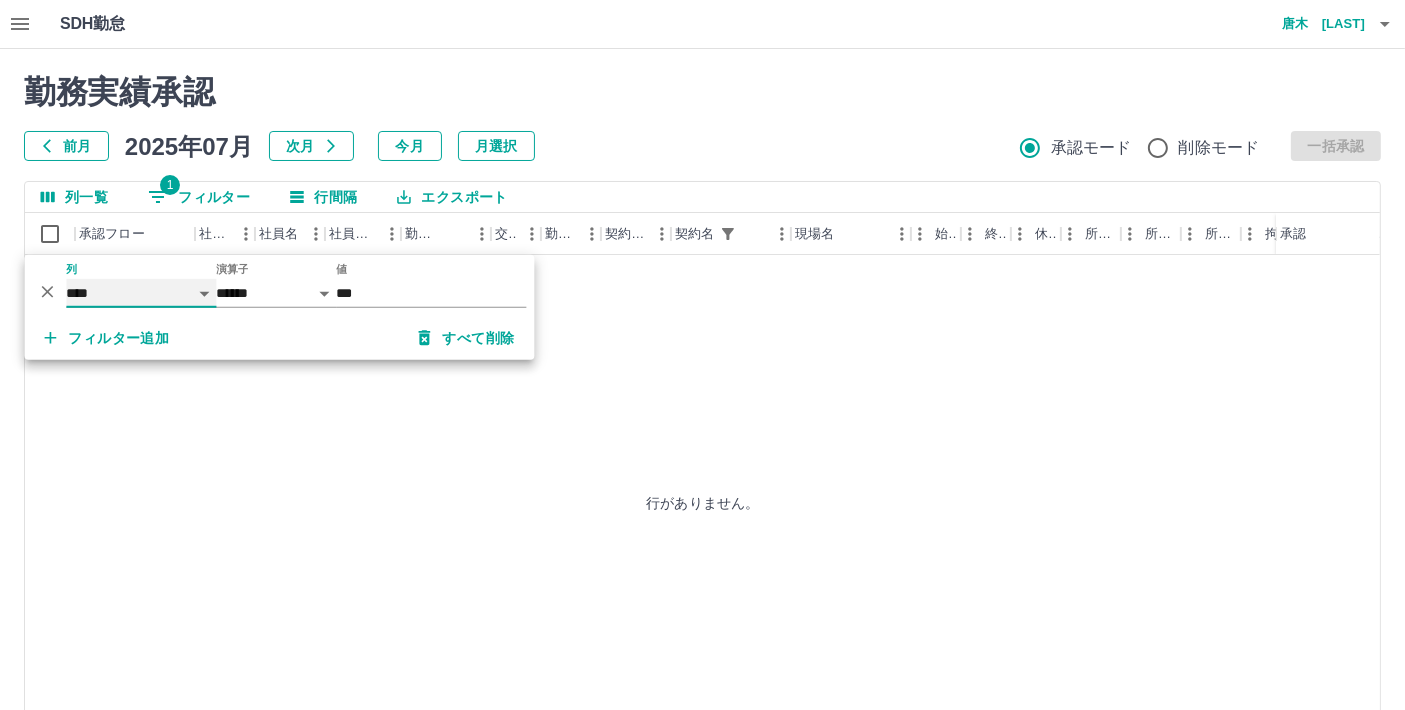 click on "**** *** **** *** *** **** ***** *** *** ** ** ** **** **** **** ** ** *** **** *****" at bounding box center [141, 293] 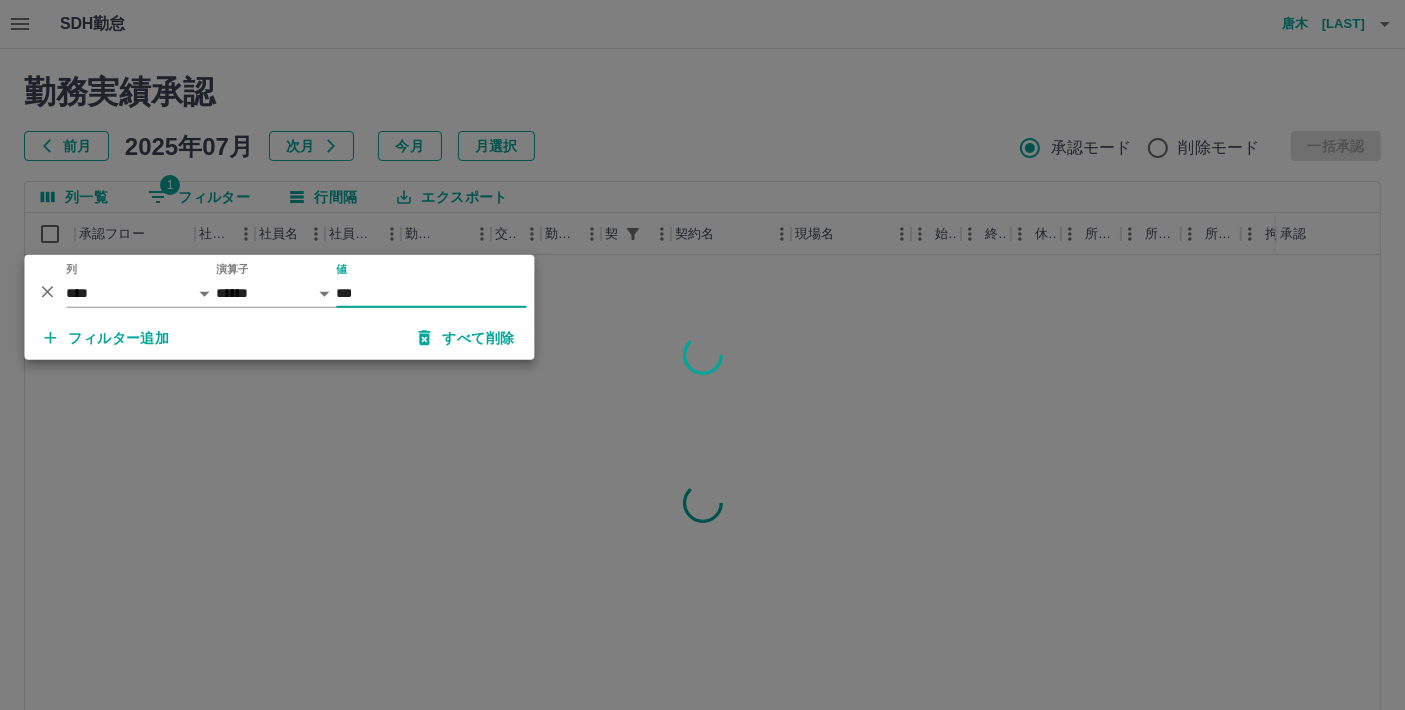 drag, startPoint x: 433, startPoint y: 301, endPoint x: 271, endPoint y: 287, distance: 162.6038 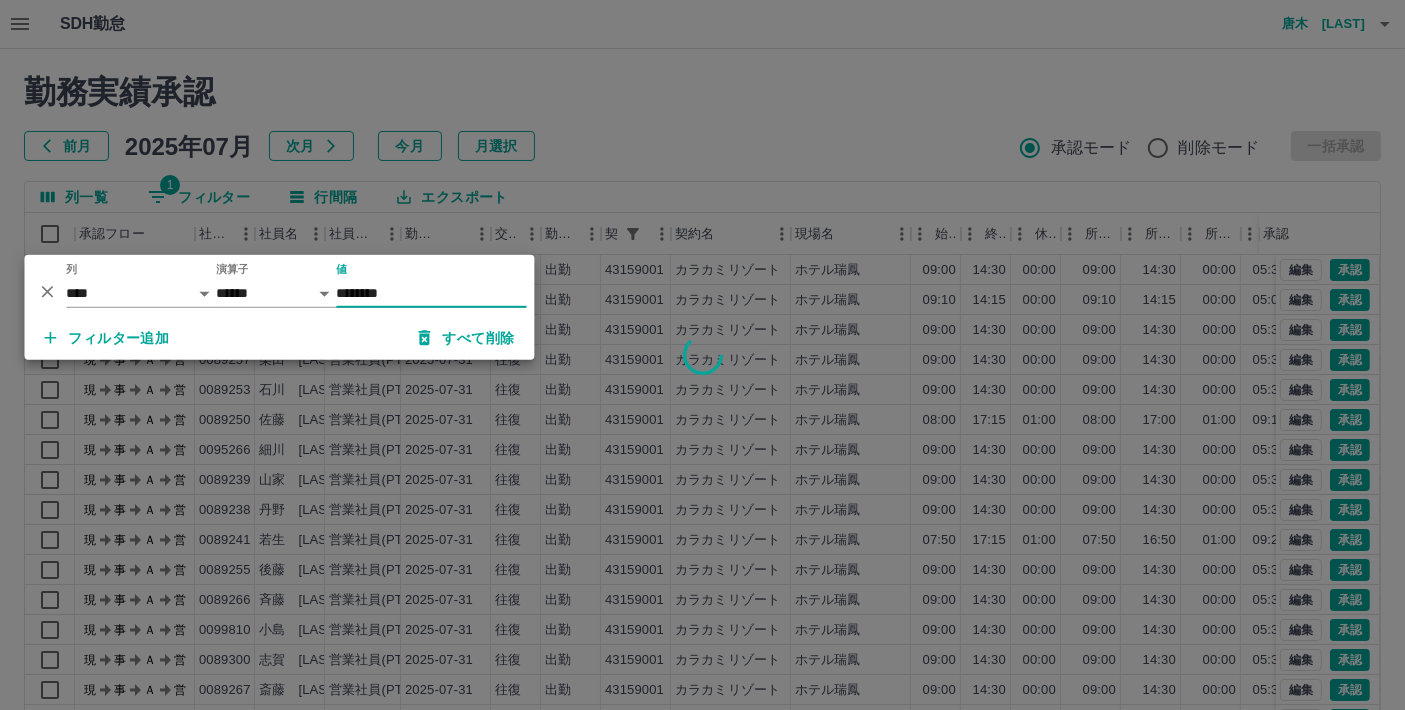 type on "********" 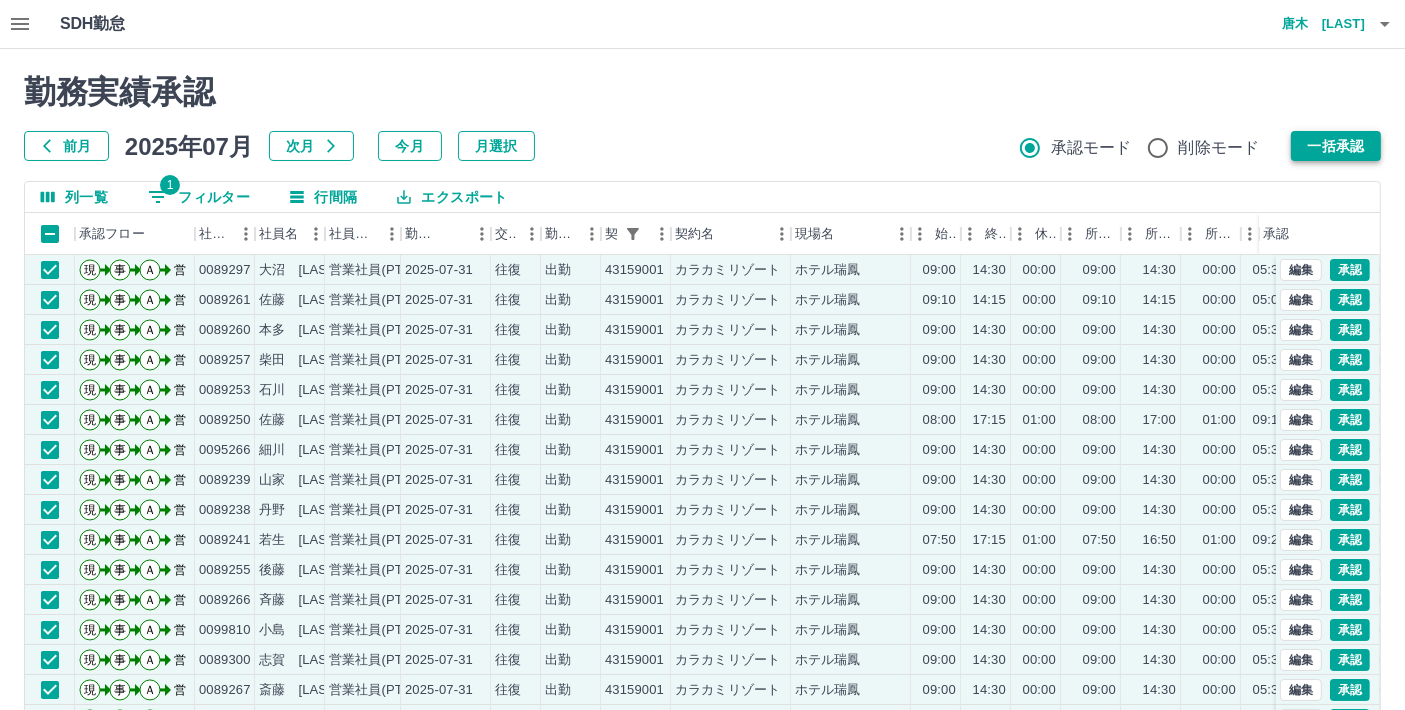 click on "一括承認" at bounding box center [1336, 146] 